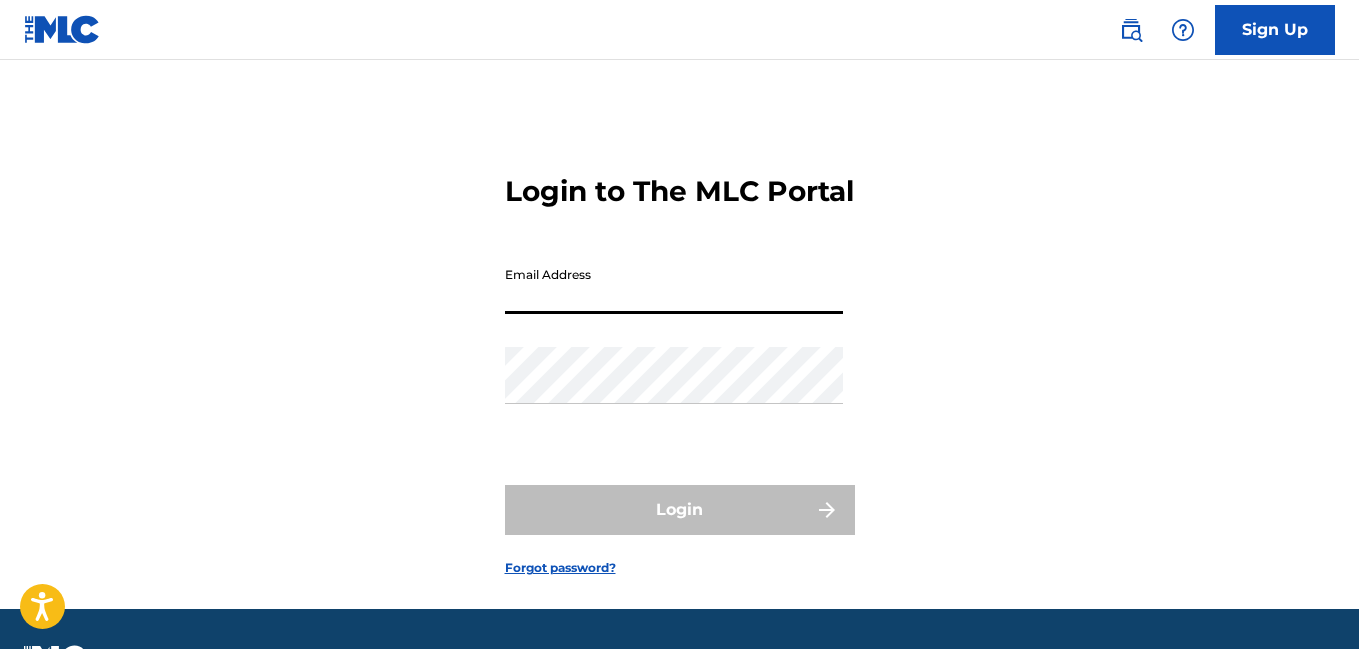scroll, scrollTop: 0, scrollLeft: 0, axis: both 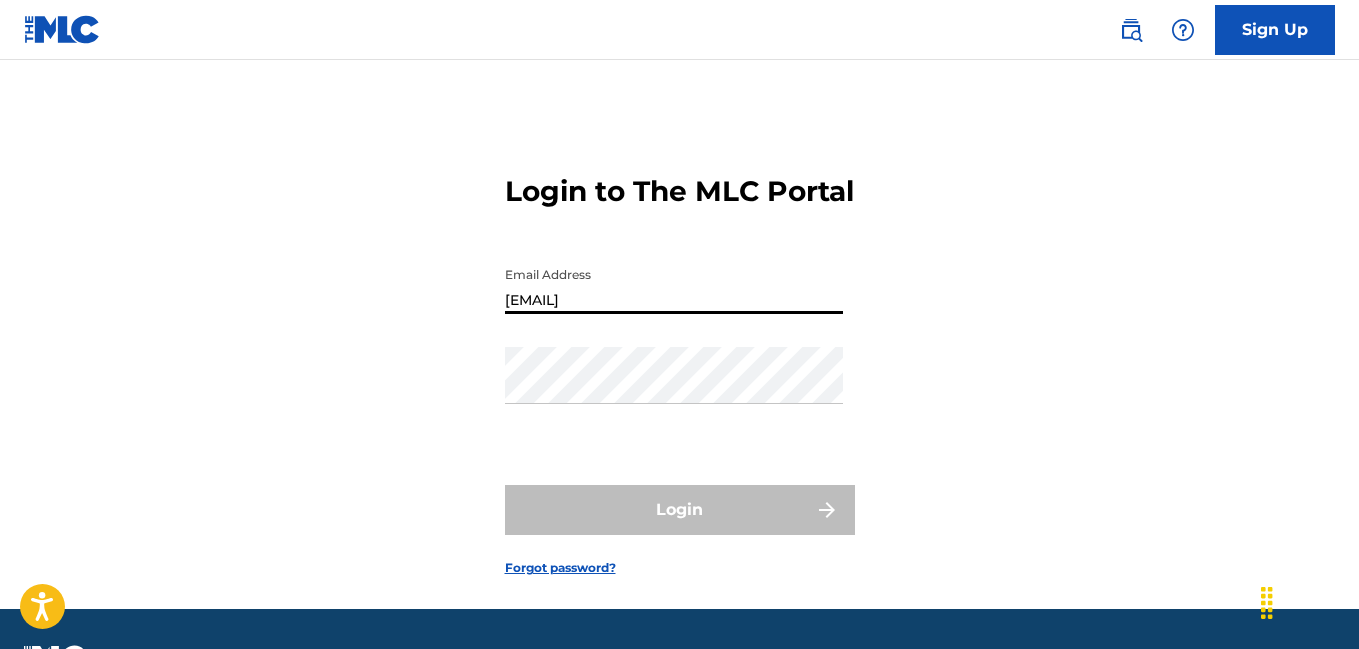 type on "[EMAIL]" 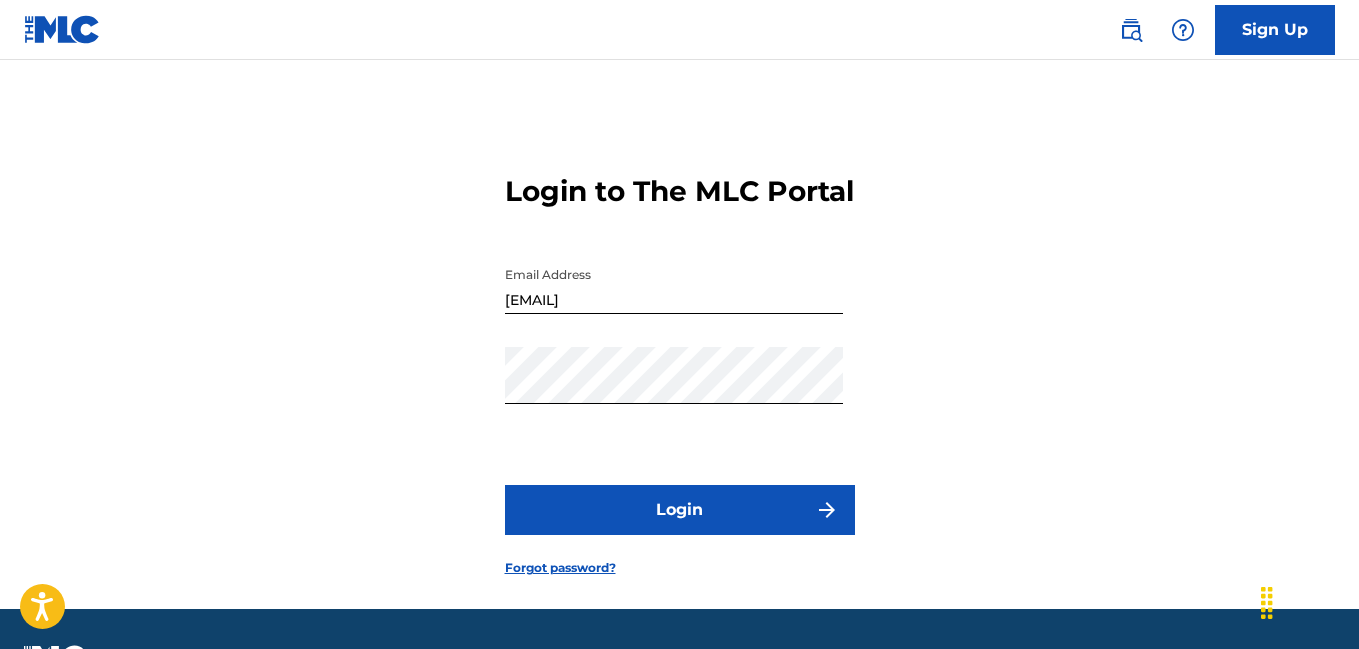 click on "Login" at bounding box center (680, 510) 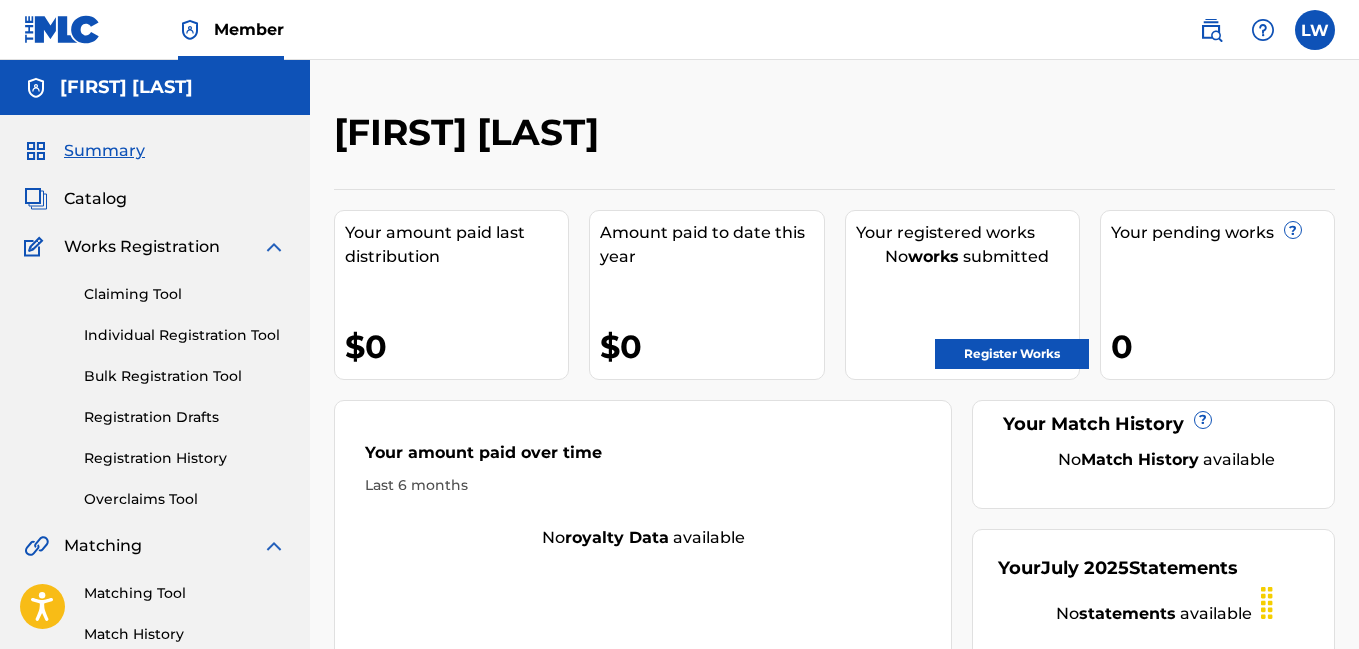 scroll, scrollTop: 0, scrollLeft: 0, axis: both 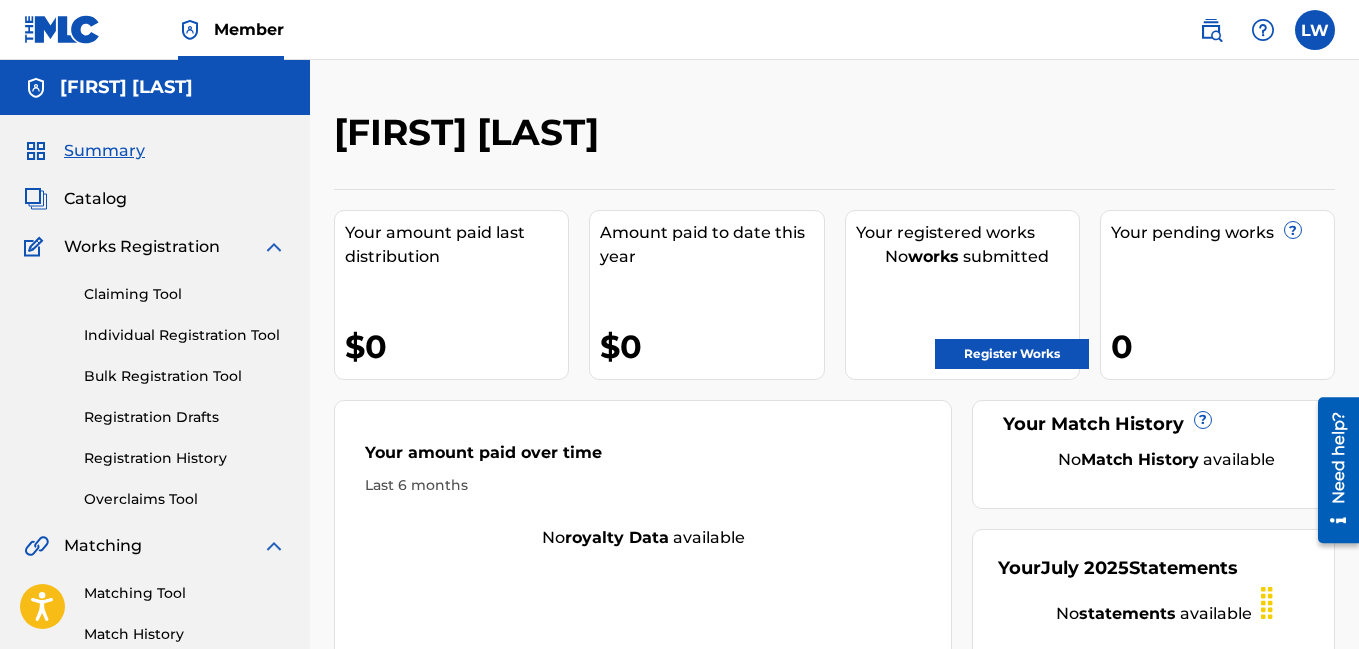 click on "Register Works" at bounding box center (1012, 354) 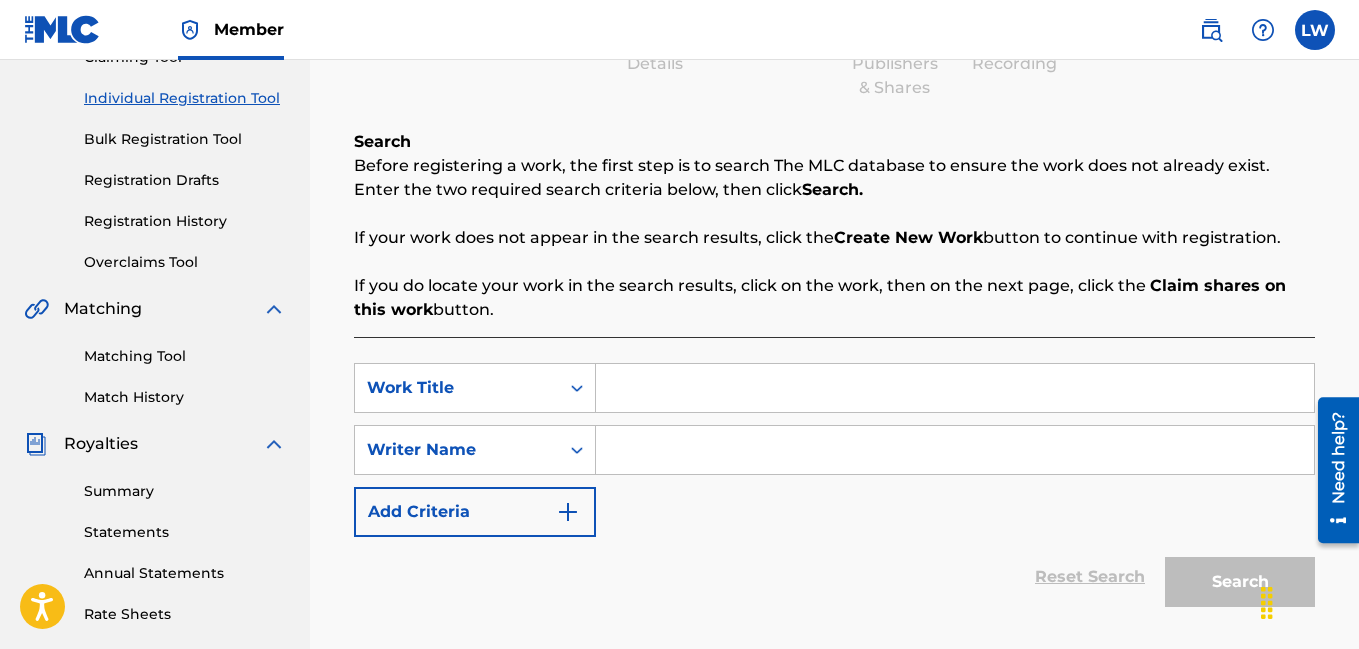 scroll, scrollTop: 279, scrollLeft: 0, axis: vertical 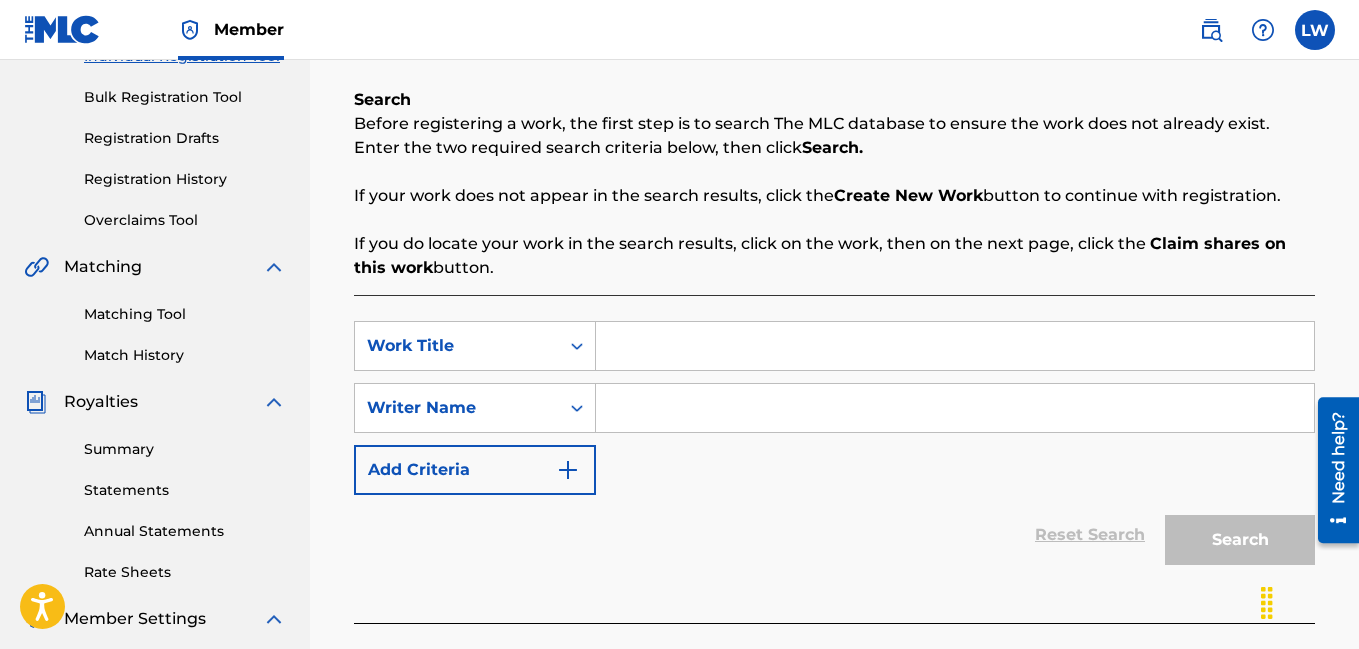 click at bounding box center [955, 346] 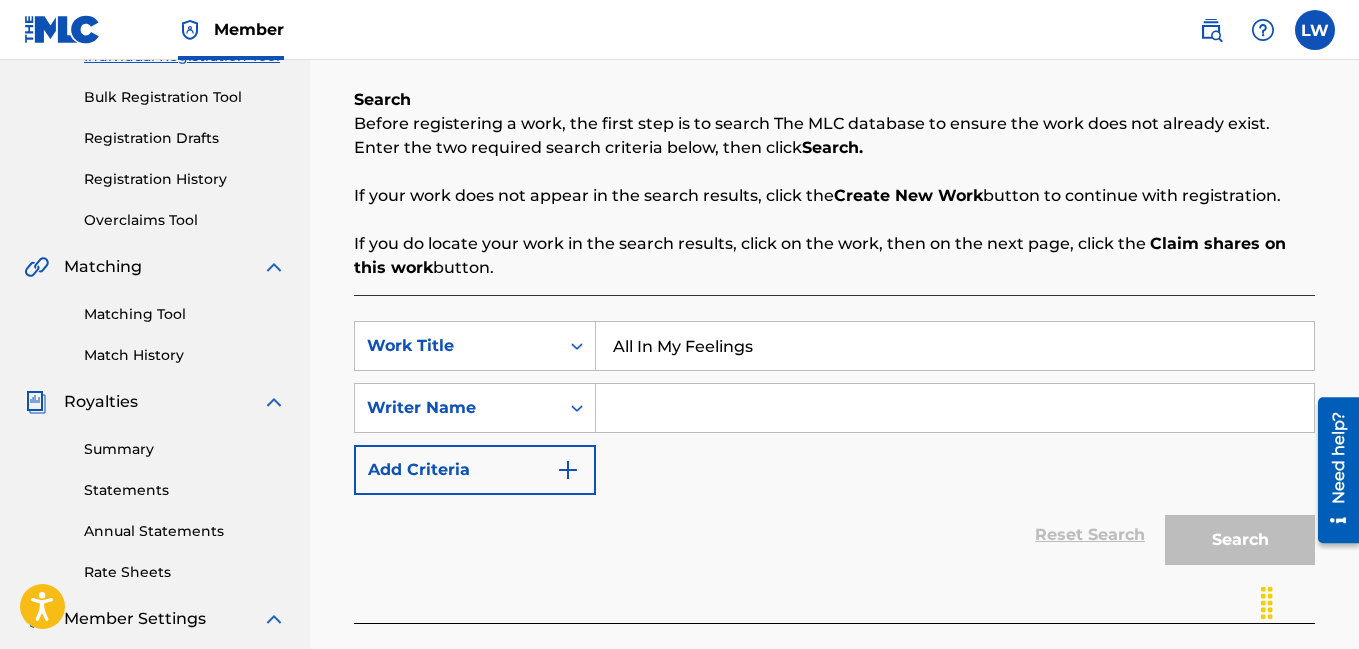 type on "All In My Feelings" 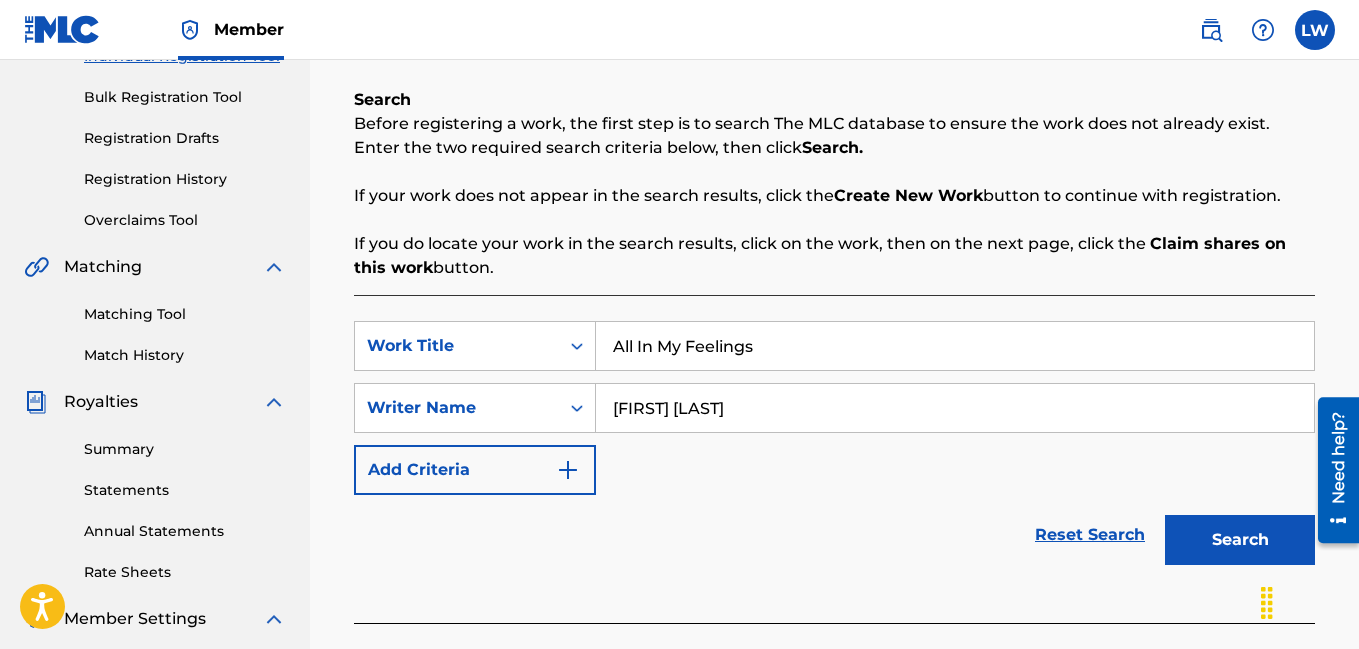 type on "[FIRST] [LAST]" 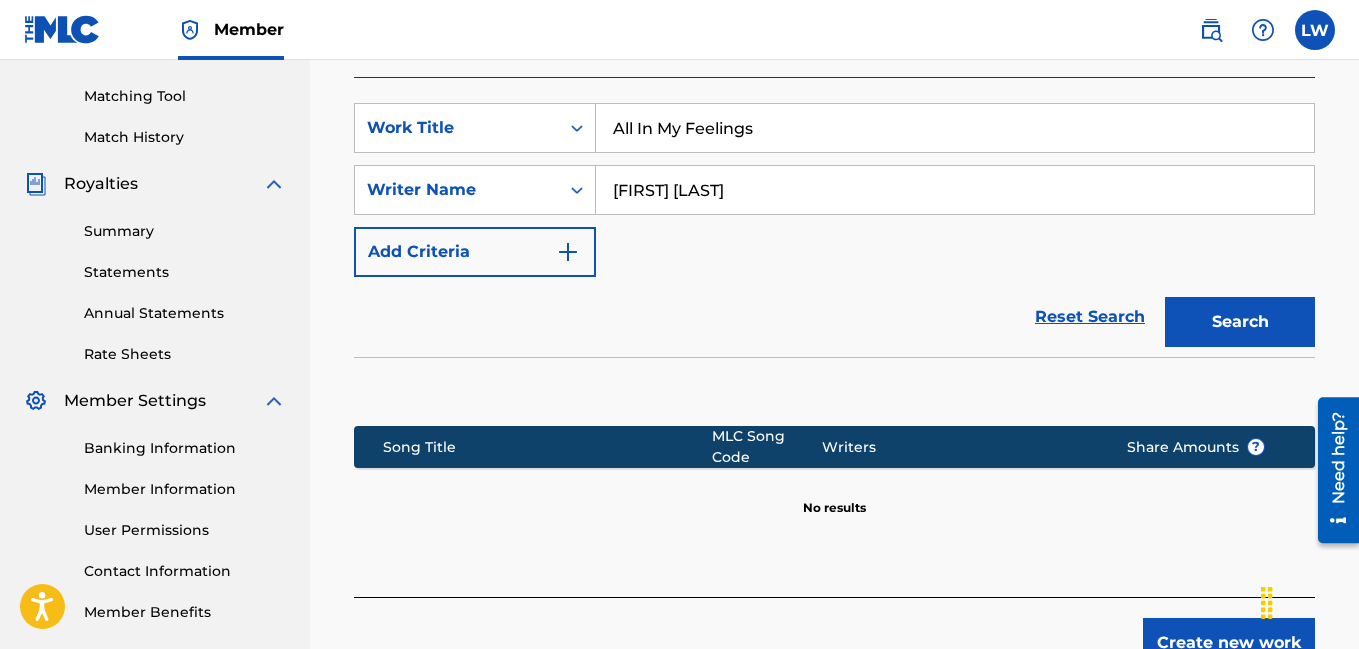 scroll, scrollTop: 525, scrollLeft: 0, axis: vertical 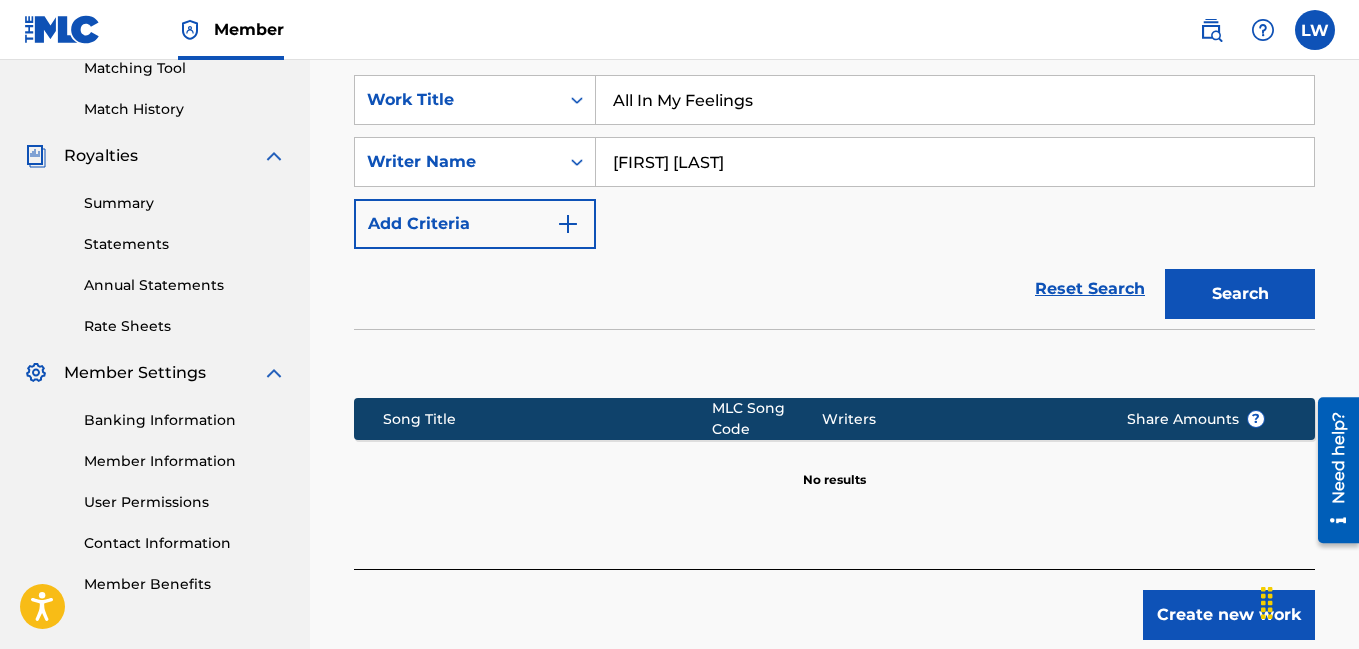 click on "Create new work" at bounding box center (1229, 615) 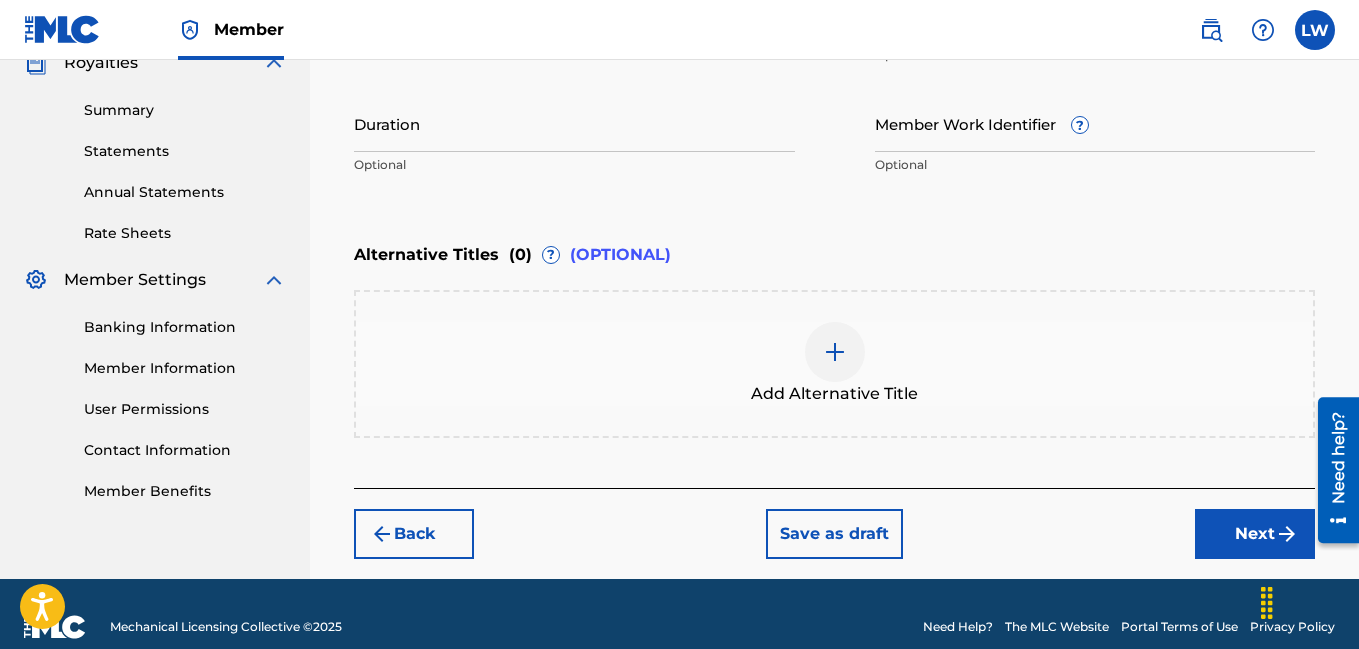 scroll, scrollTop: 640, scrollLeft: 0, axis: vertical 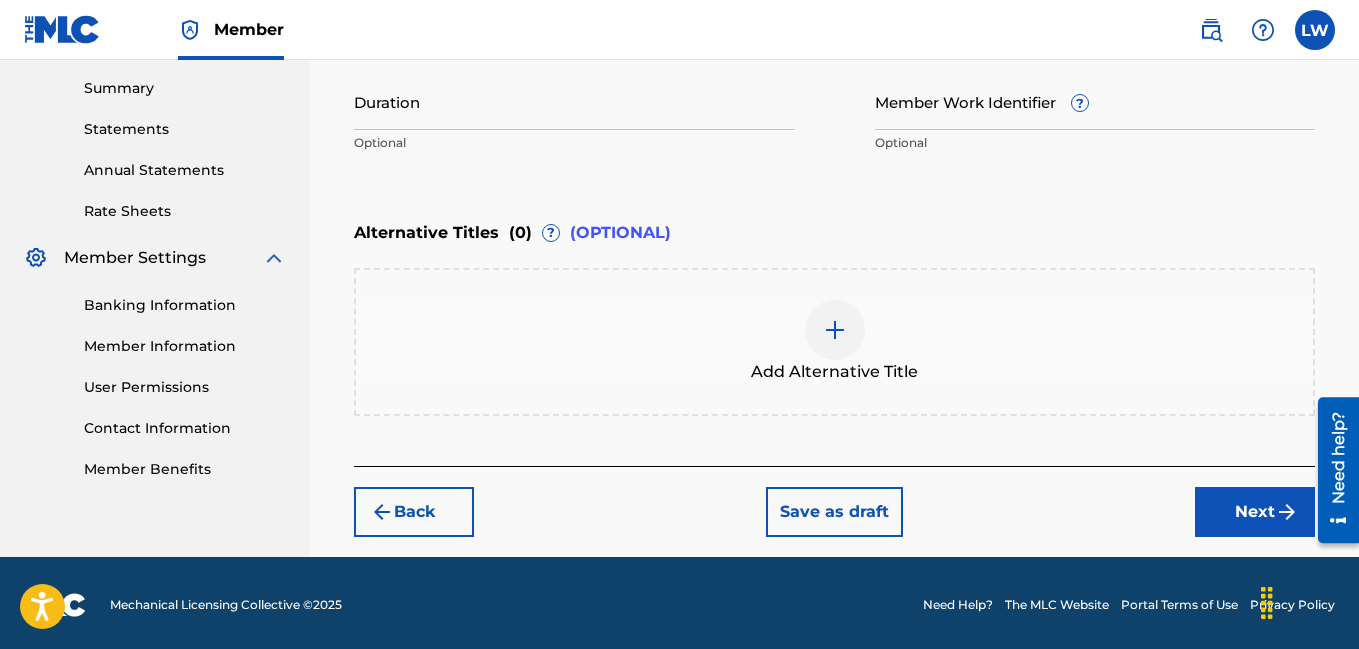 click on "Next" at bounding box center [1255, 512] 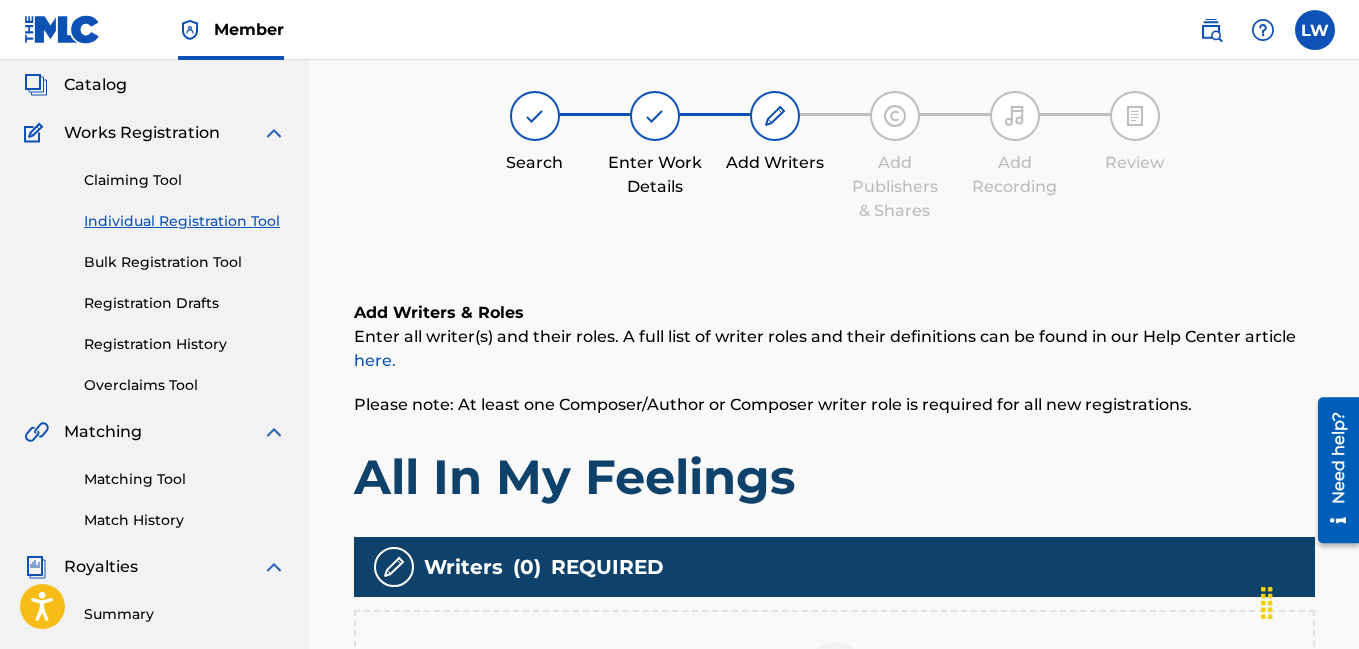 scroll, scrollTop: 90, scrollLeft: 0, axis: vertical 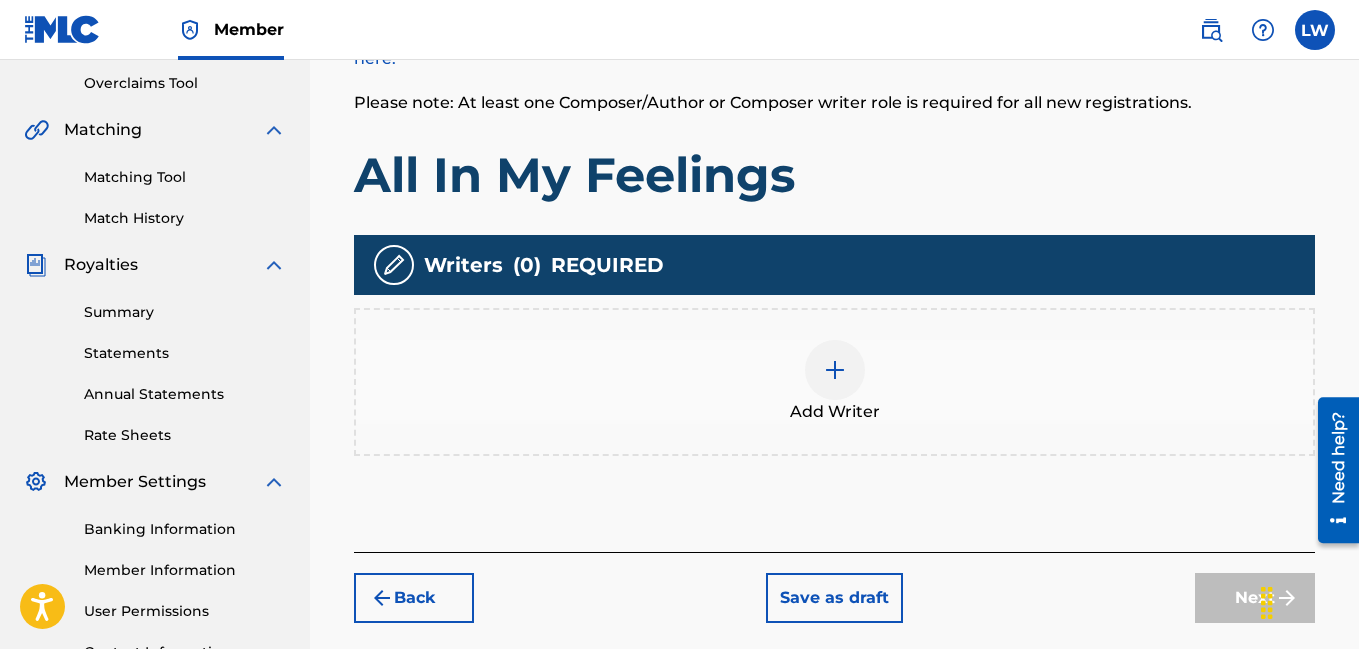 click at bounding box center [835, 370] 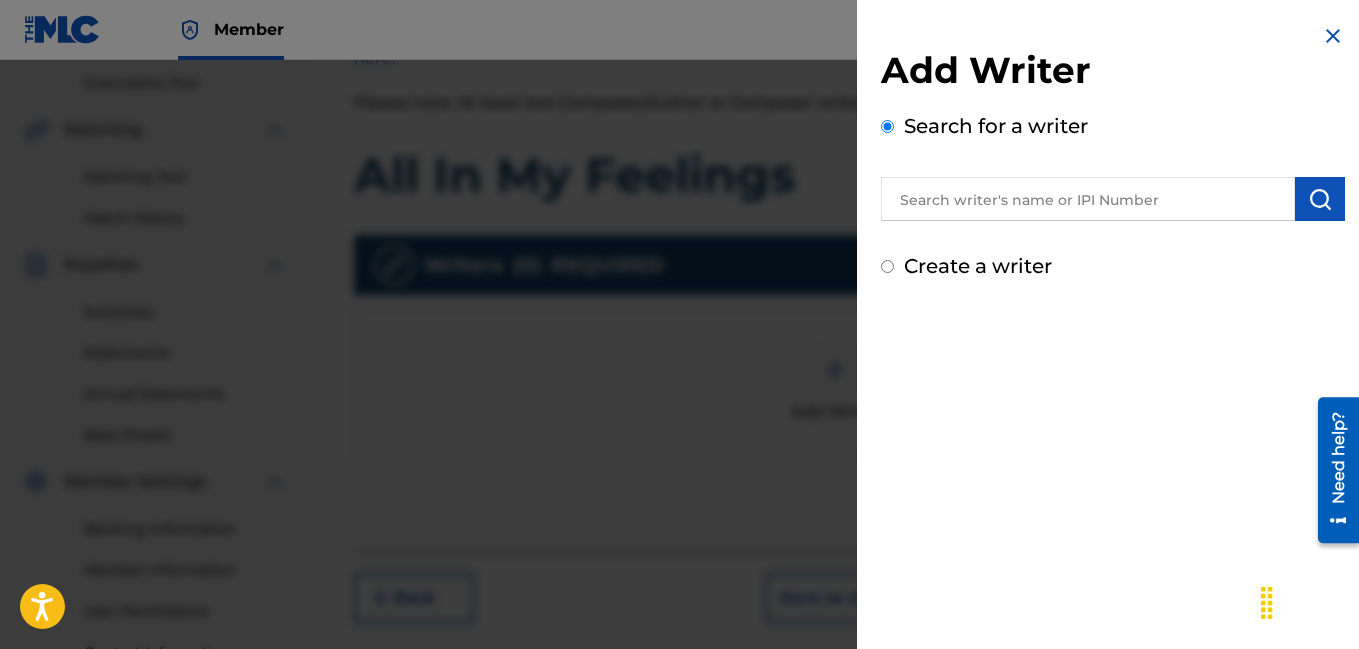 click on "Create a writer" at bounding box center [887, 266] 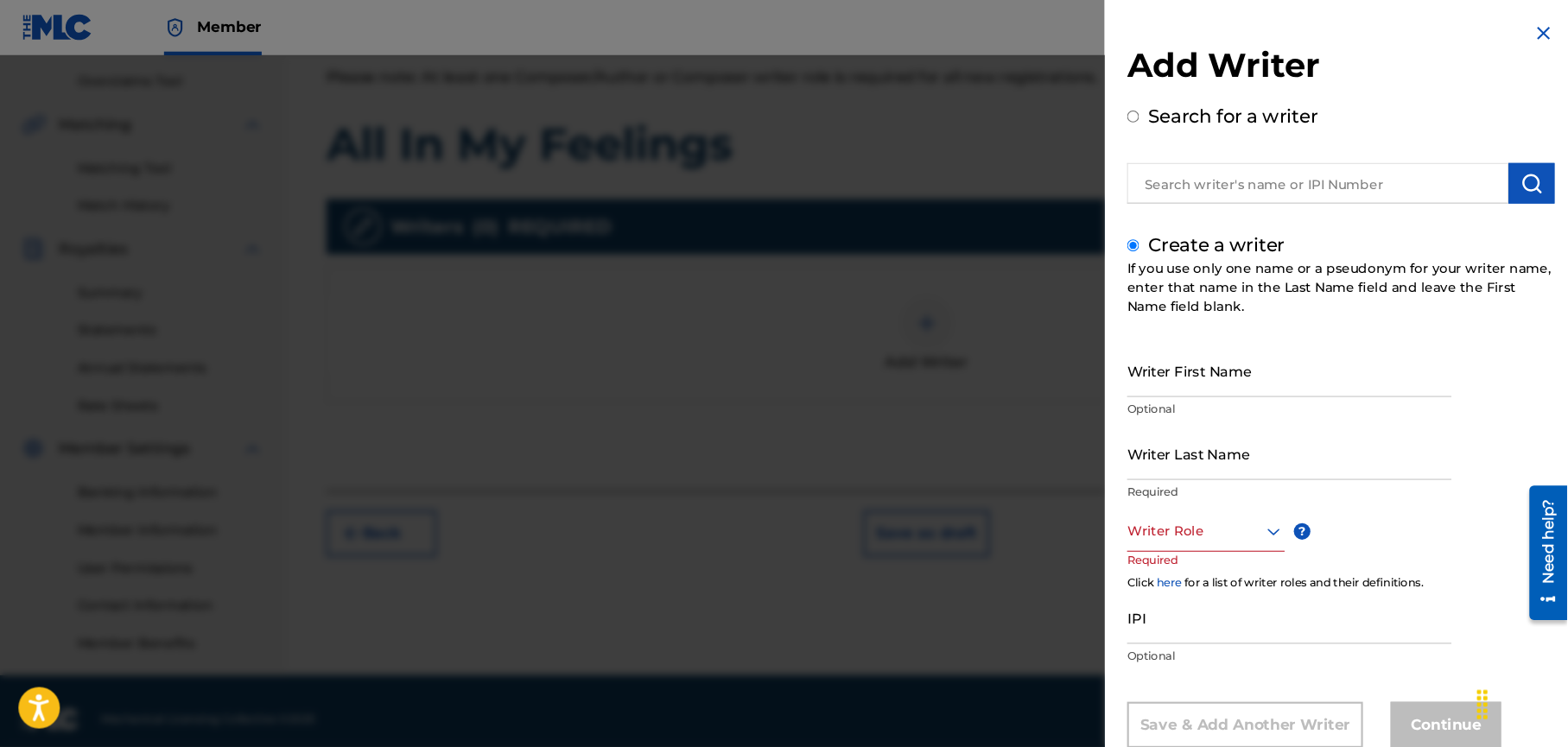 scroll, scrollTop: 308, scrollLeft: 0, axis: vertical 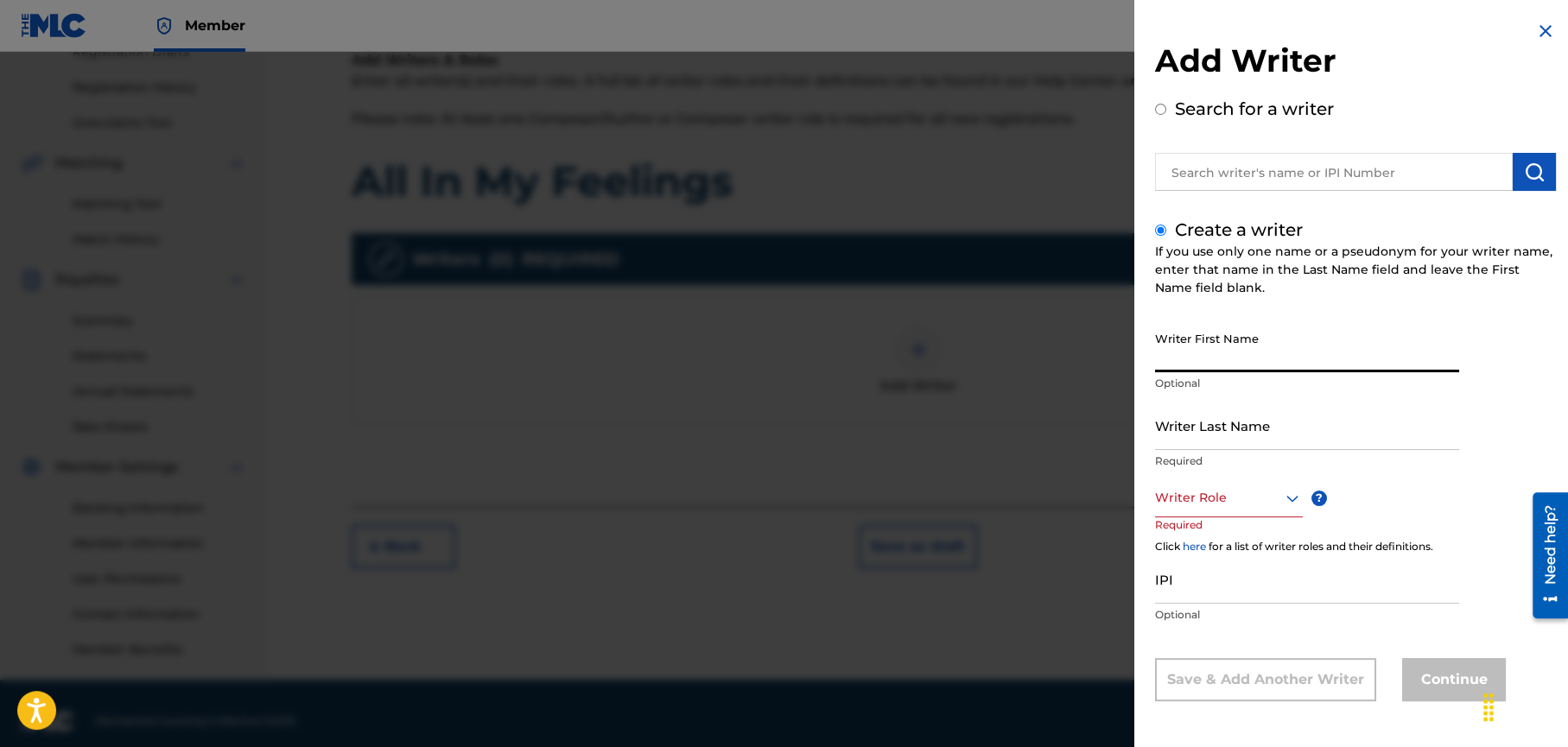 click on "Writer First Name" at bounding box center [1307, 347] 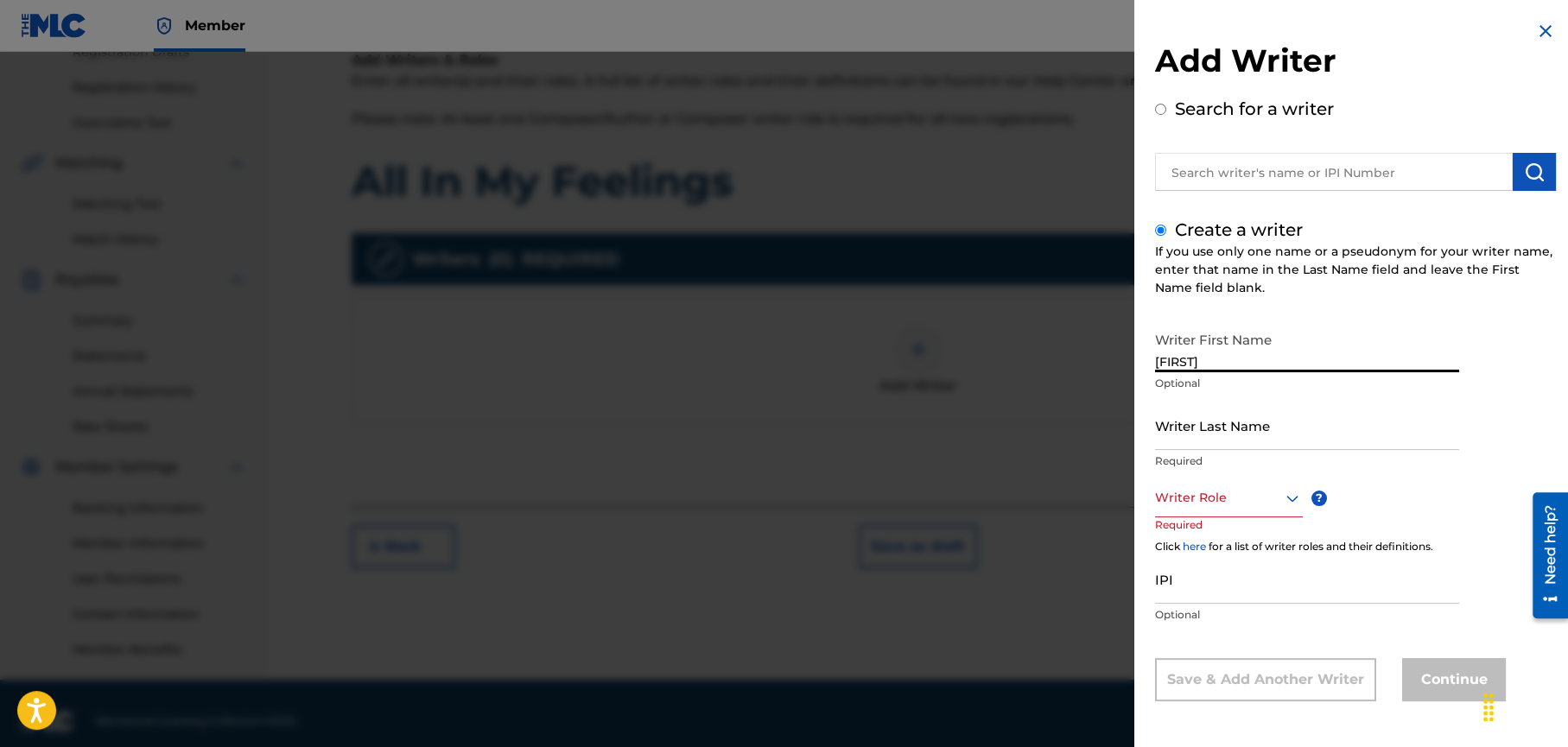 type on "[FIRST]" 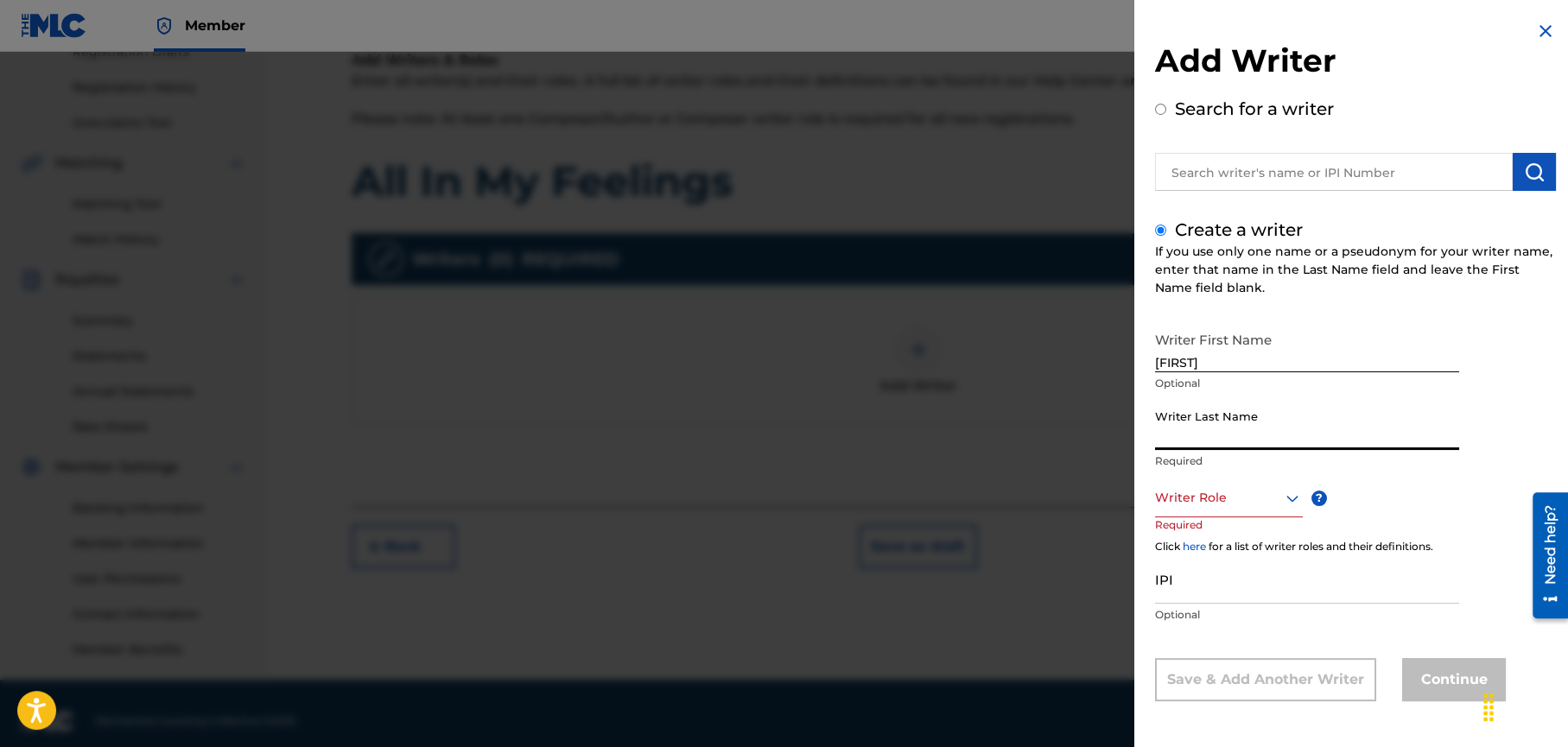 click on "Writer Last Name" at bounding box center [1307, 425] 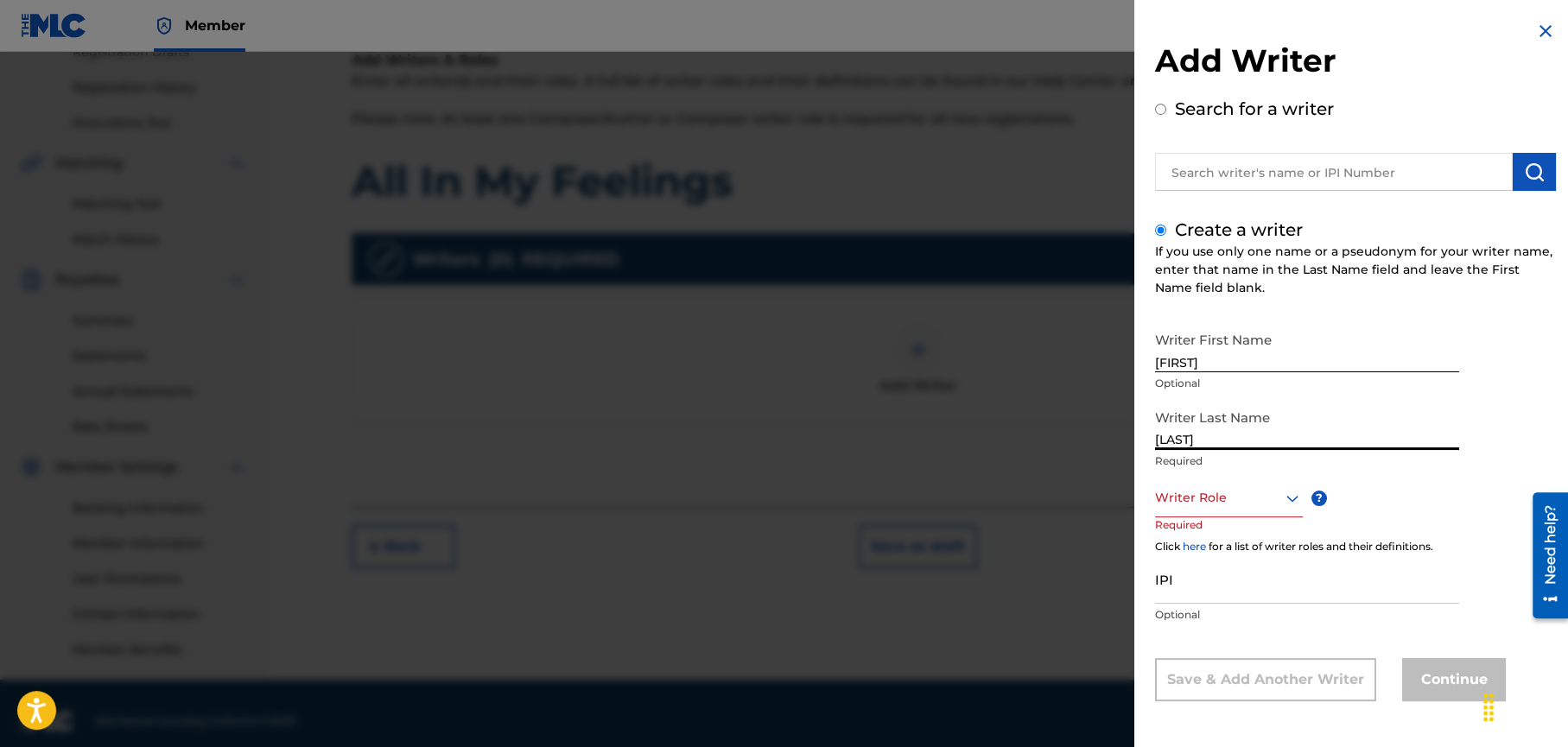 type on "[LAST]" 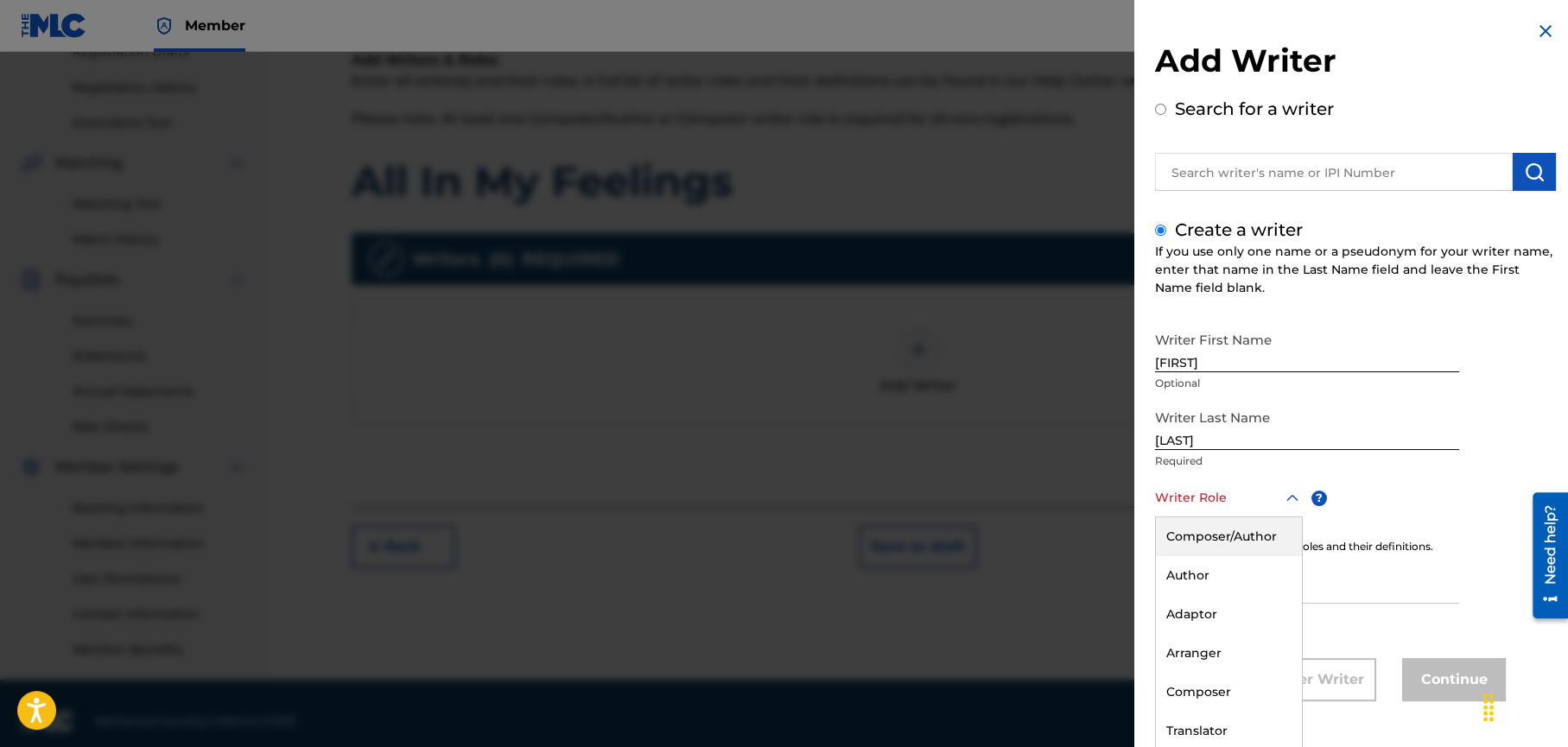 scroll, scrollTop: 1, scrollLeft: 0, axis: vertical 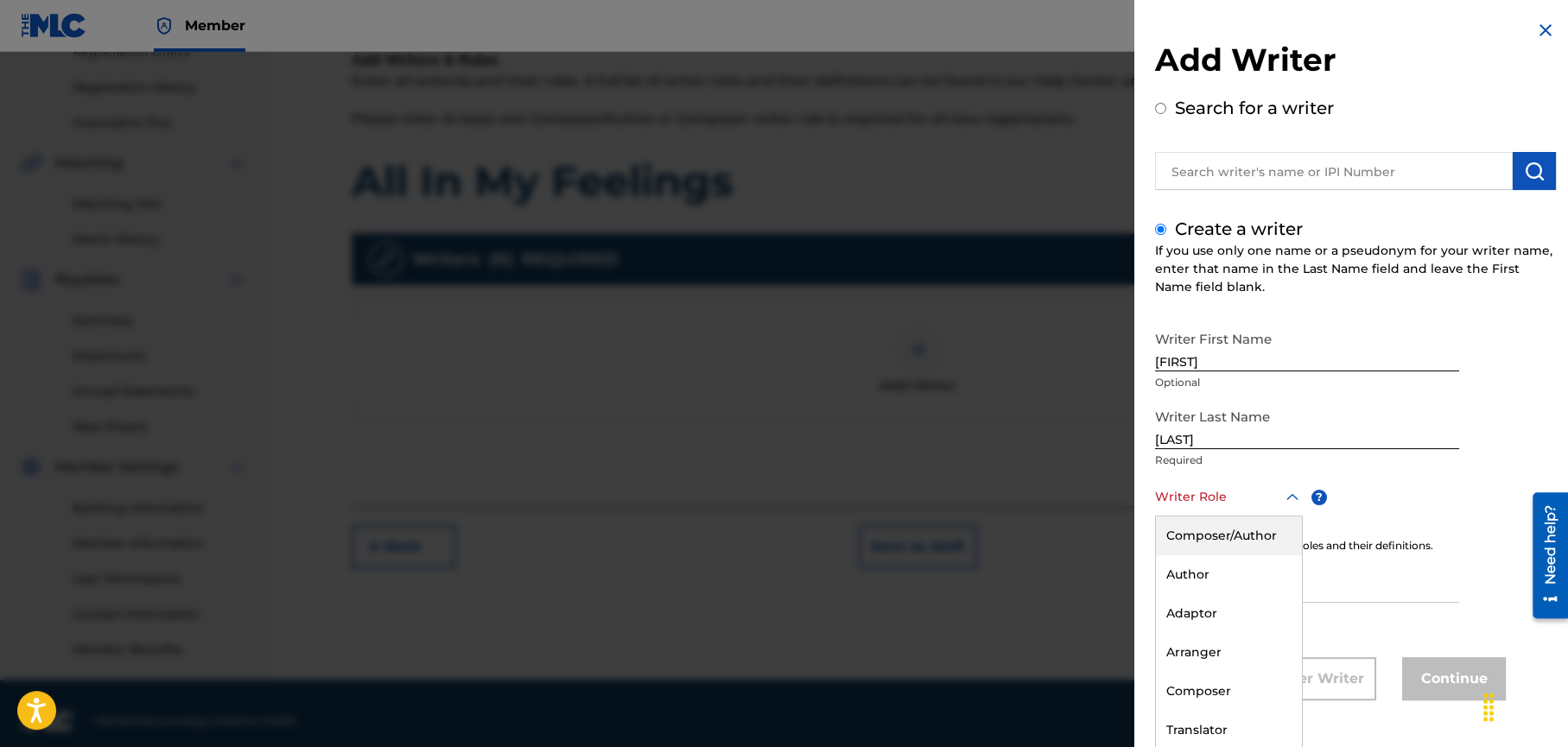 click on "Composer/Author" at bounding box center (1228, 535) 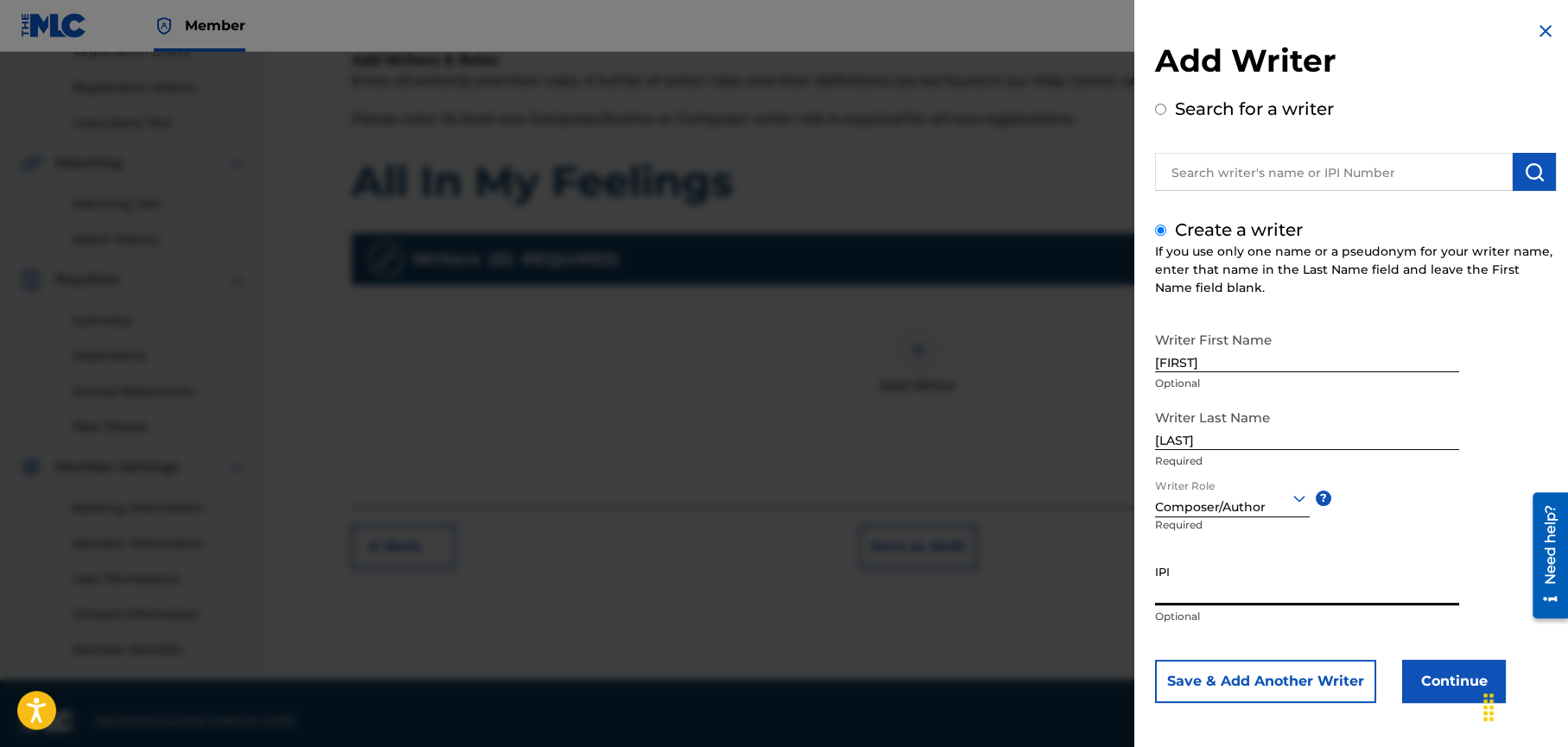 click on "IPI" at bounding box center (1307, 580) 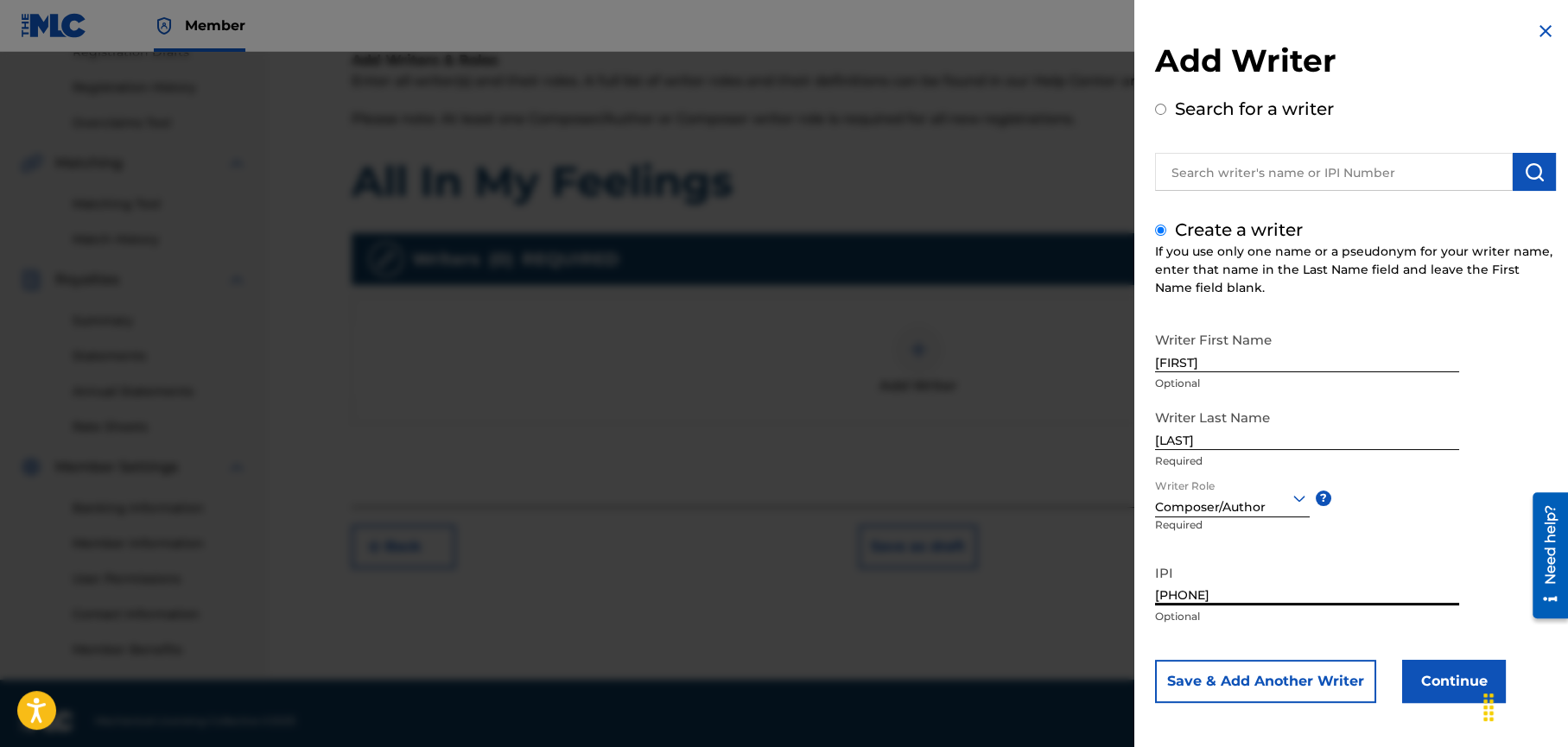 type on "[PHONE]" 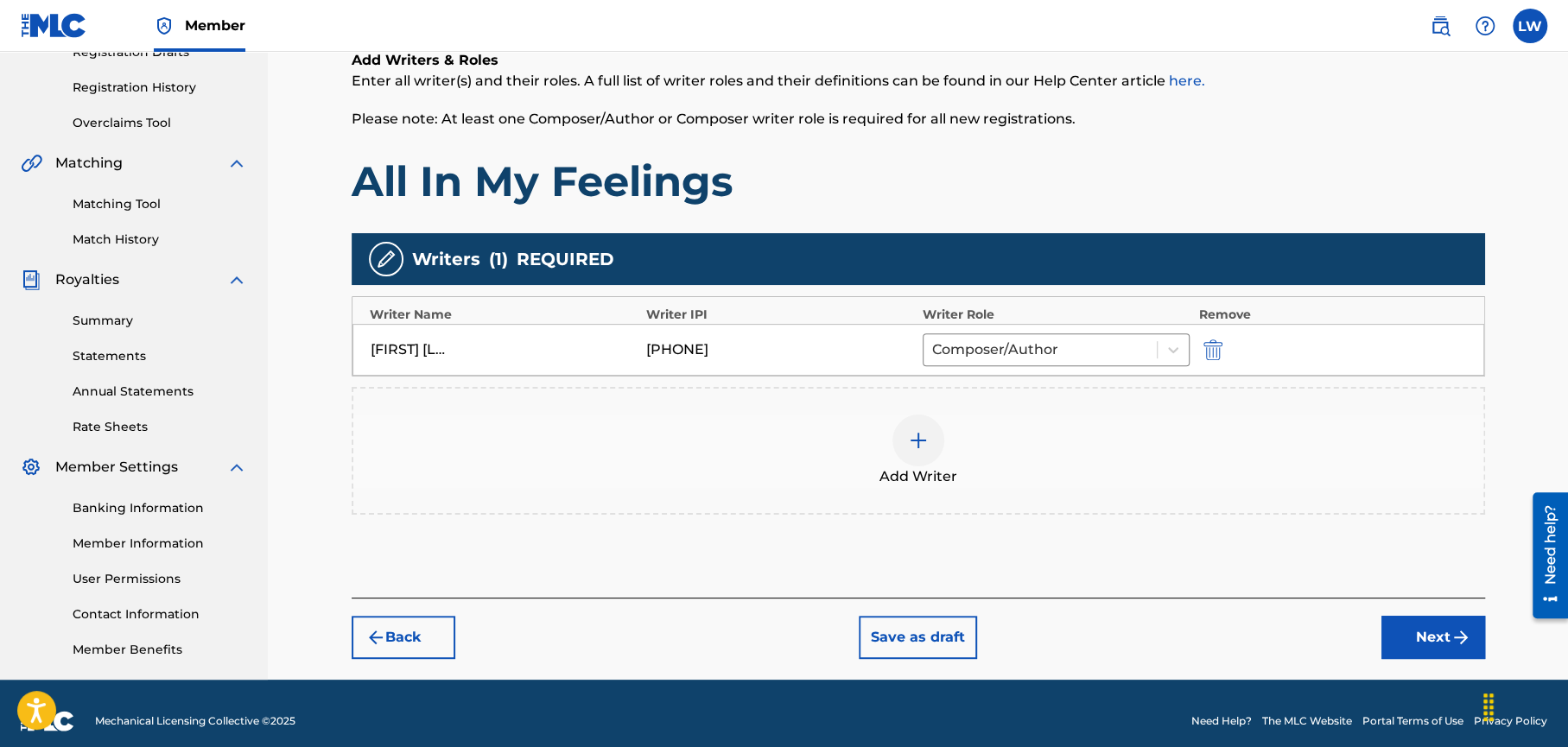 click on "Next" at bounding box center (1433, 637) 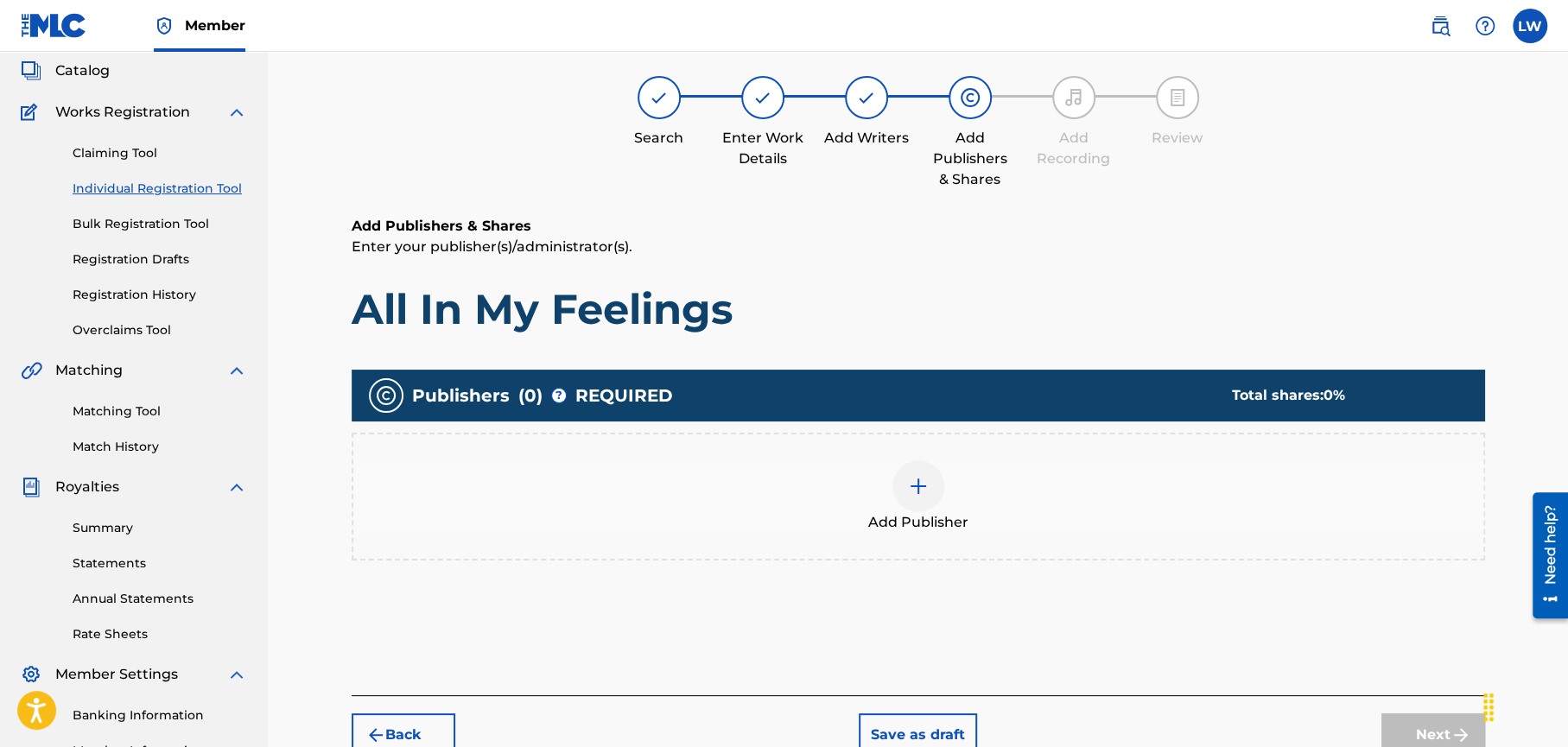 scroll, scrollTop: 78, scrollLeft: 0, axis: vertical 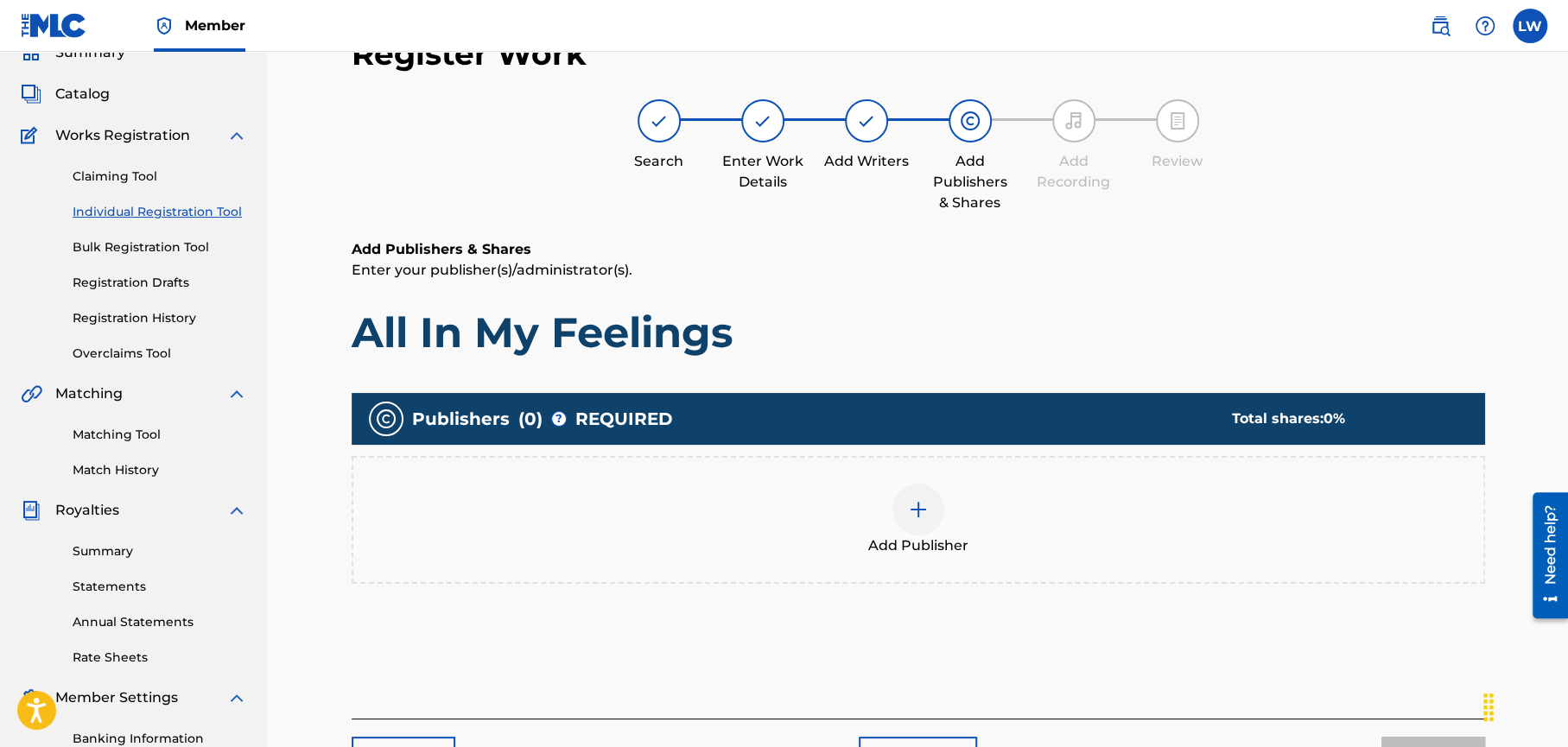 click at bounding box center [918, 510] 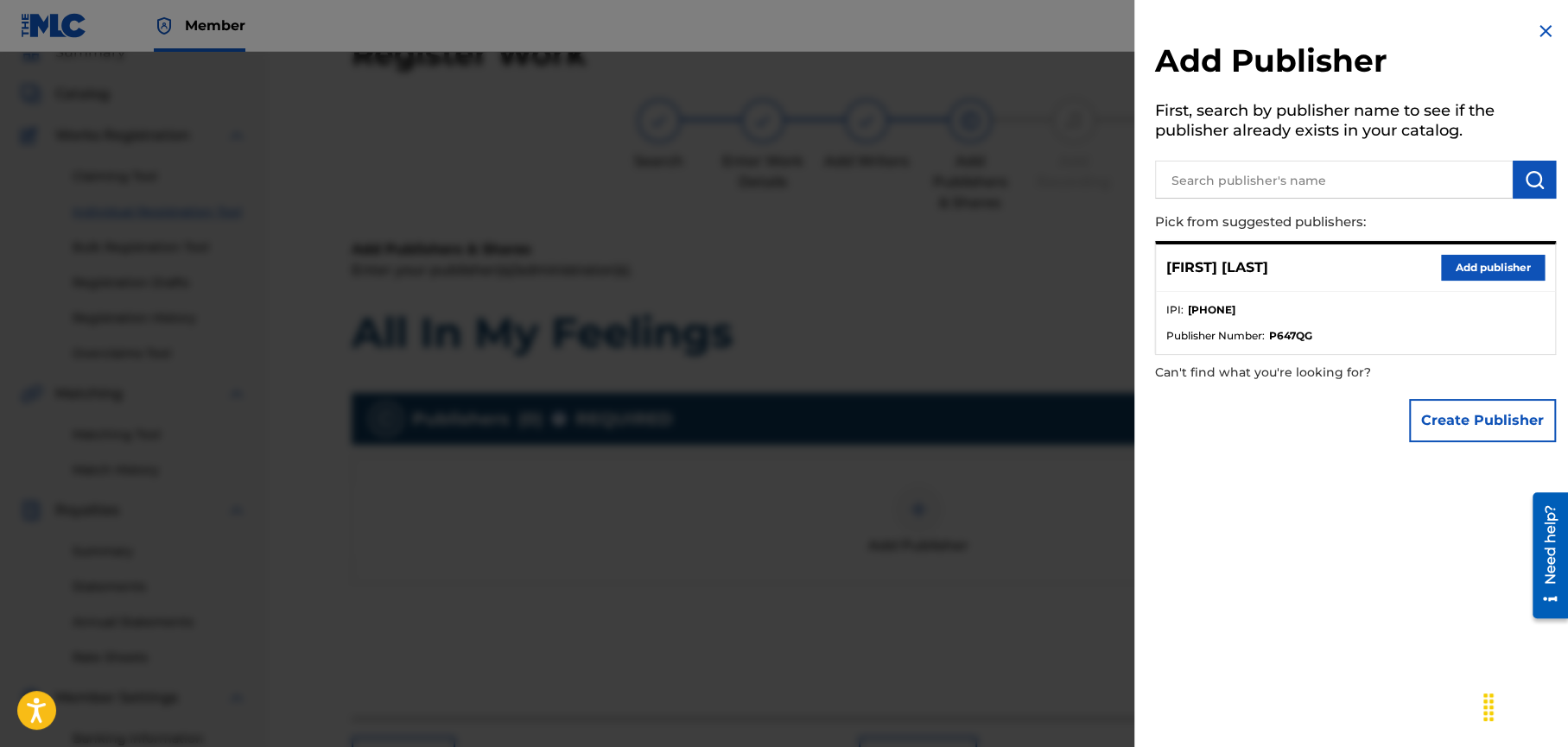 click on "Add publisher" at bounding box center [1493, 268] 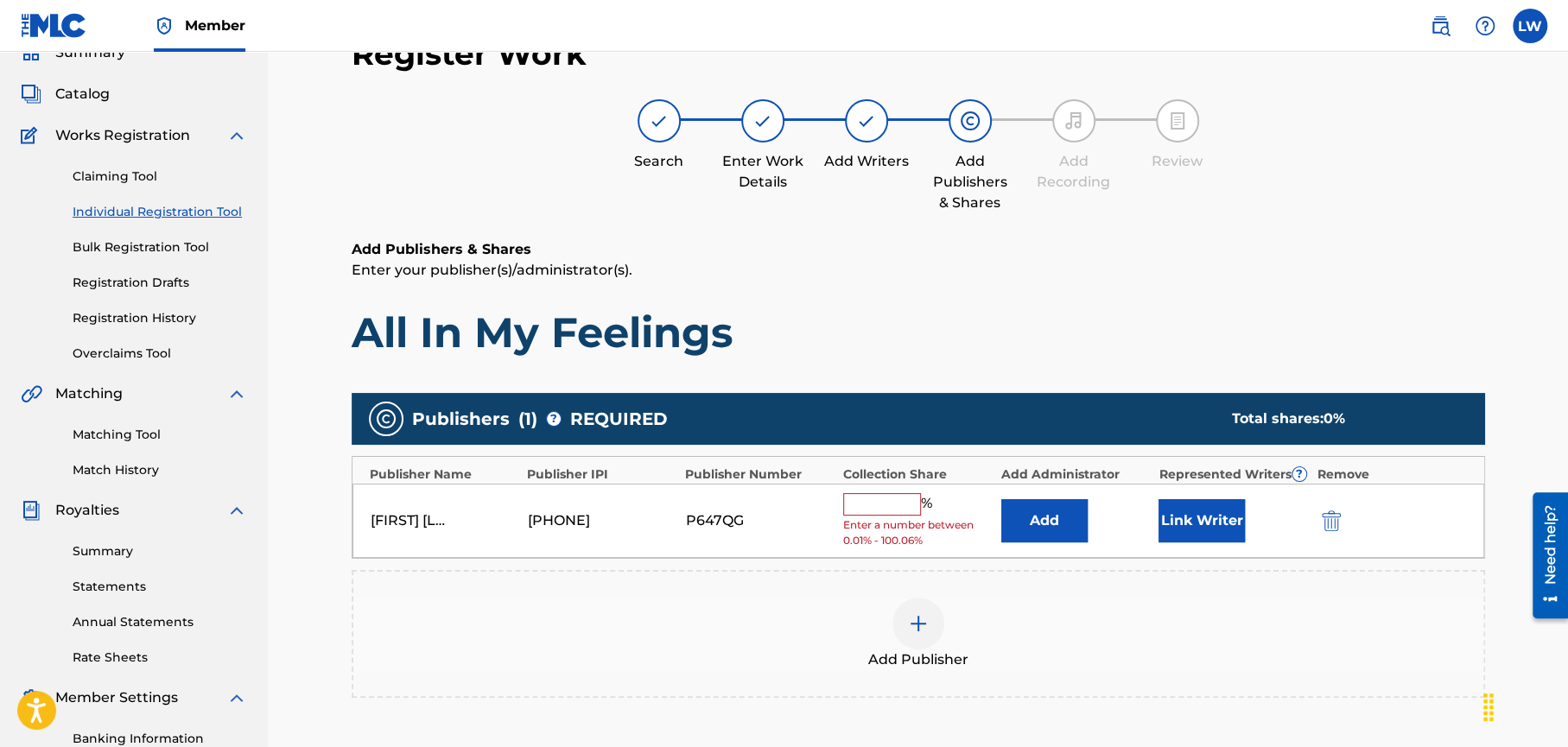 click at bounding box center (882, 504) 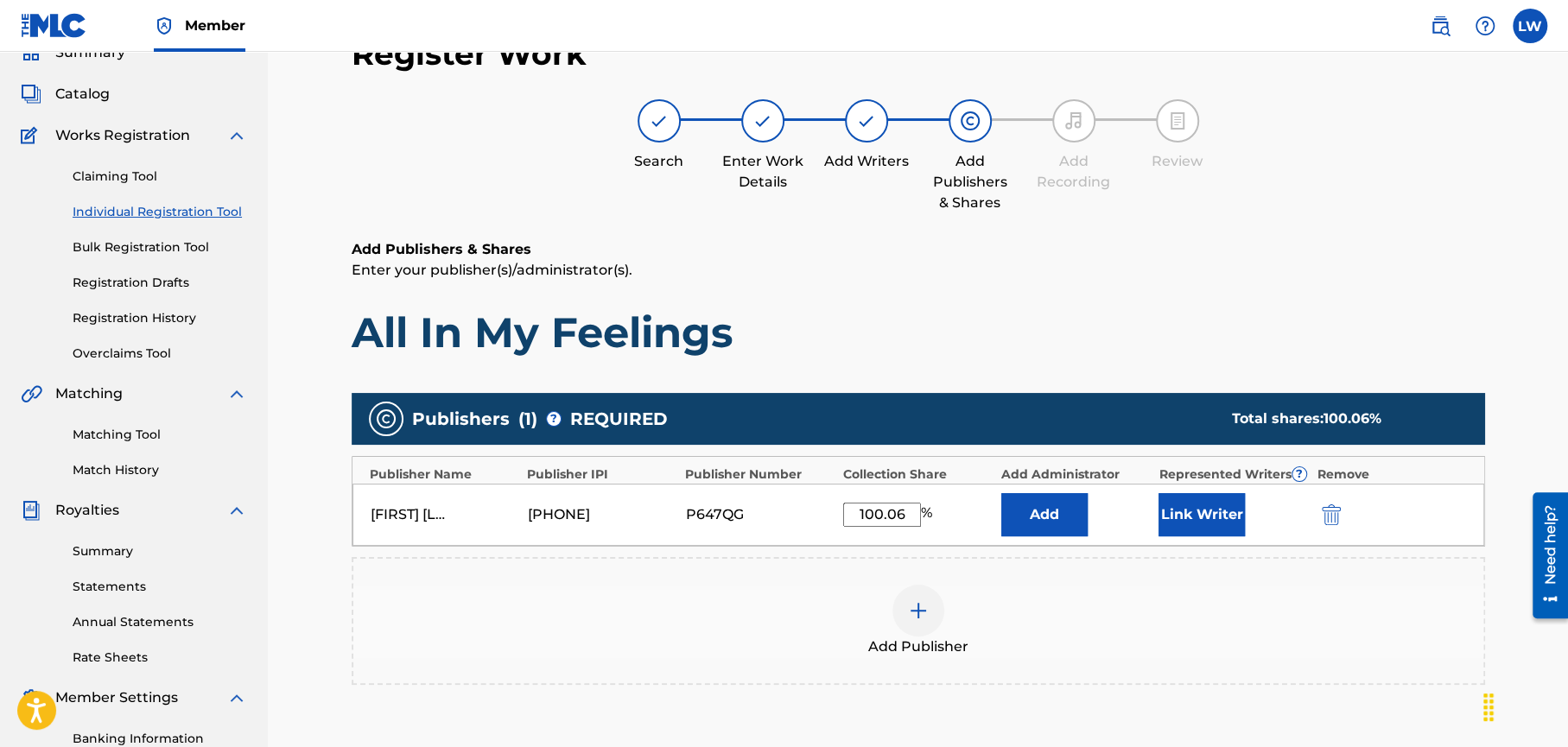 type on "100.06" 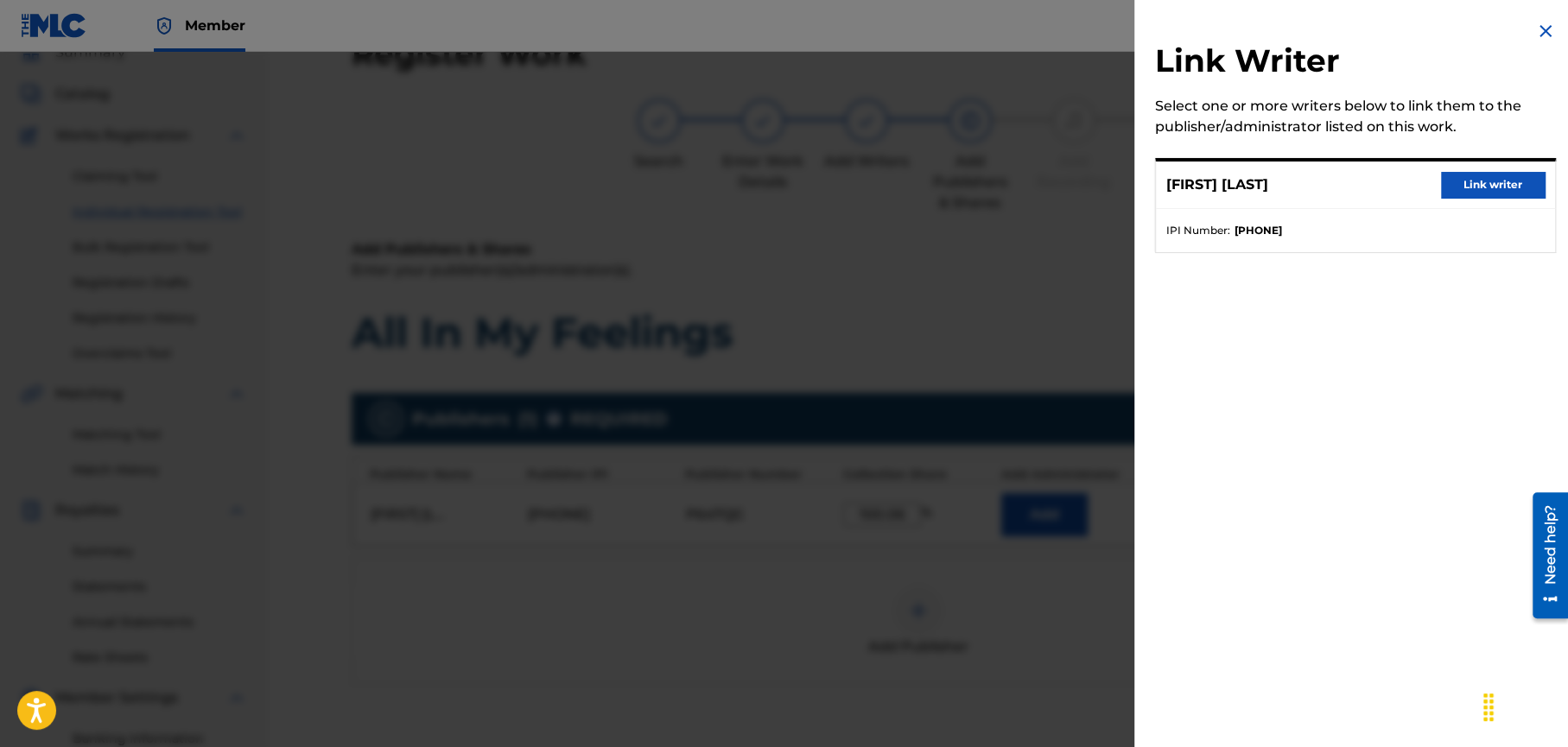 click on "Link Writer Select one or more writers below to link them to the publisher/administrator listed on this work. [FIRST] [LAST] Link writer [IPI] Number : [IPI]" at bounding box center (1355, 373) 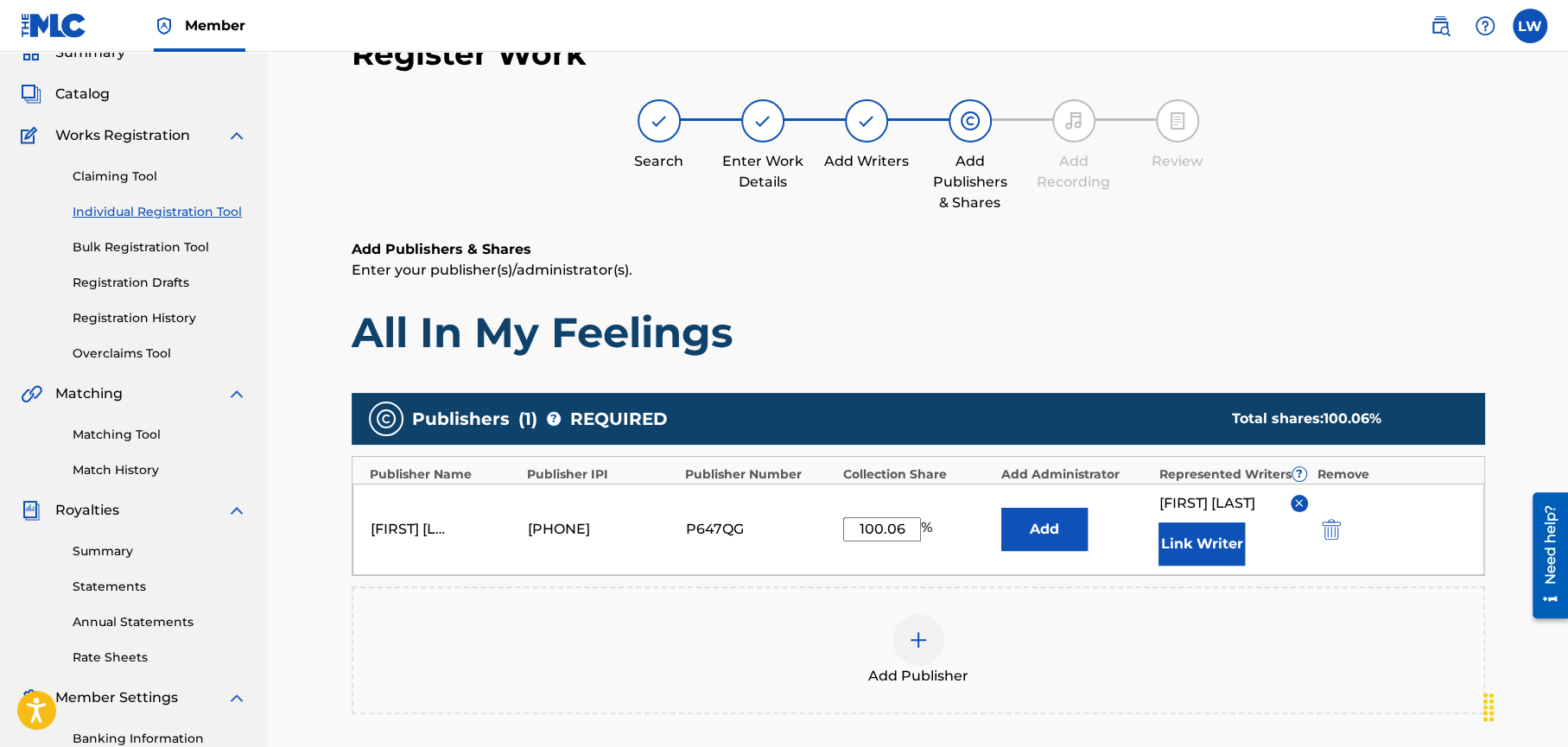 click on "Add" at bounding box center (1044, 529) 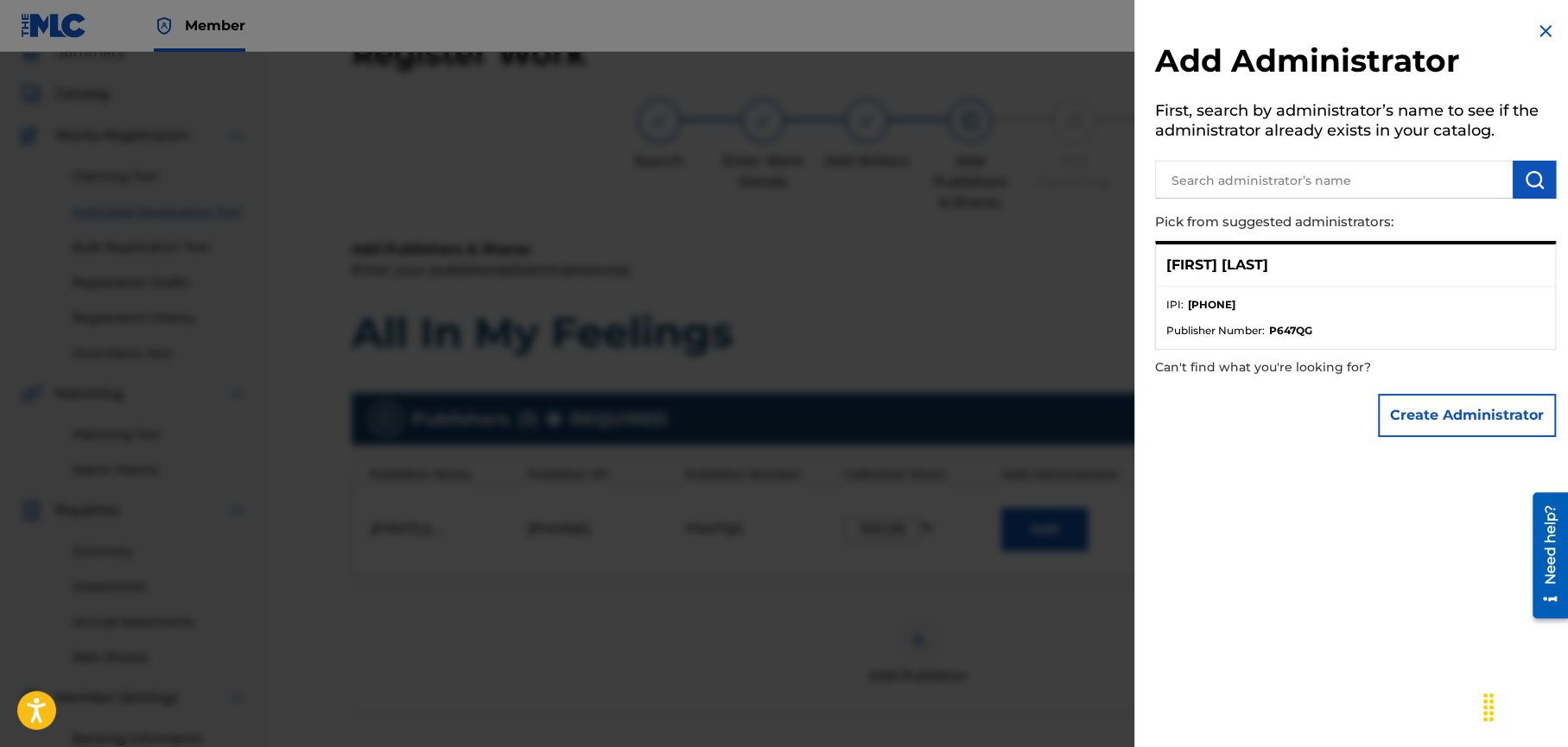 click on "[PUBLISHER_NUMBER]" at bounding box center [1355, 331] 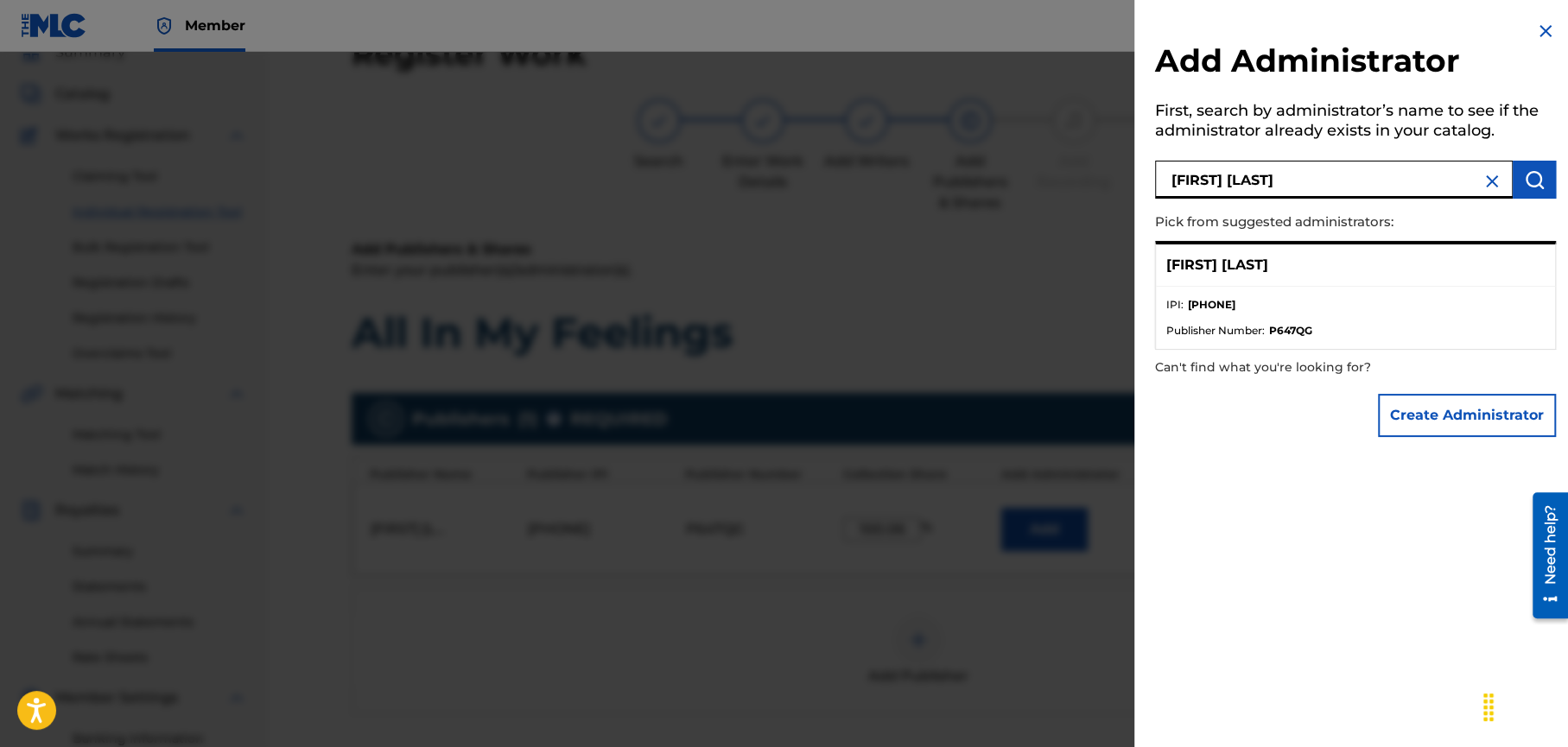 type on "[FIRST] [LAST]" 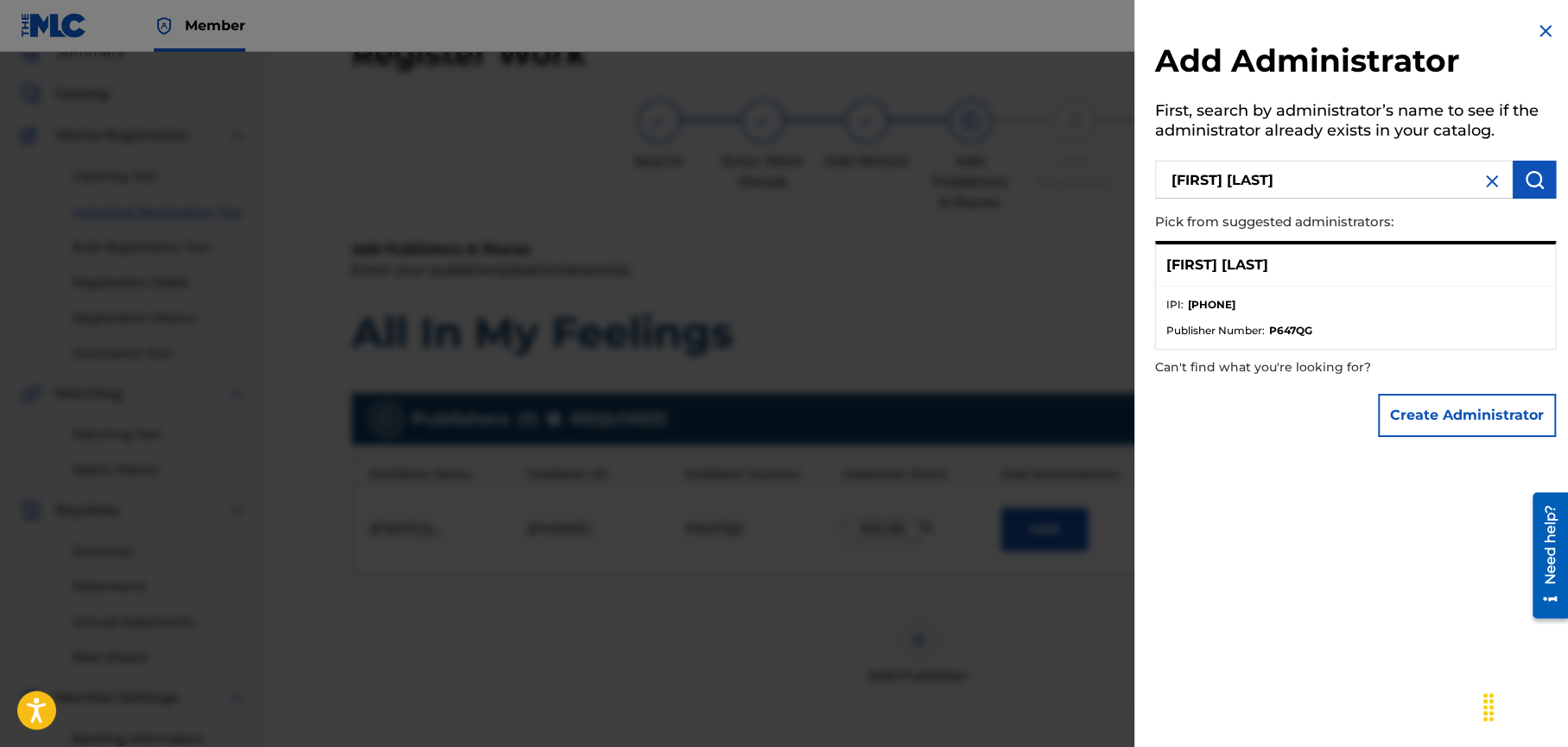 click on "[FIRST] [LAST]" at bounding box center [1217, 265] 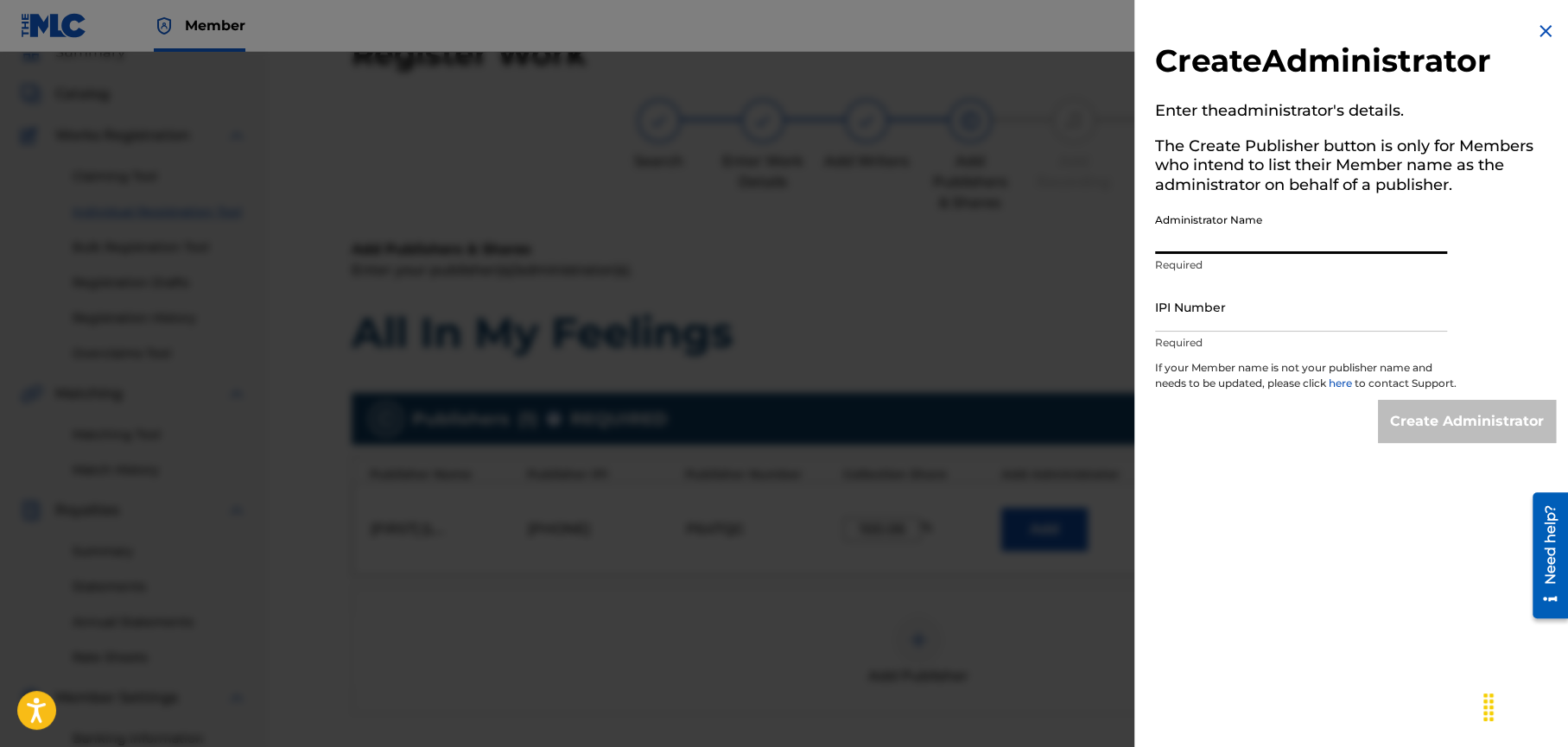 click on "Administrator Name" at bounding box center [1301, 229] 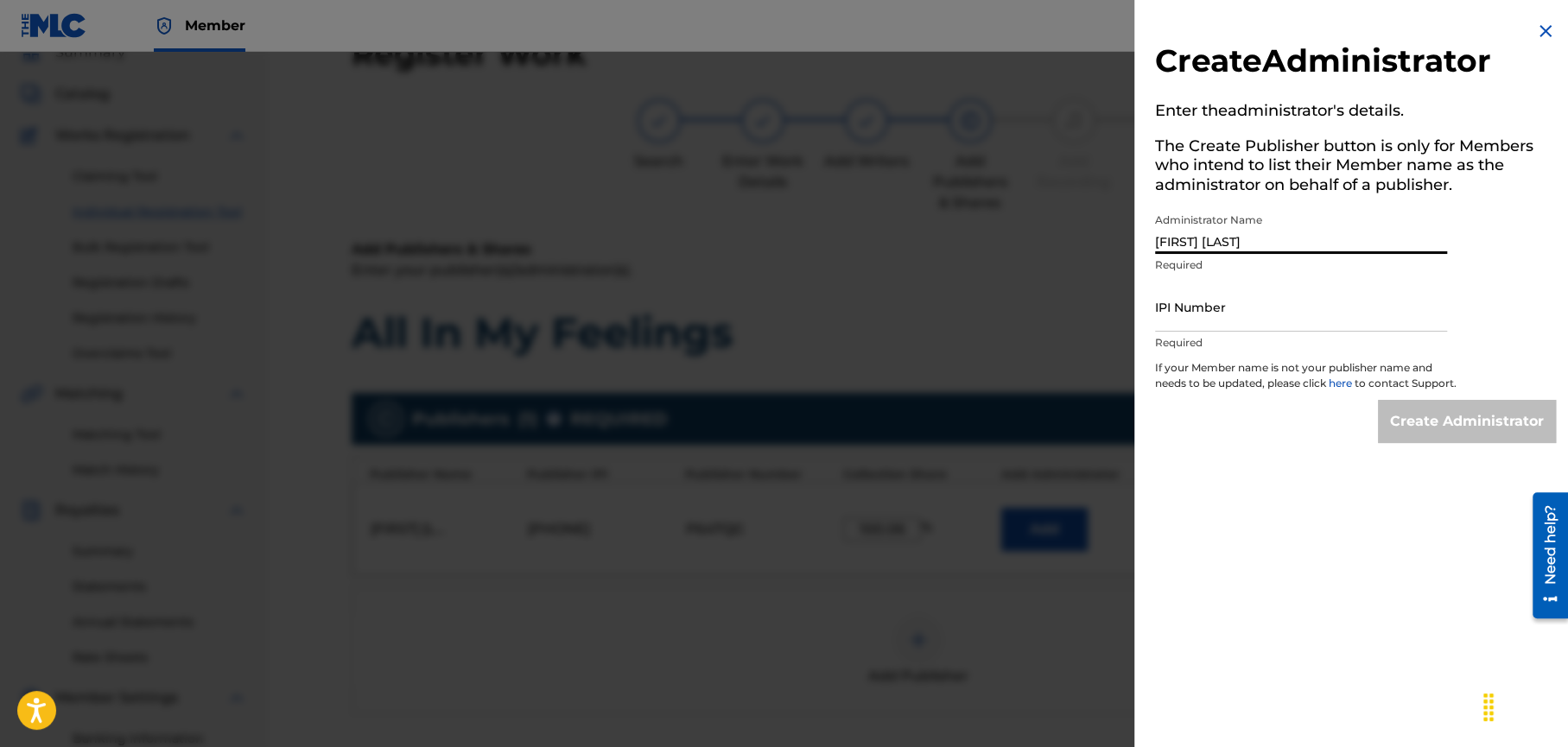 type on "[FIRST] [LAST]" 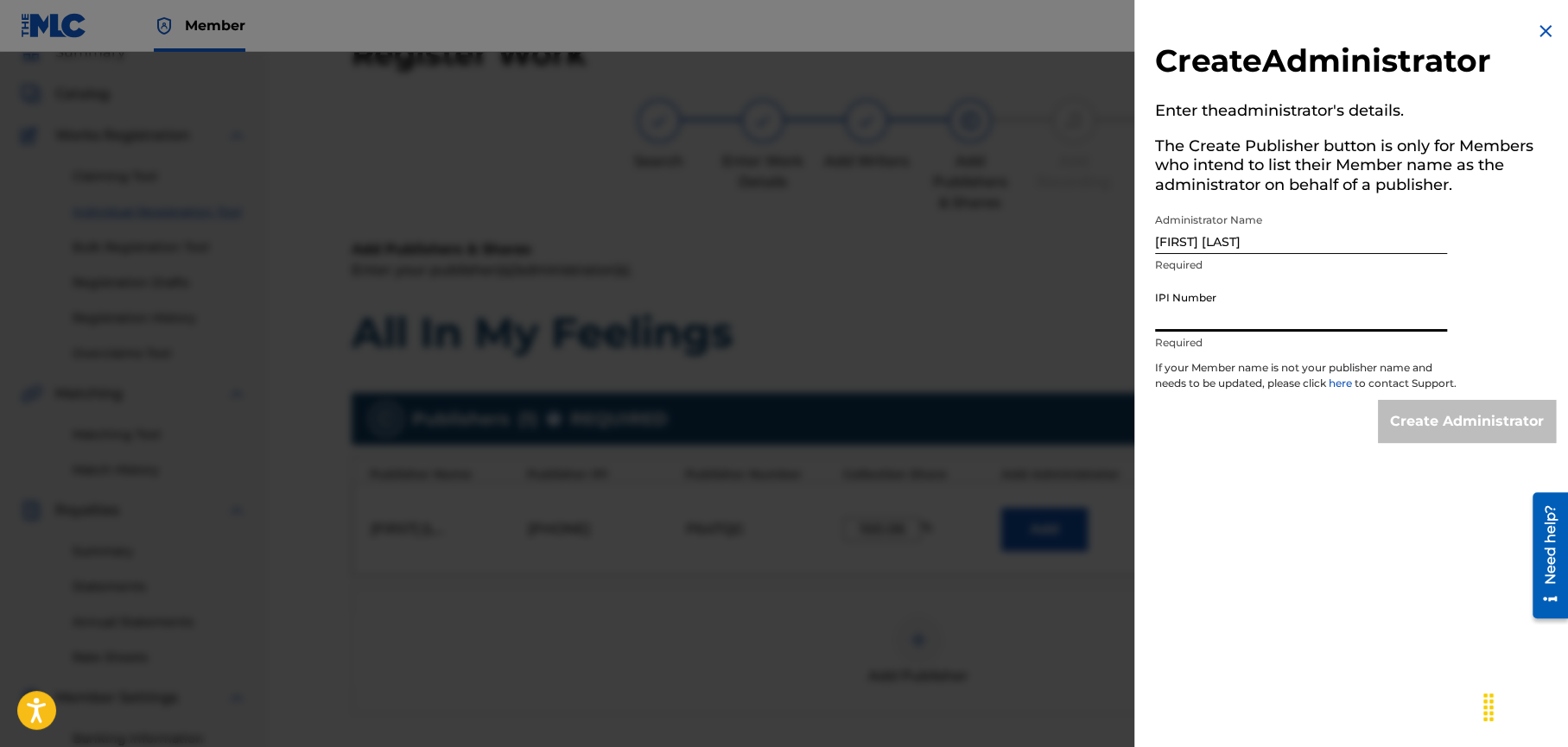 click on "IPI Number" at bounding box center (1301, 307) 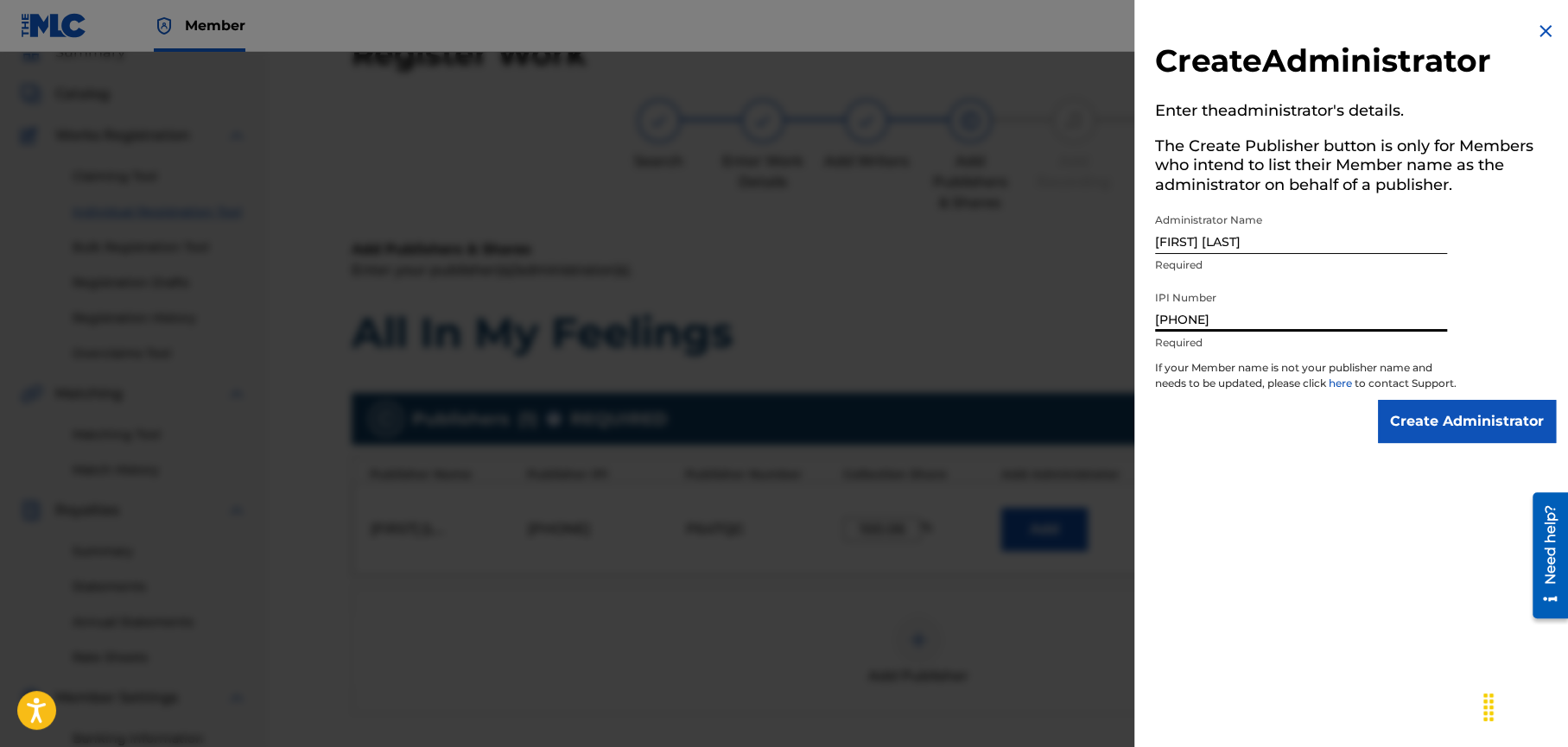 type on "[PHONE]" 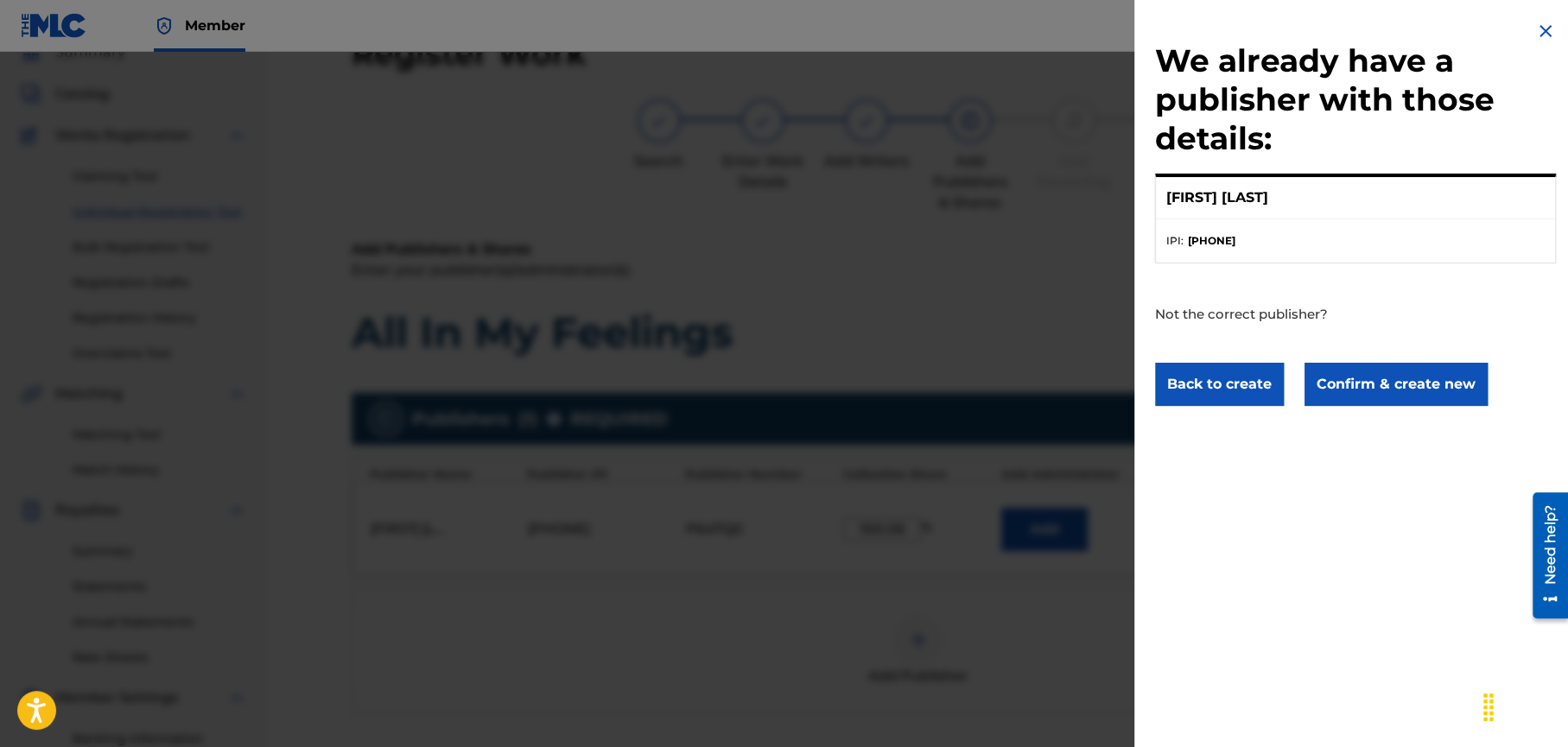 click on "Confirm & create new" at bounding box center [1396, 384] 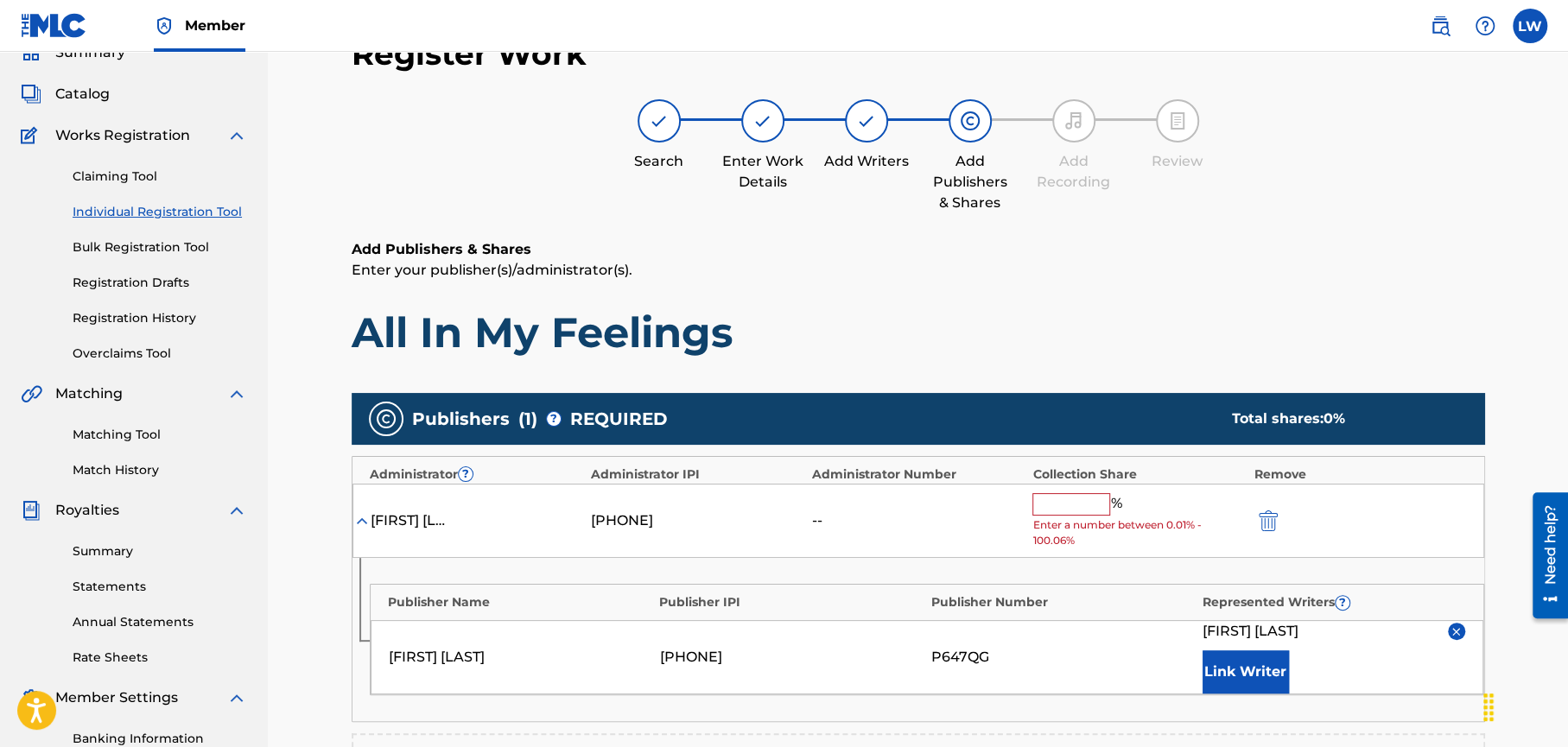 click at bounding box center (1071, 504) 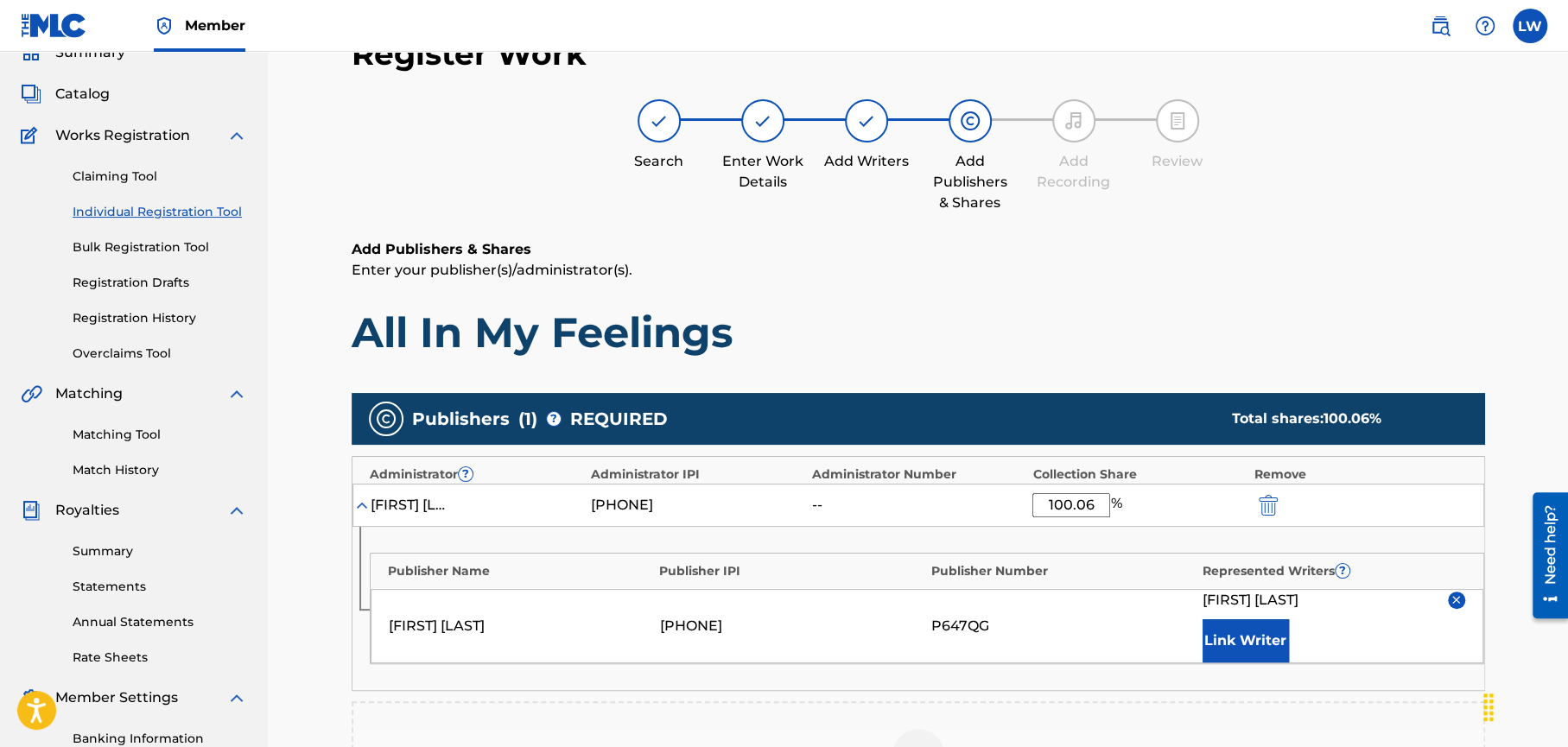 type on "100.06" 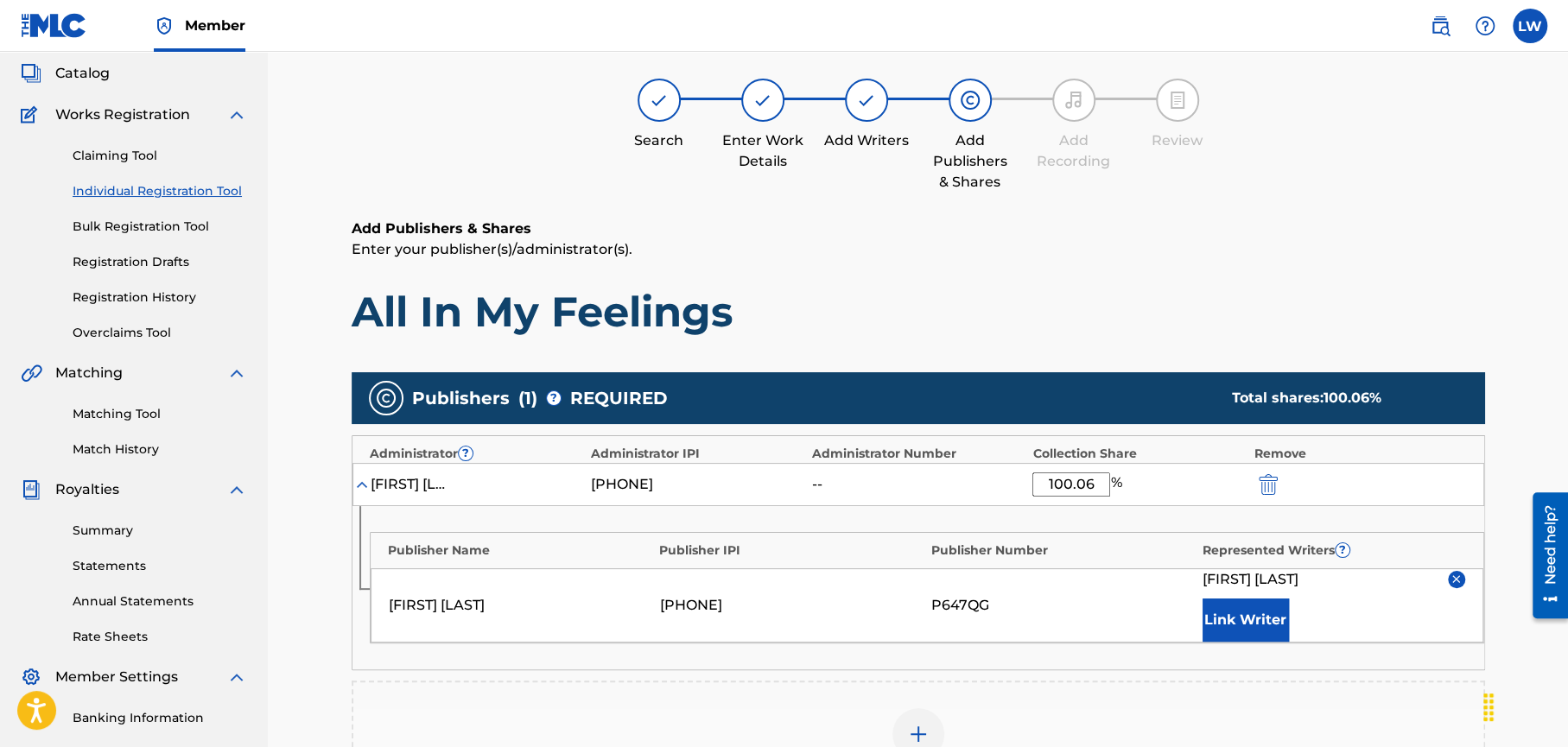 scroll, scrollTop: 104, scrollLeft: 0, axis: vertical 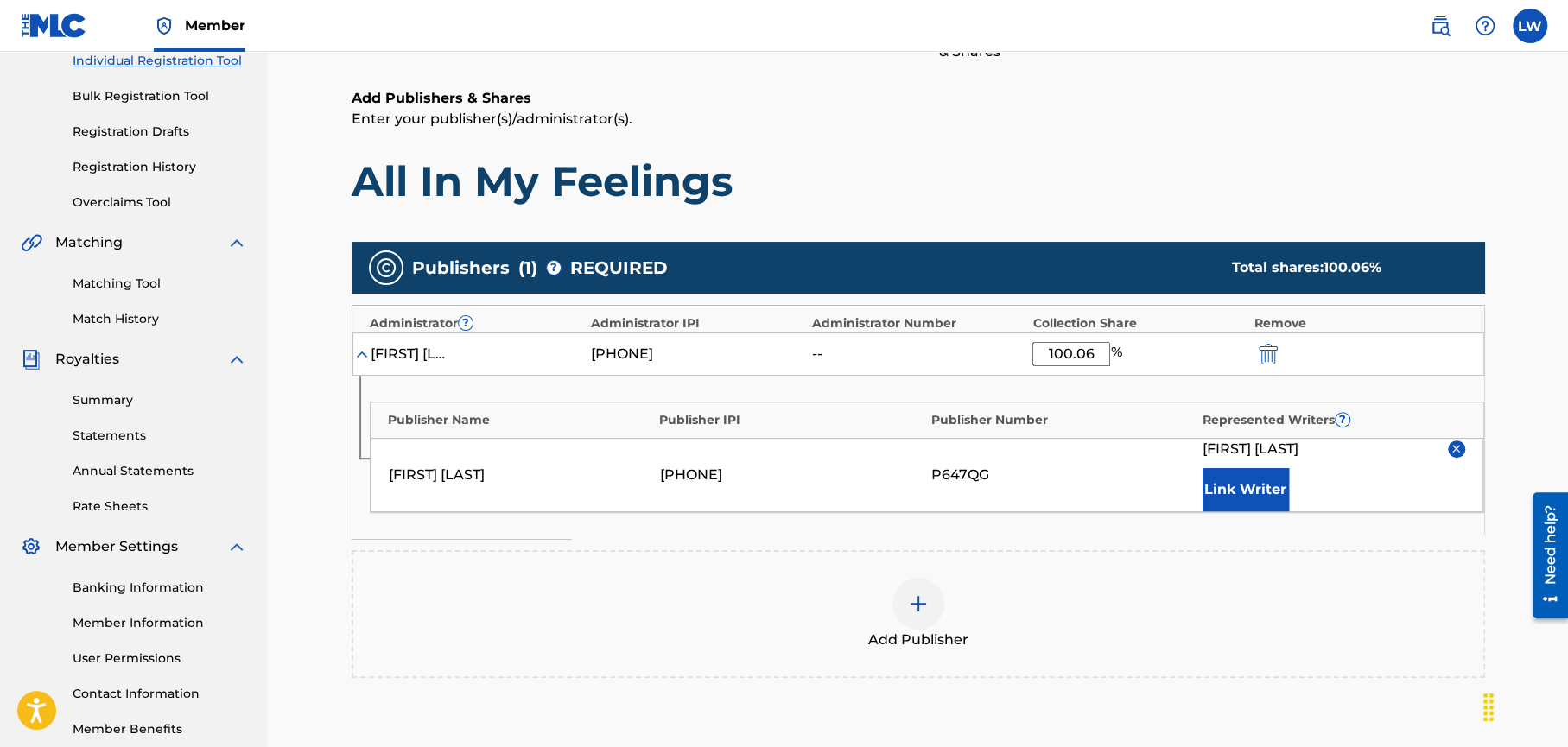 click on "Add Publisher" at bounding box center (918, 614) 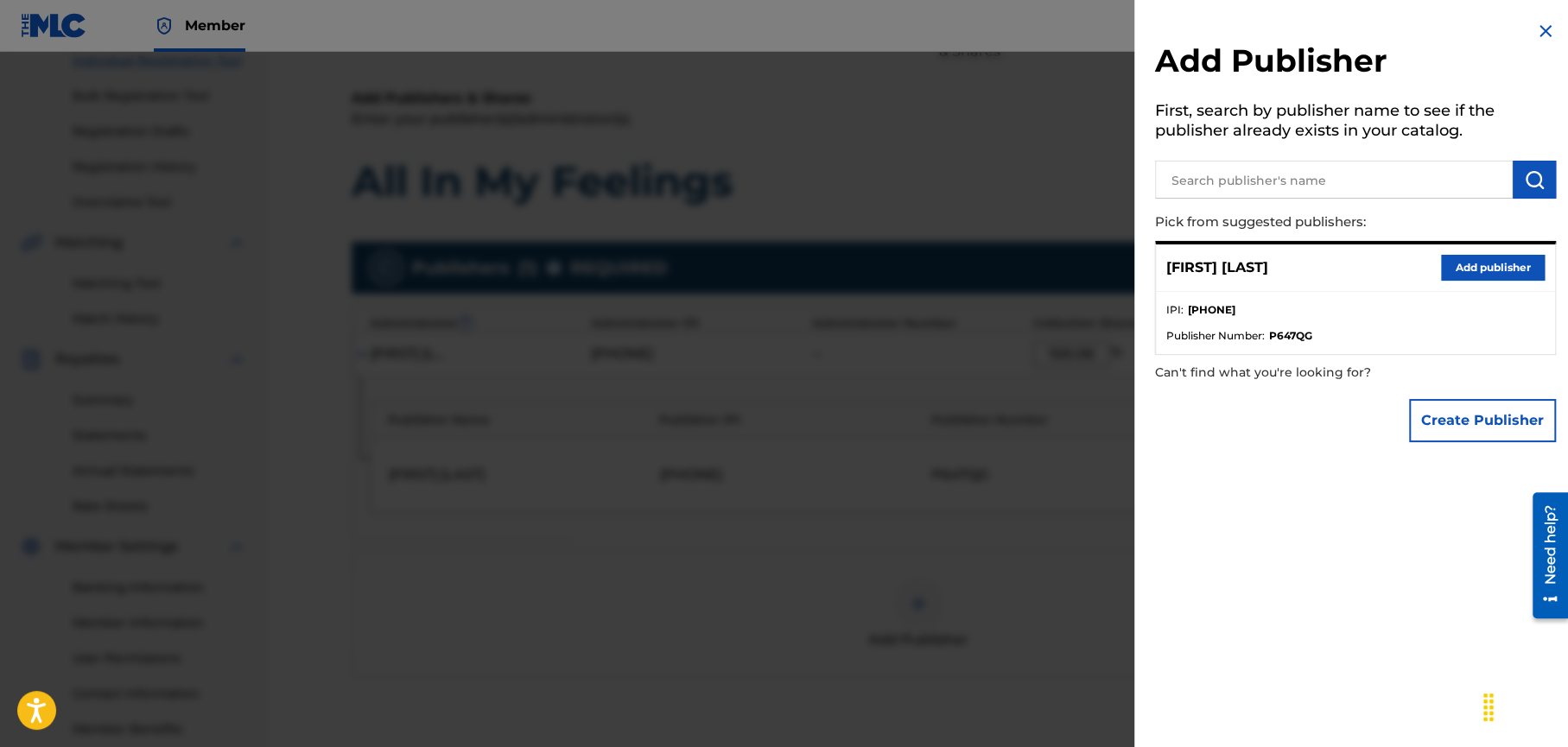 click on "Add publisher" at bounding box center (1493, 268) 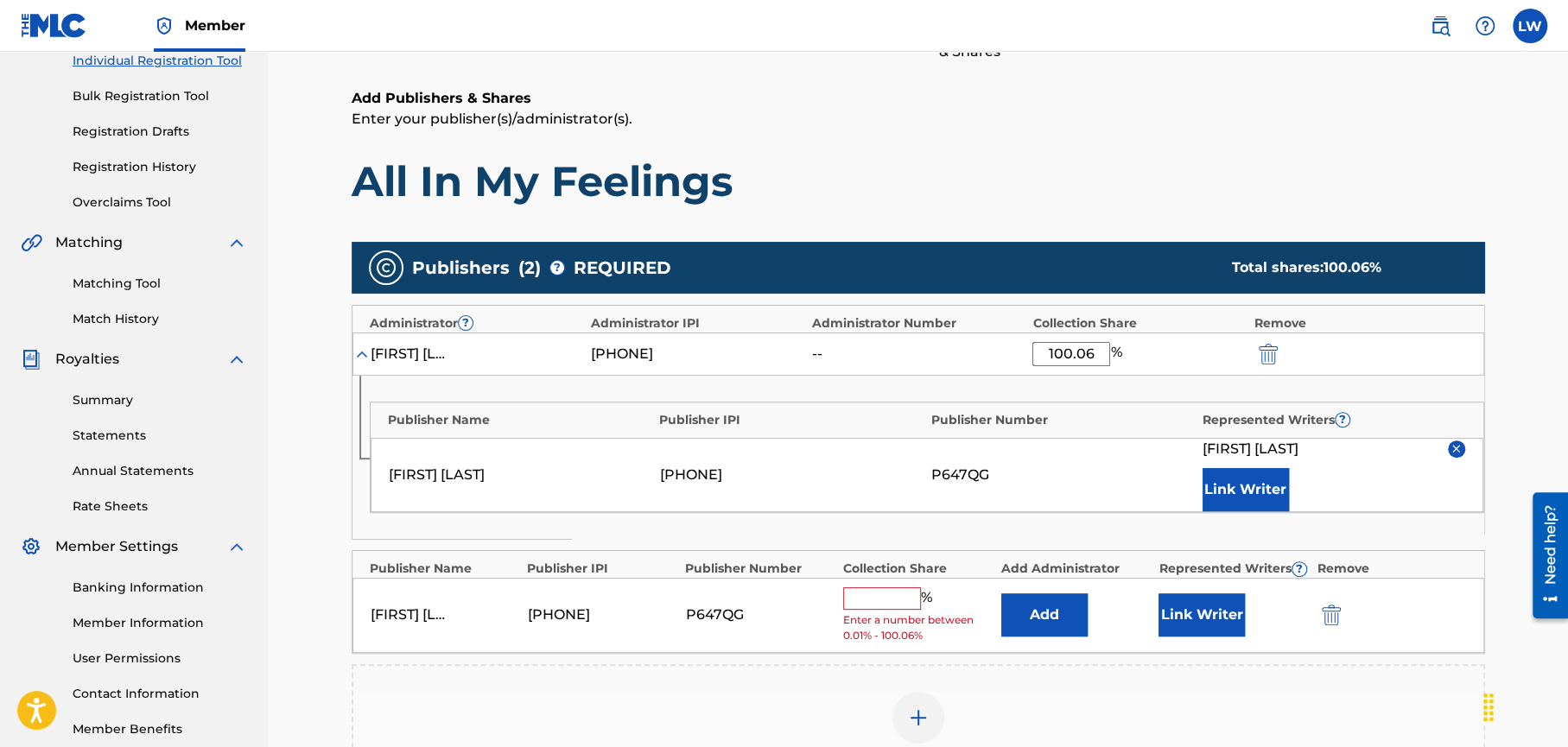 click at bounding box center [882, 598] 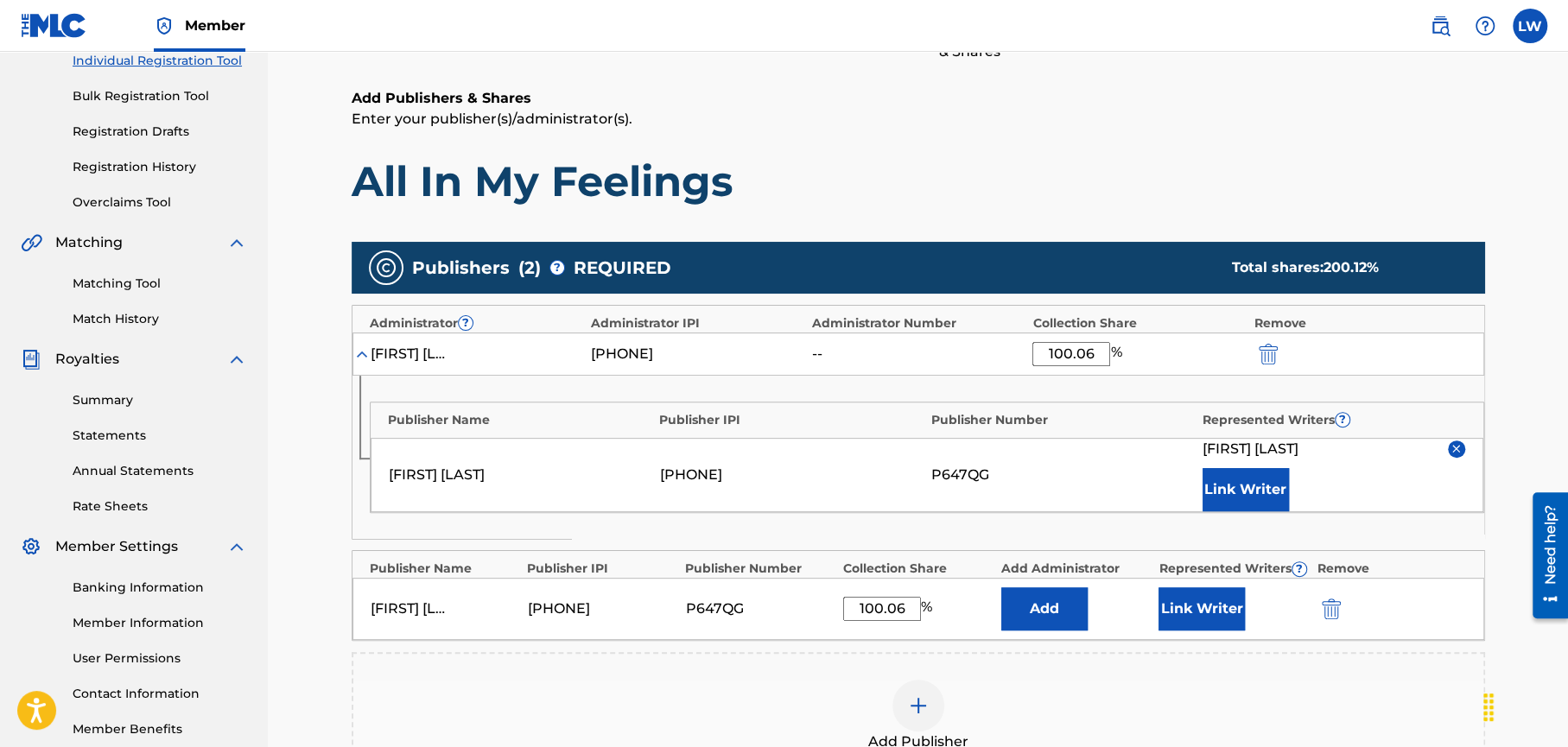type on "100.06" 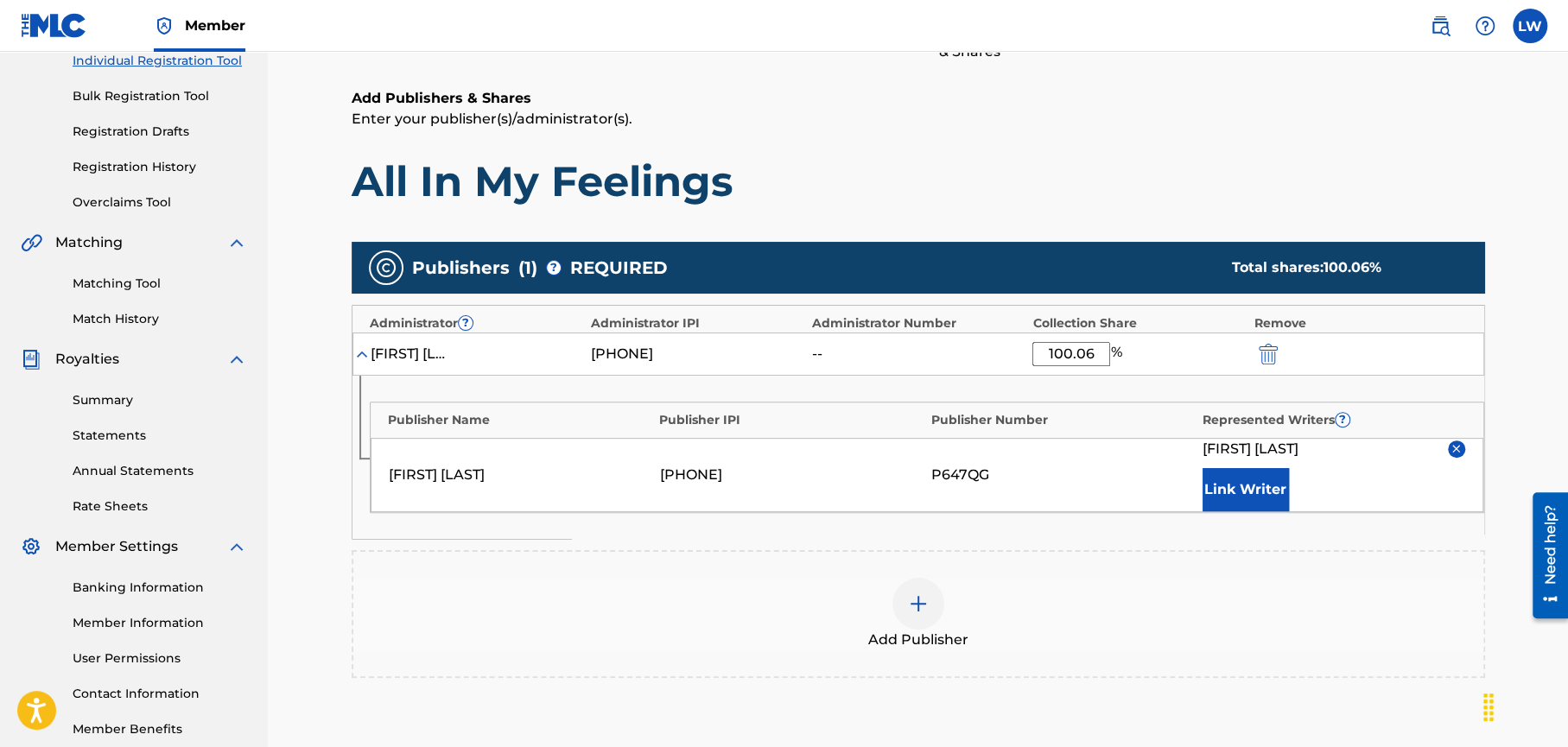 click on "[FIRST] [LAST] [IPI] [PUBLISHER_NUMBER] [FIRST] [LAST] [PRODUCT]" at bounding box center (927, 475) 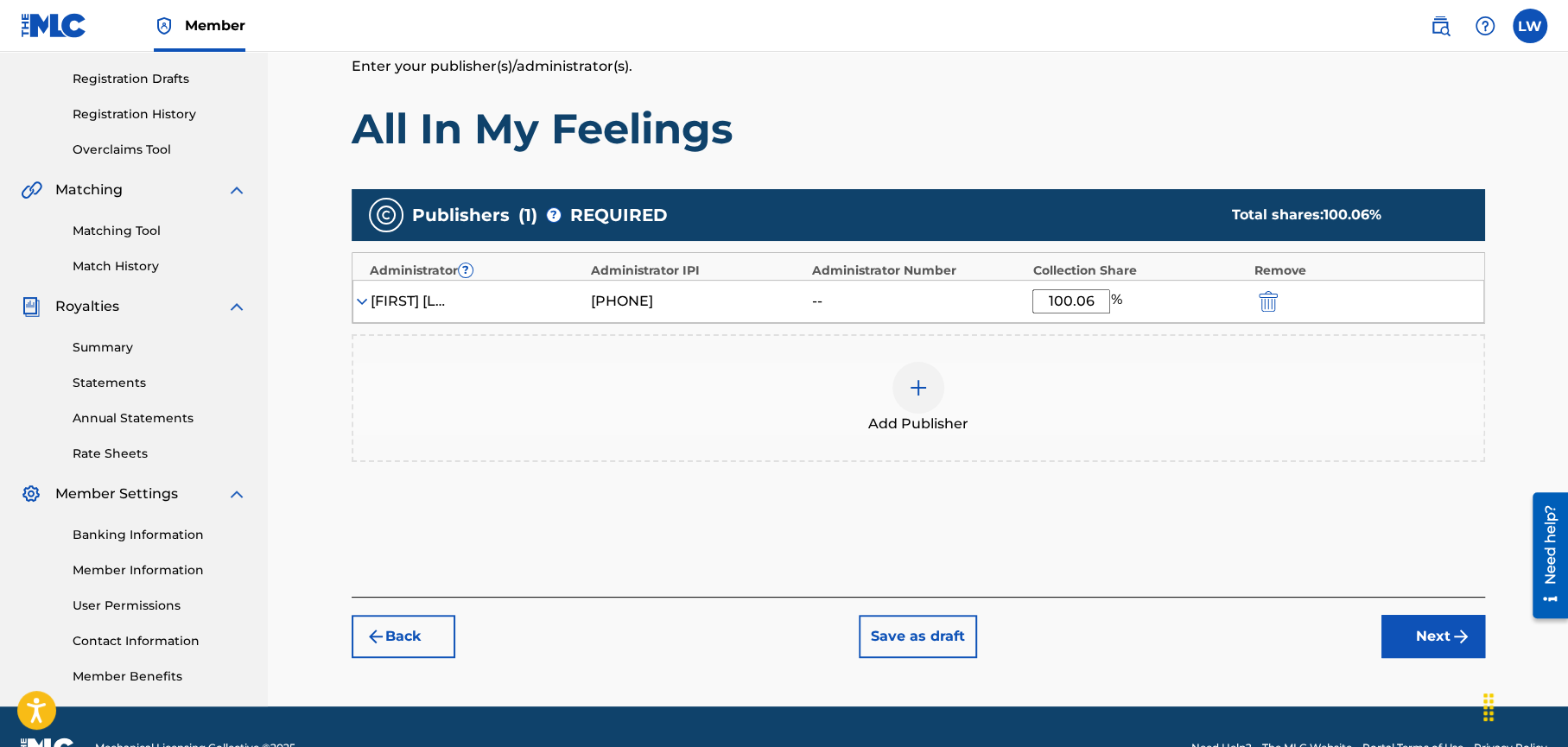 scroll, scrollTop: 291, scrollLeft: 0, axis: vertical 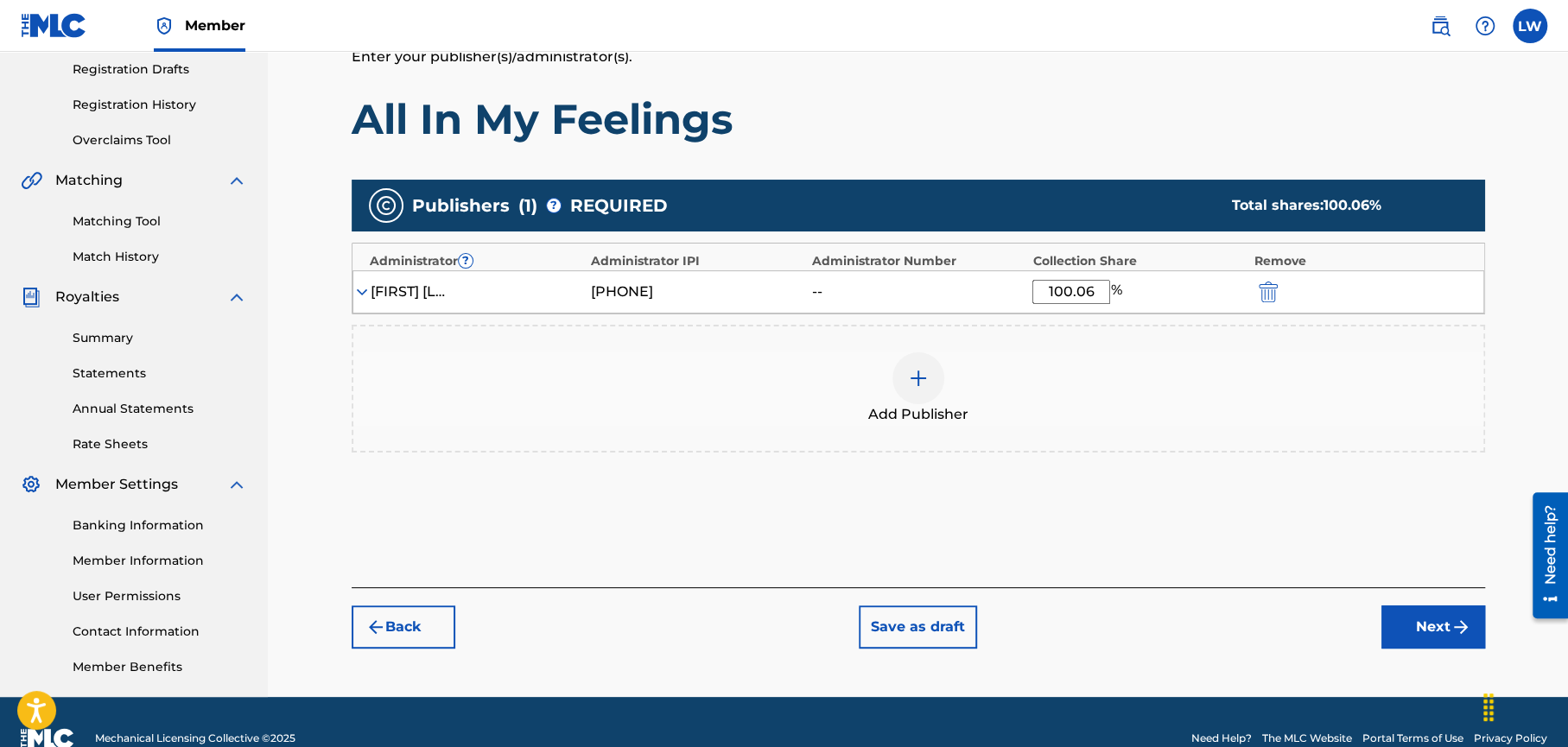 click at bounding box center [918, 378] 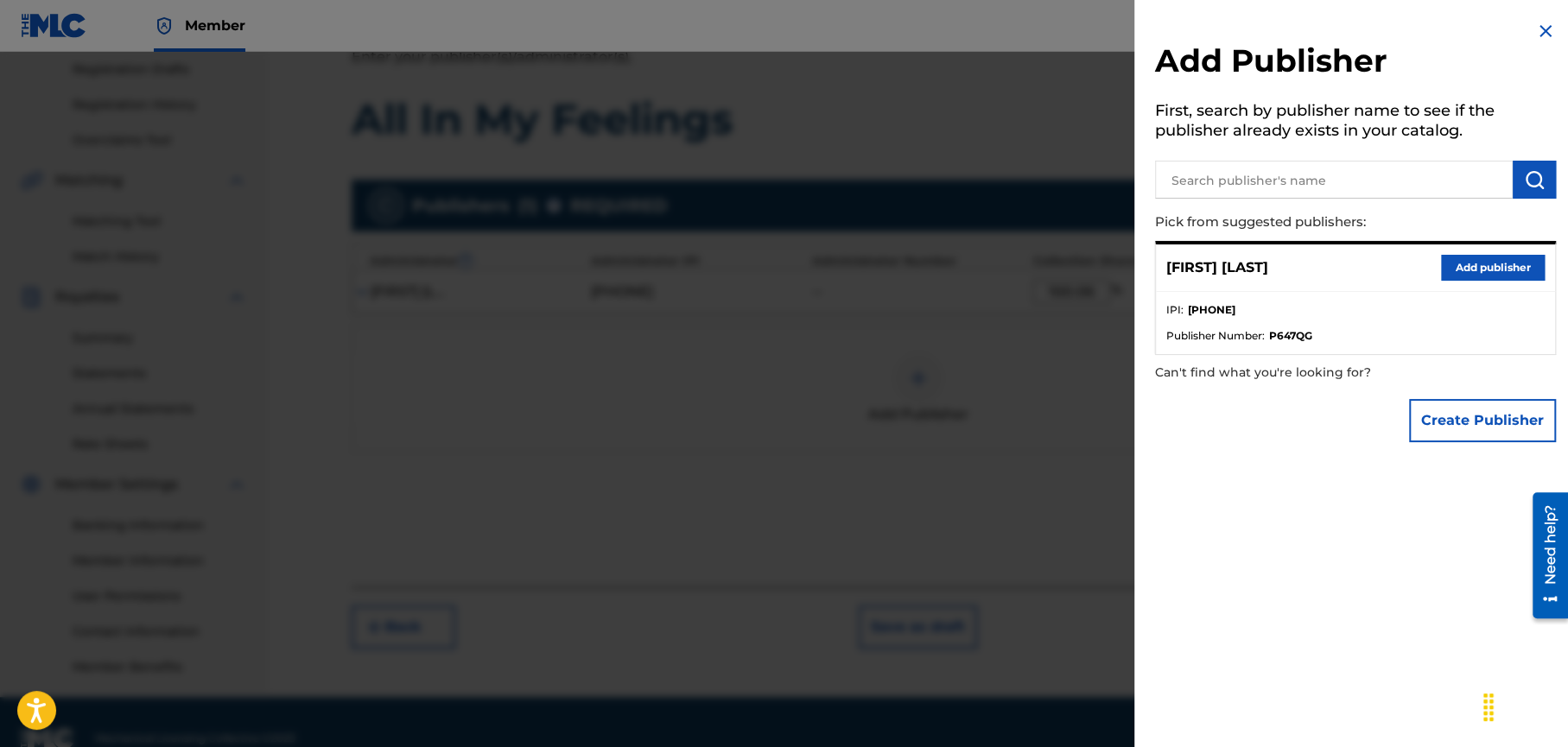 click on "Add publisher" at bounding box center (1493, 268) 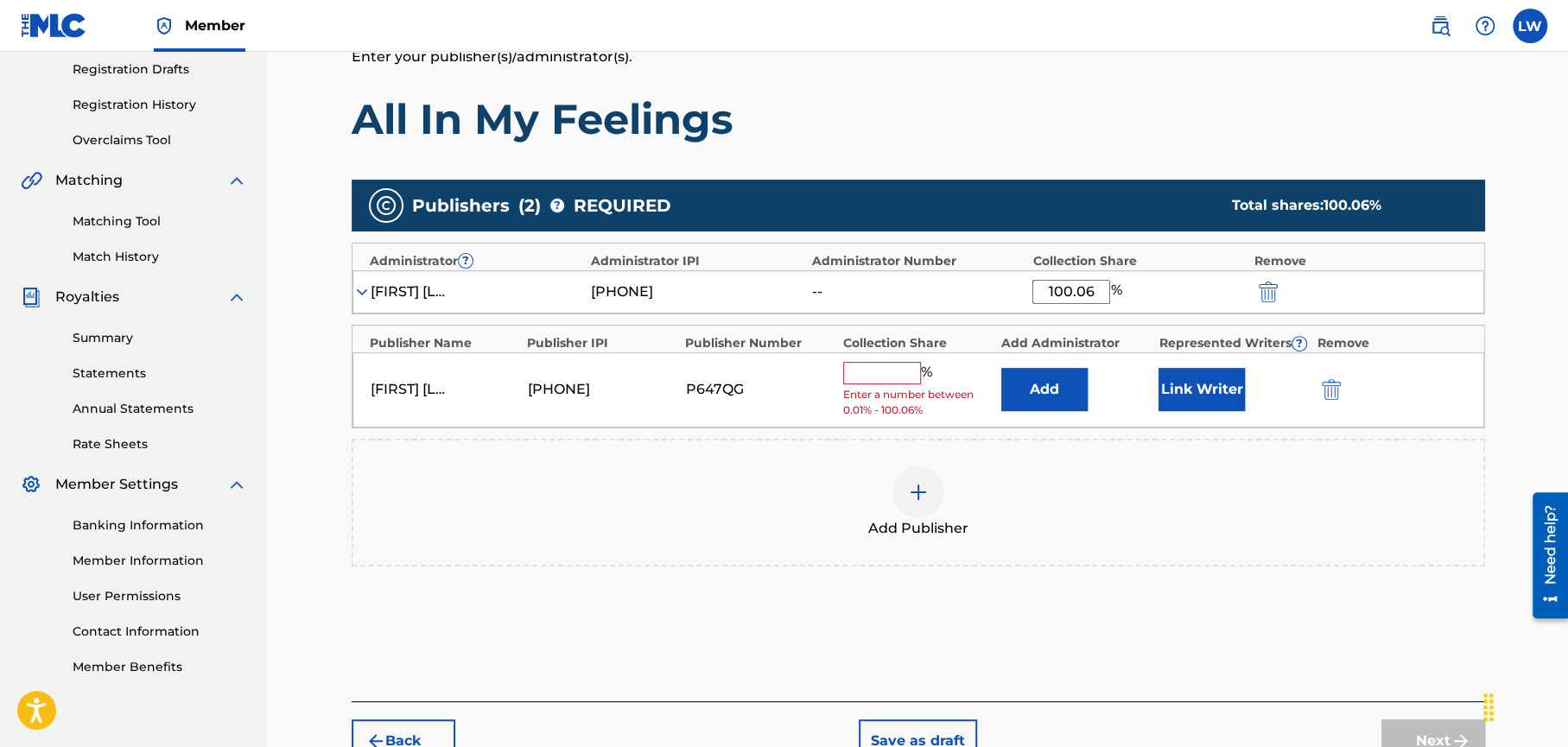 click on "Link Writer" at bounding box center [1202, 389] 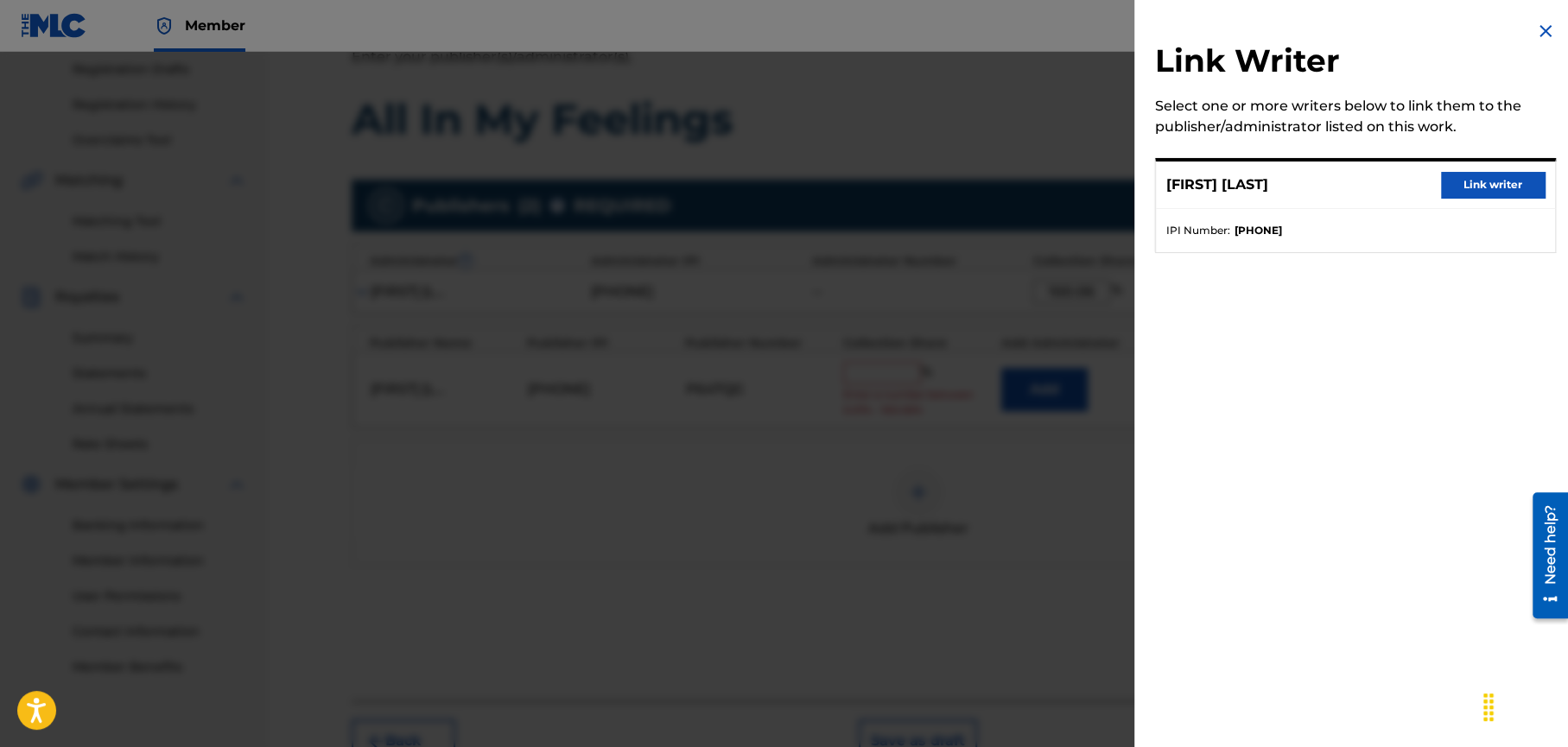 click on "Link writer" at bounding box center (1493, 185) 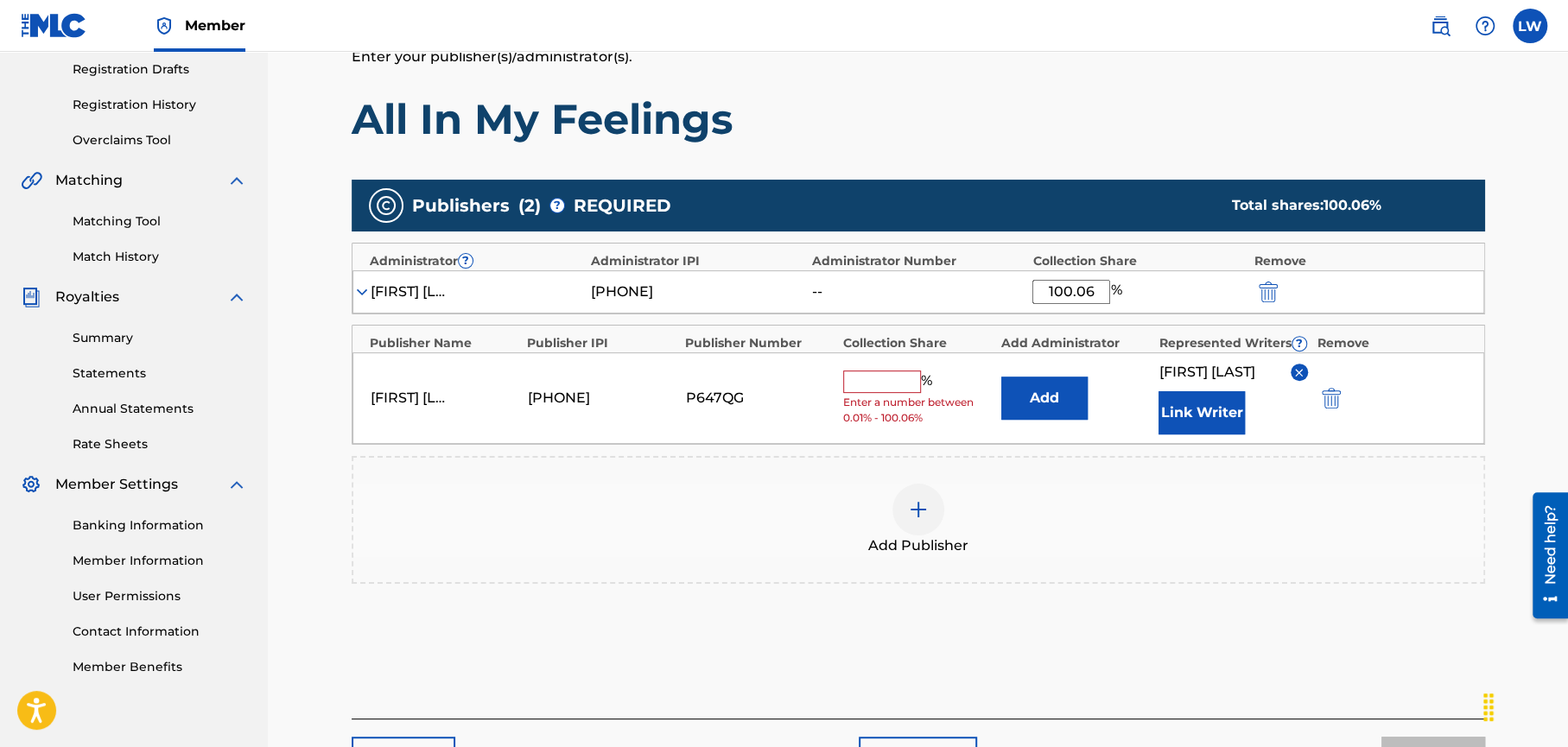 click at bounding box center (882, 382) 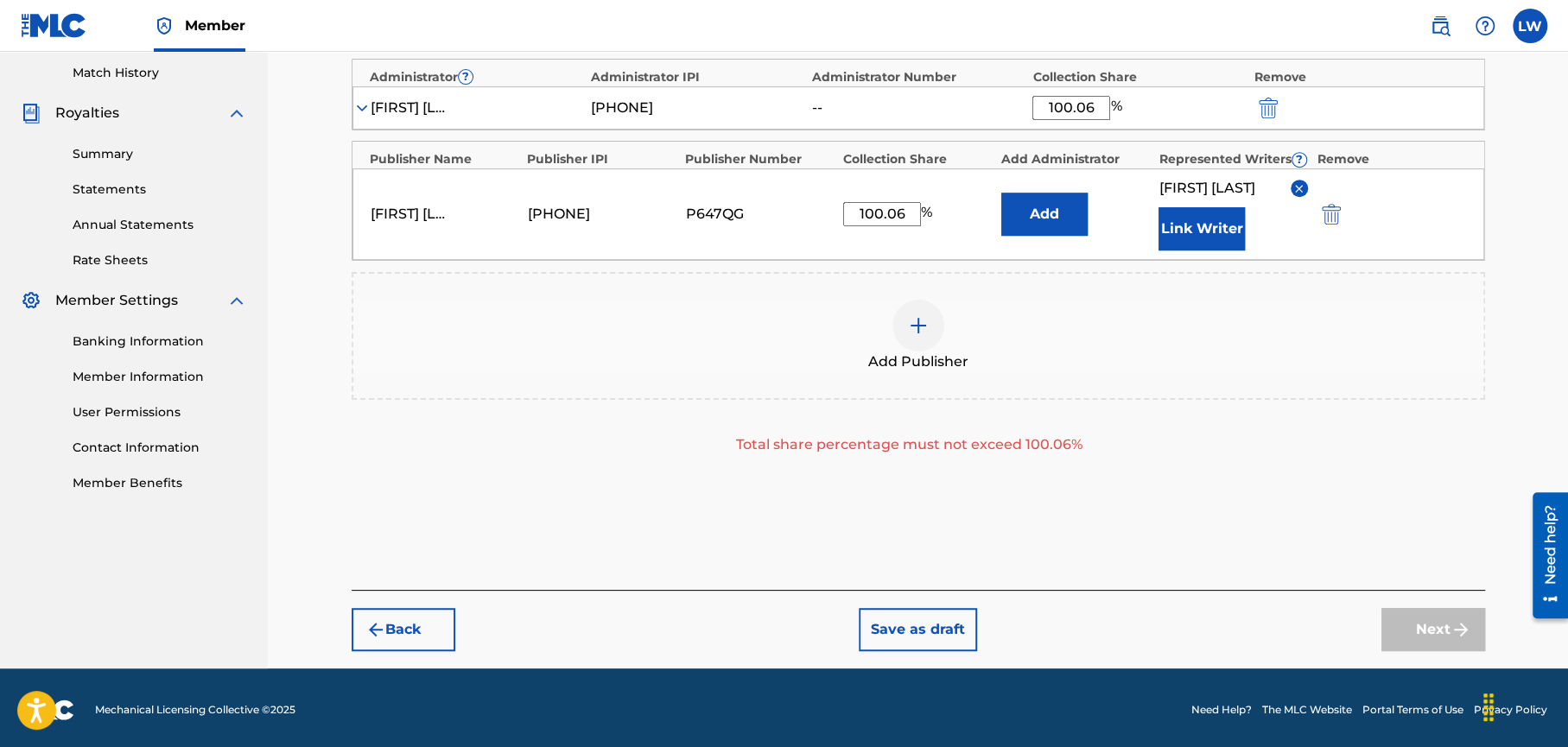 scroll, scrollTop: 478, scrollLeft: 0, axis: vertical 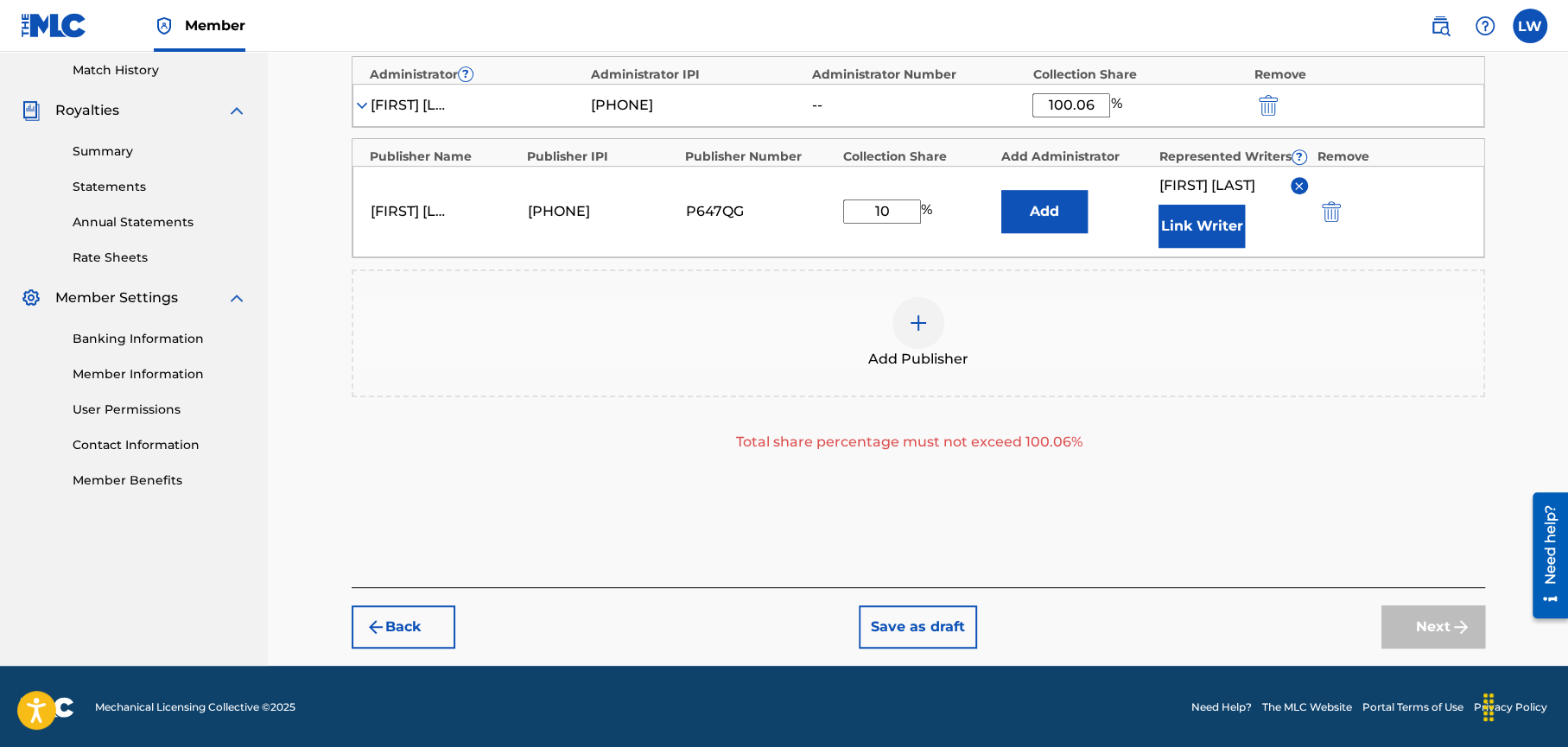 type on "1" 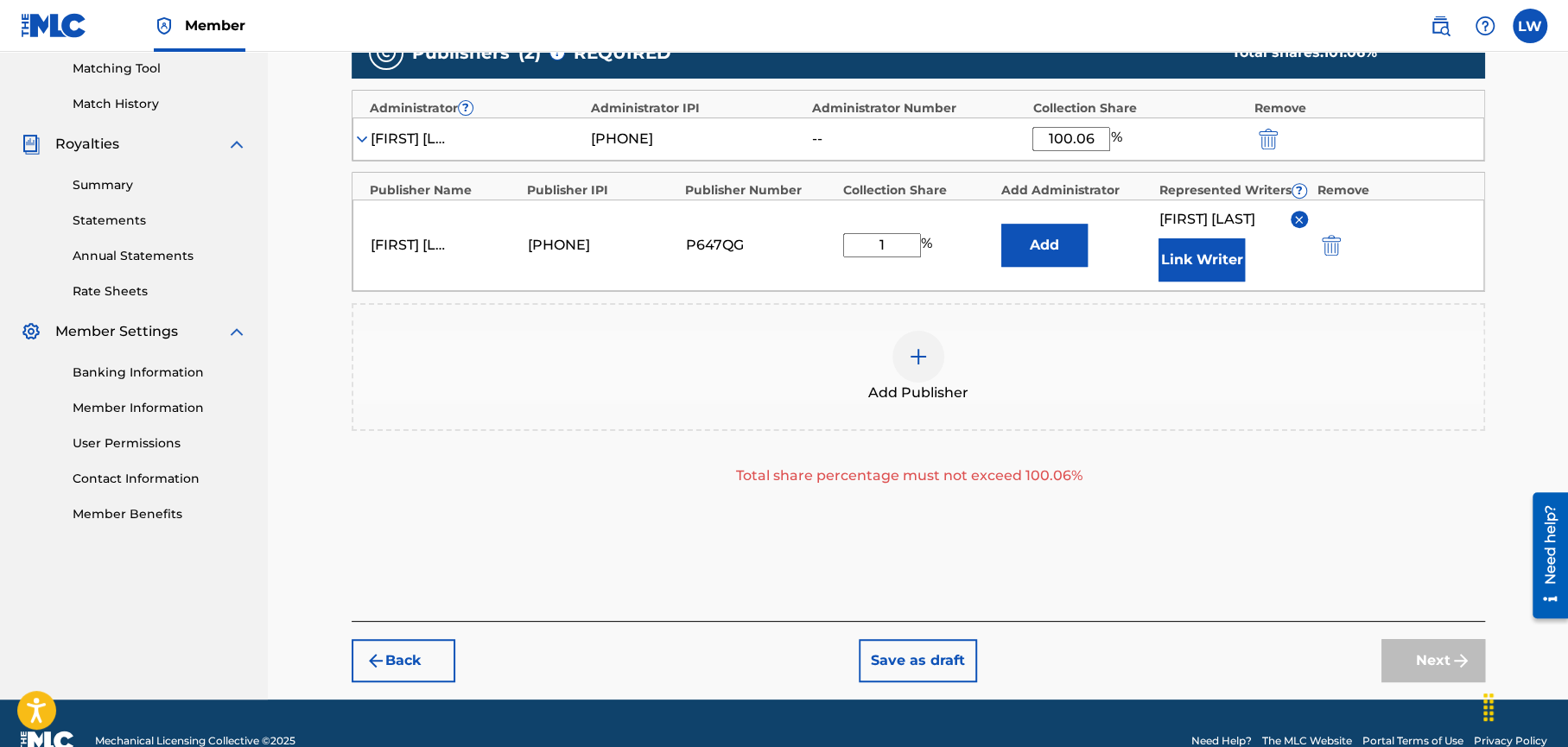 scroll, scrollTop: 478, scrollLeft: 0, axis: vertical 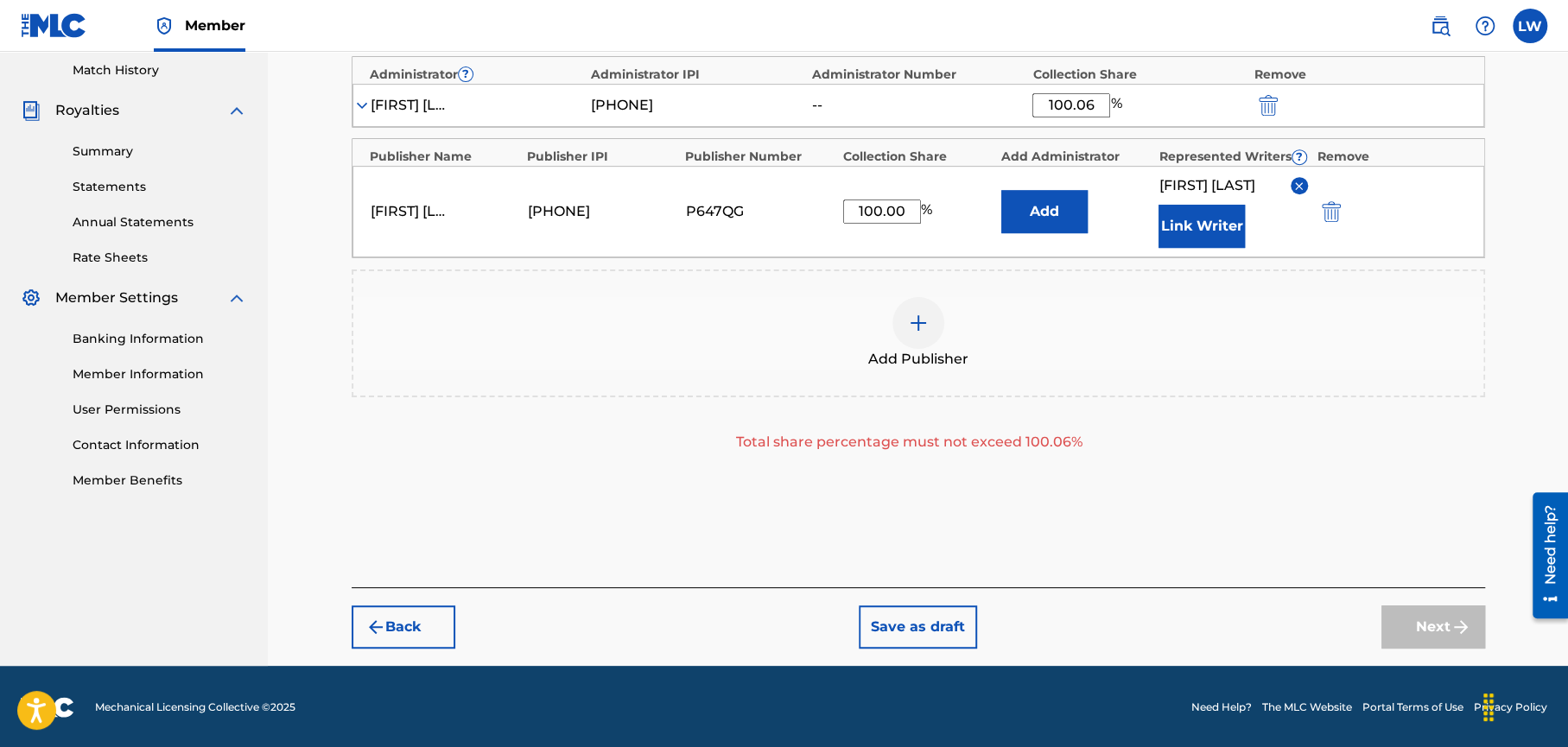 type on "100.00" 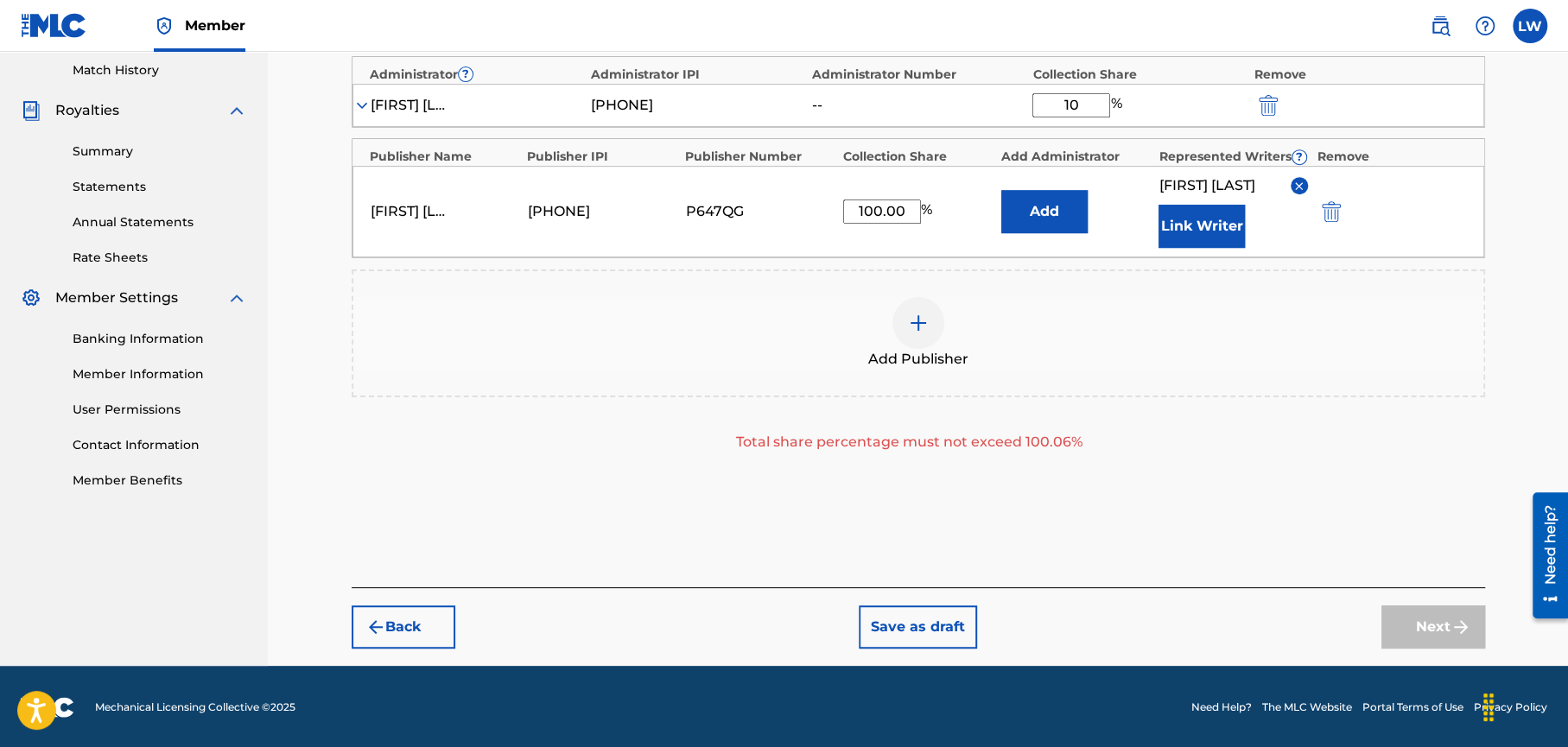 type on "1" 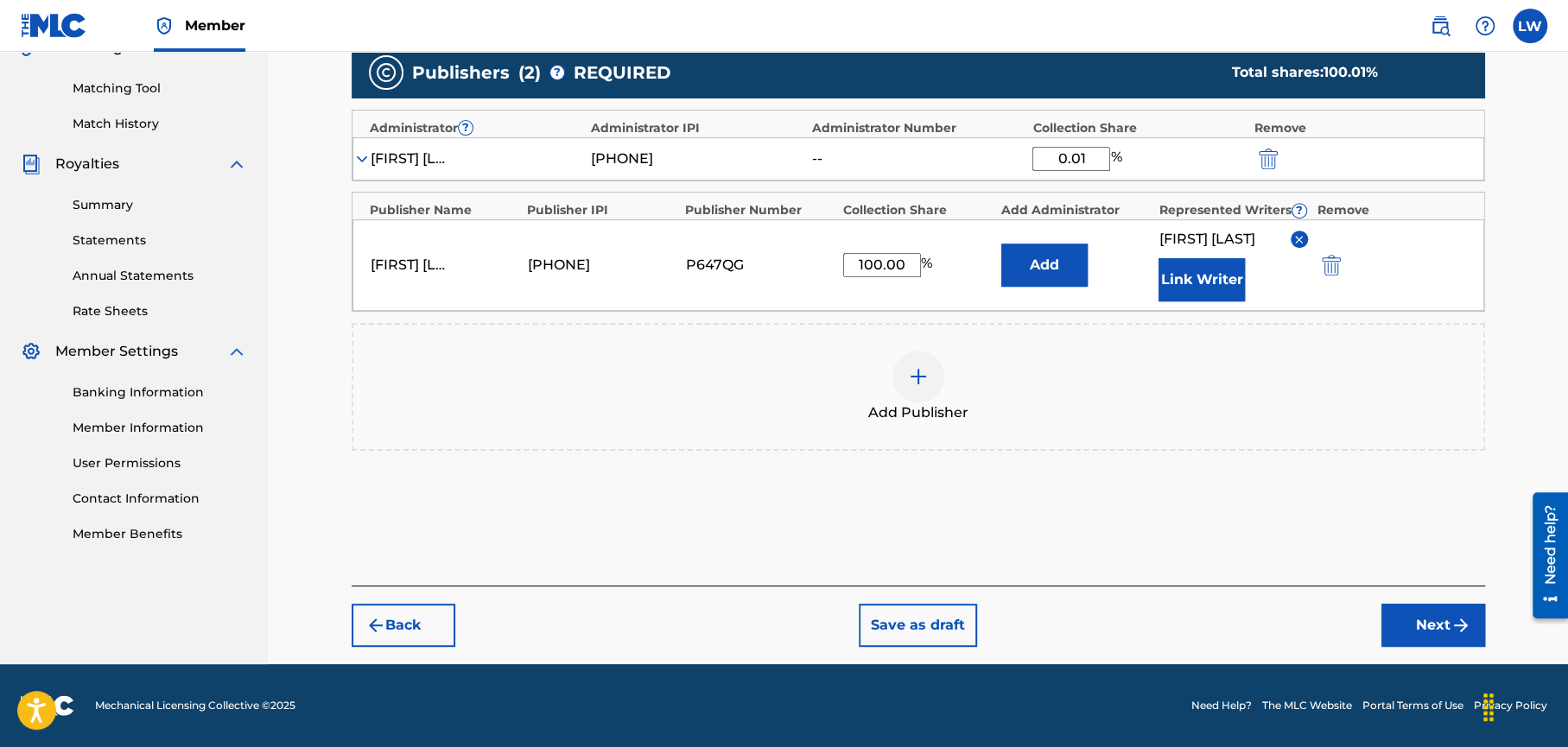 scroll, scrollTop: 444, scrollLeft: 0, axis: vertical 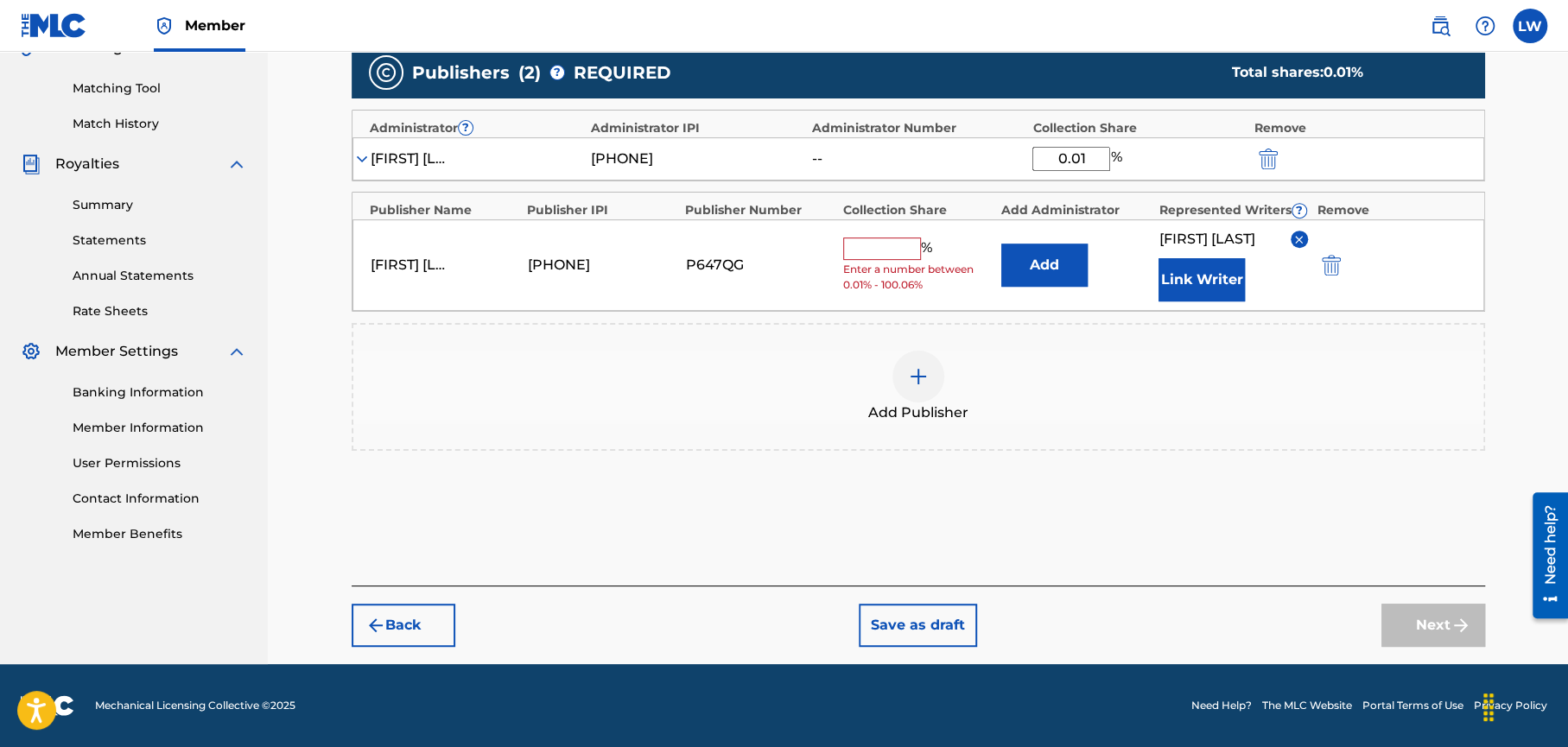 type on "5" 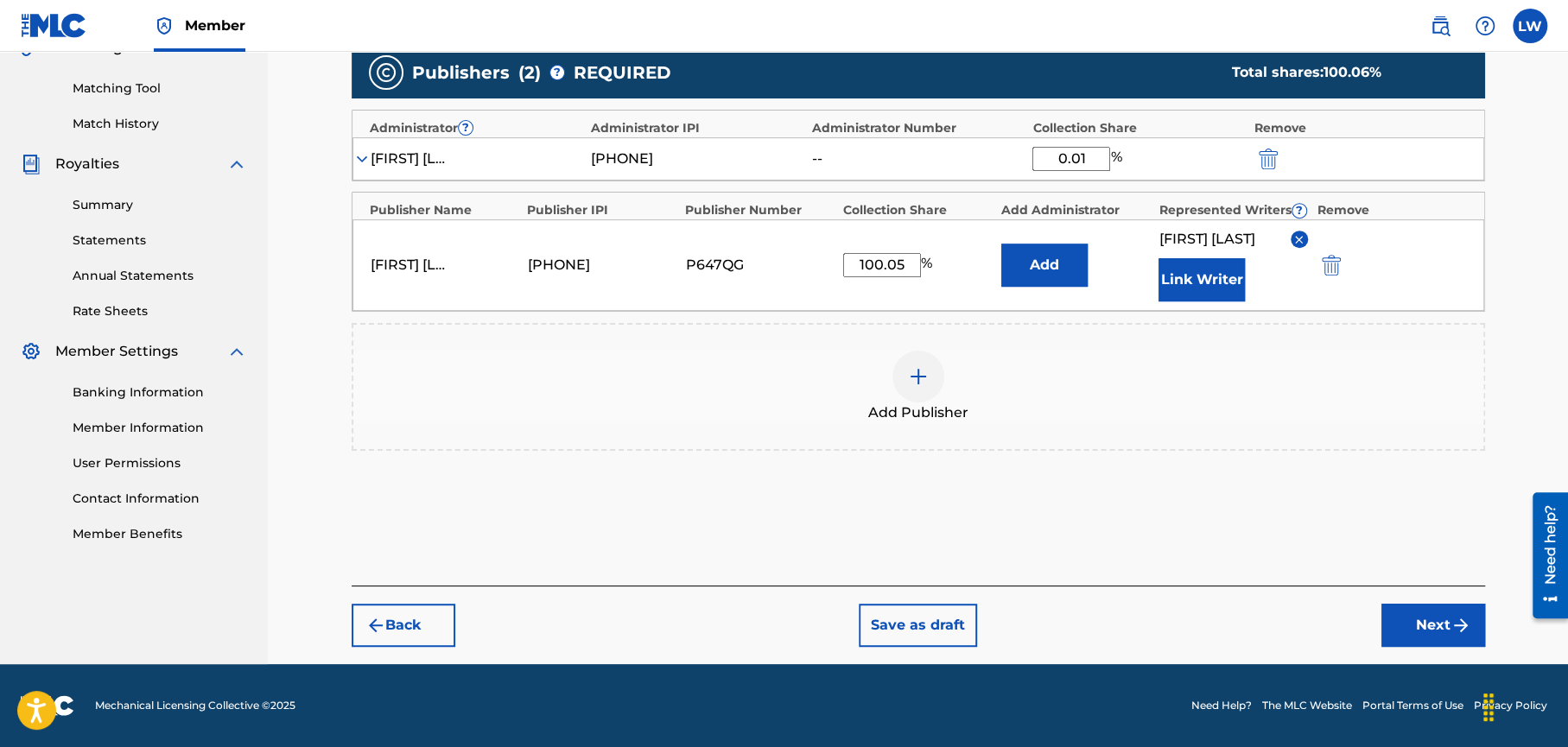 type on "100.05" 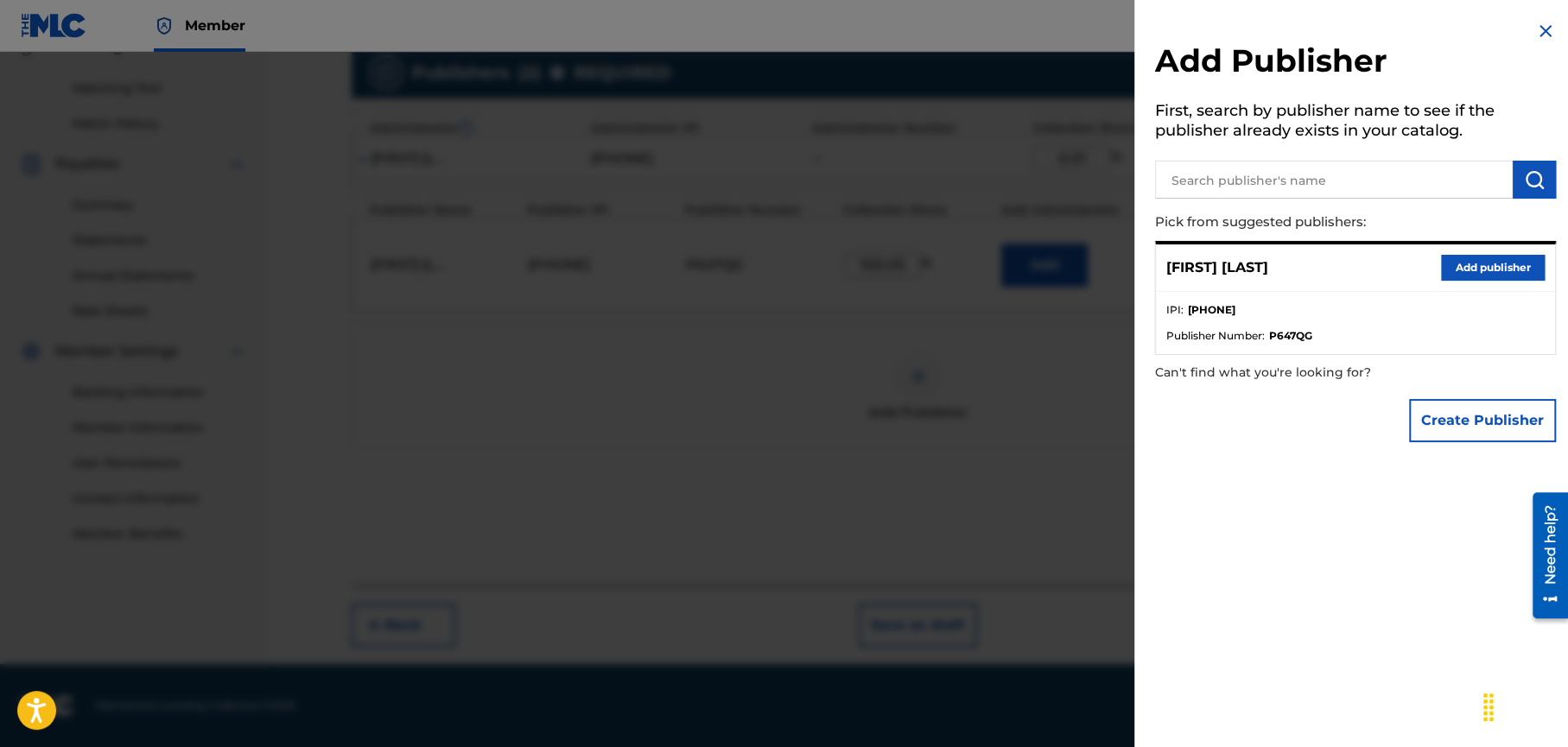 click on "Add publisher" at bounding box center [1493, 268] 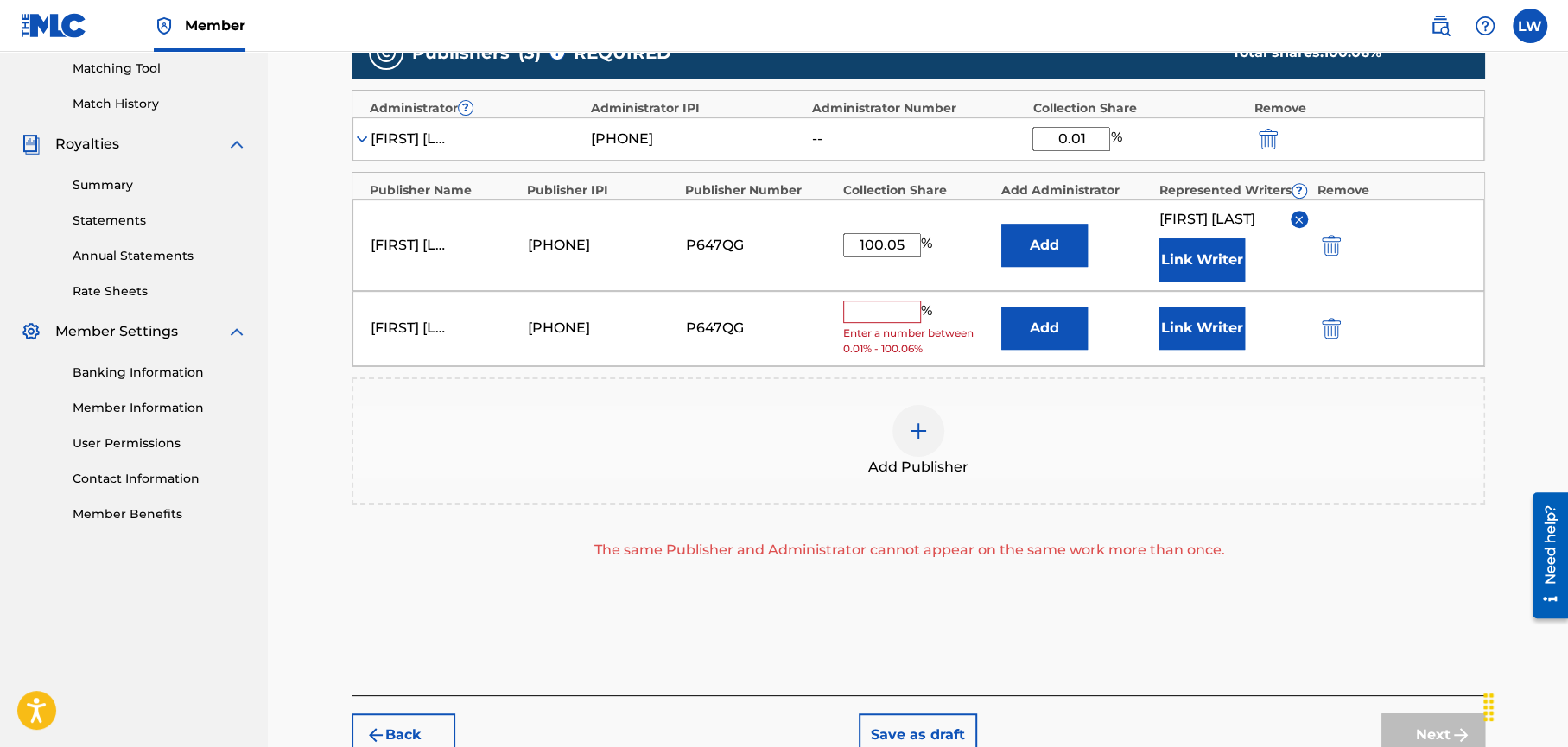 click at bounding box center (1331, 328) 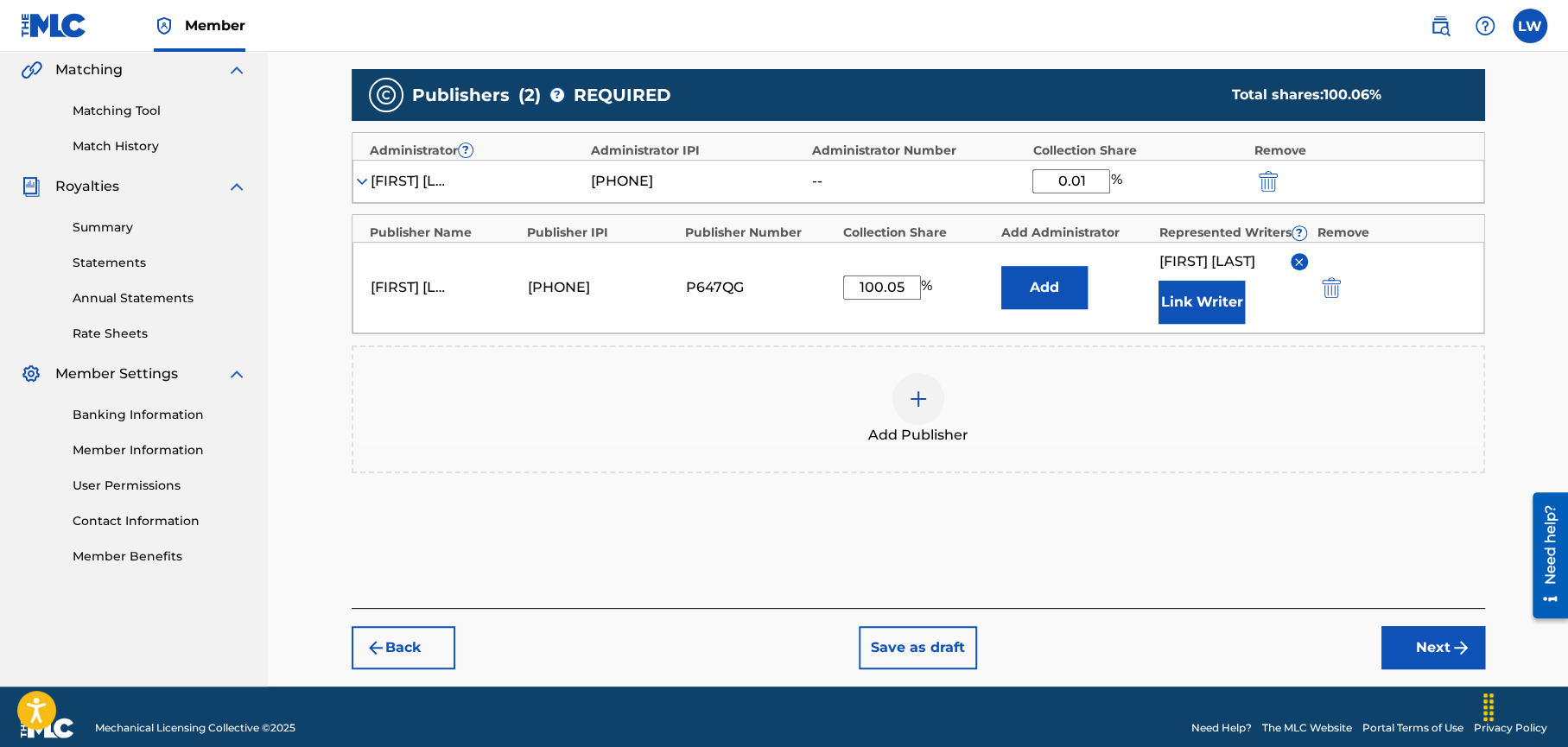 scroll, scrollTop: 381, scrollLeft: 0, axis: vertical 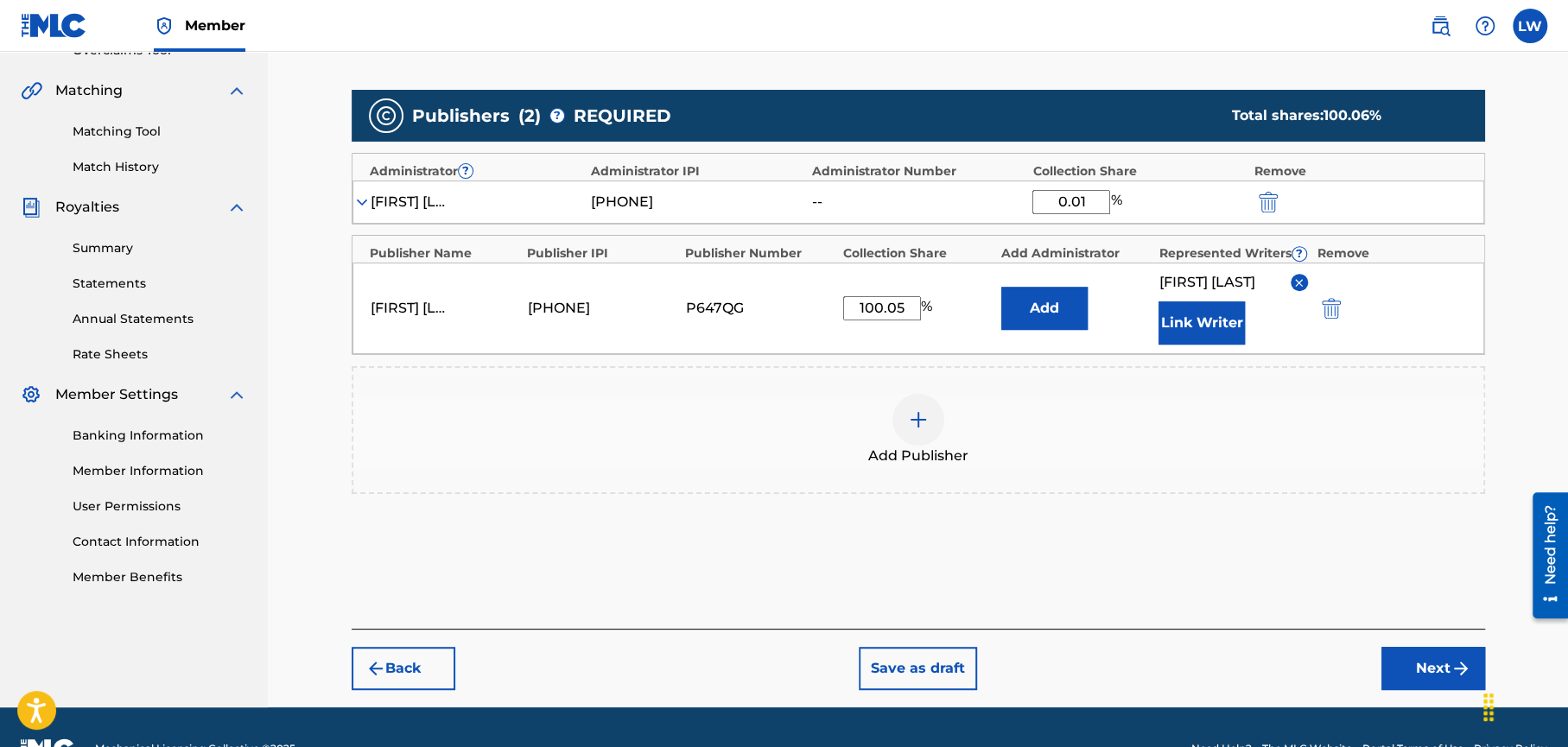 click on "Next" at bounding box center [1433, 668] 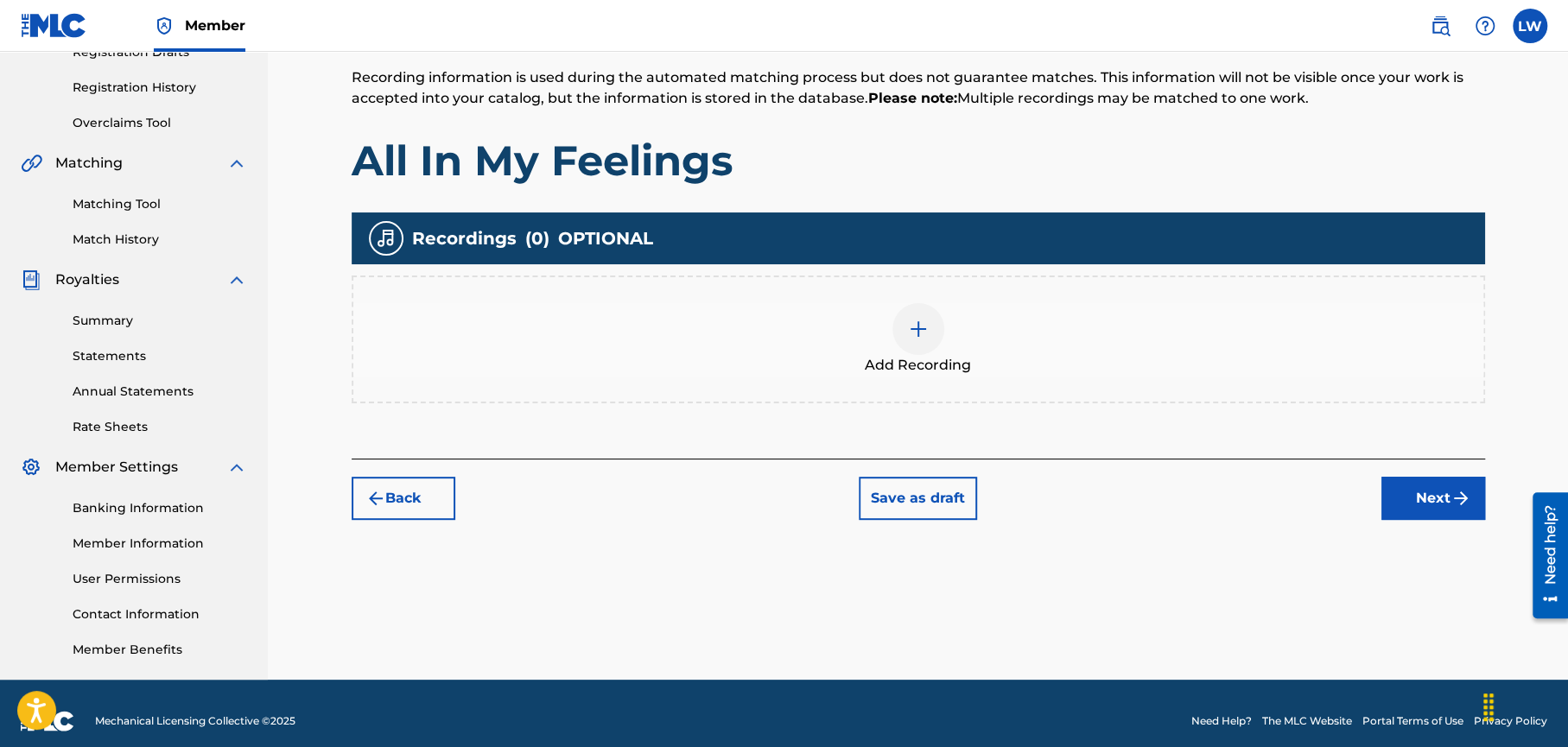 scroll, scrollTop: 78, scrollLeft: 0, axis: vertical 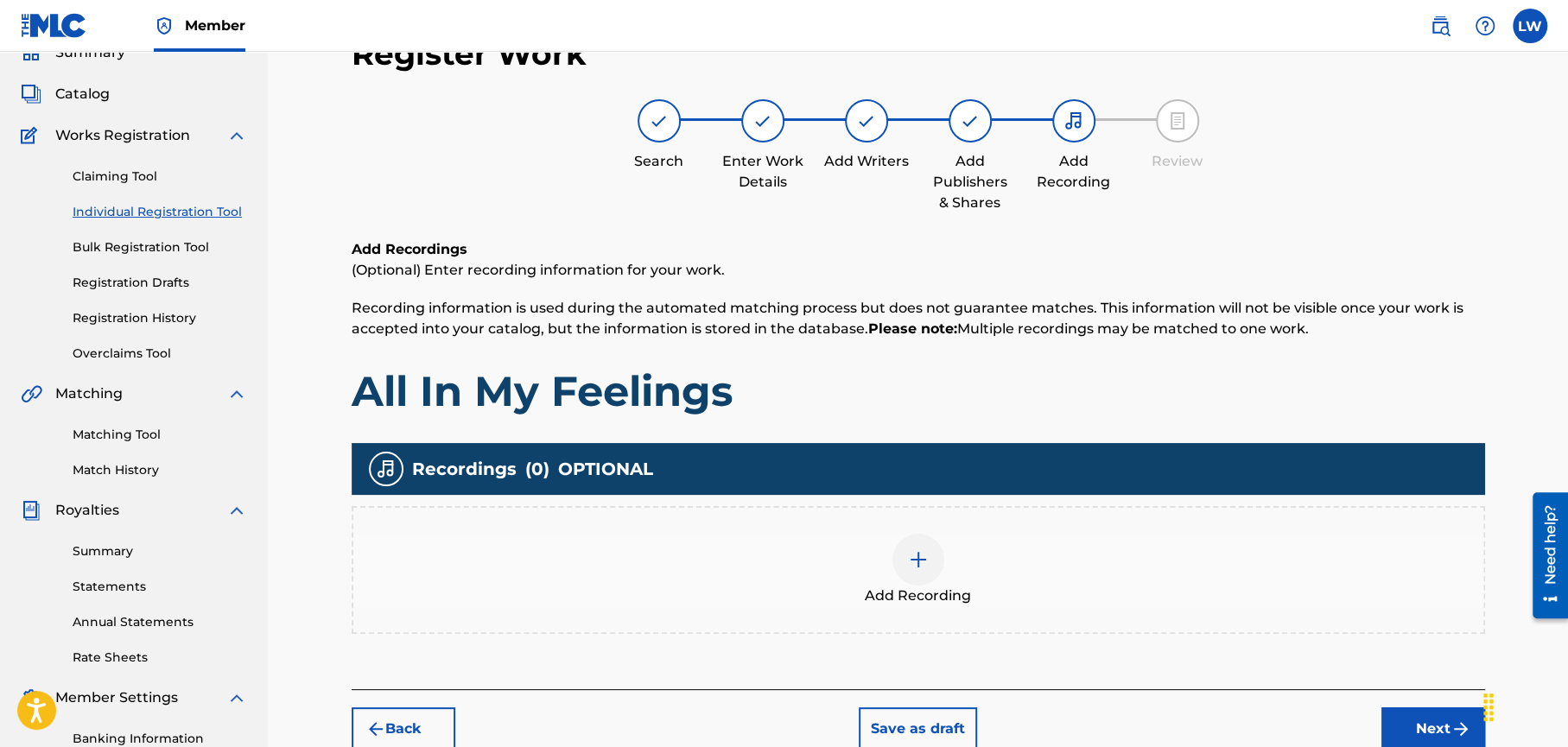 click at bounding box center [918, 560] 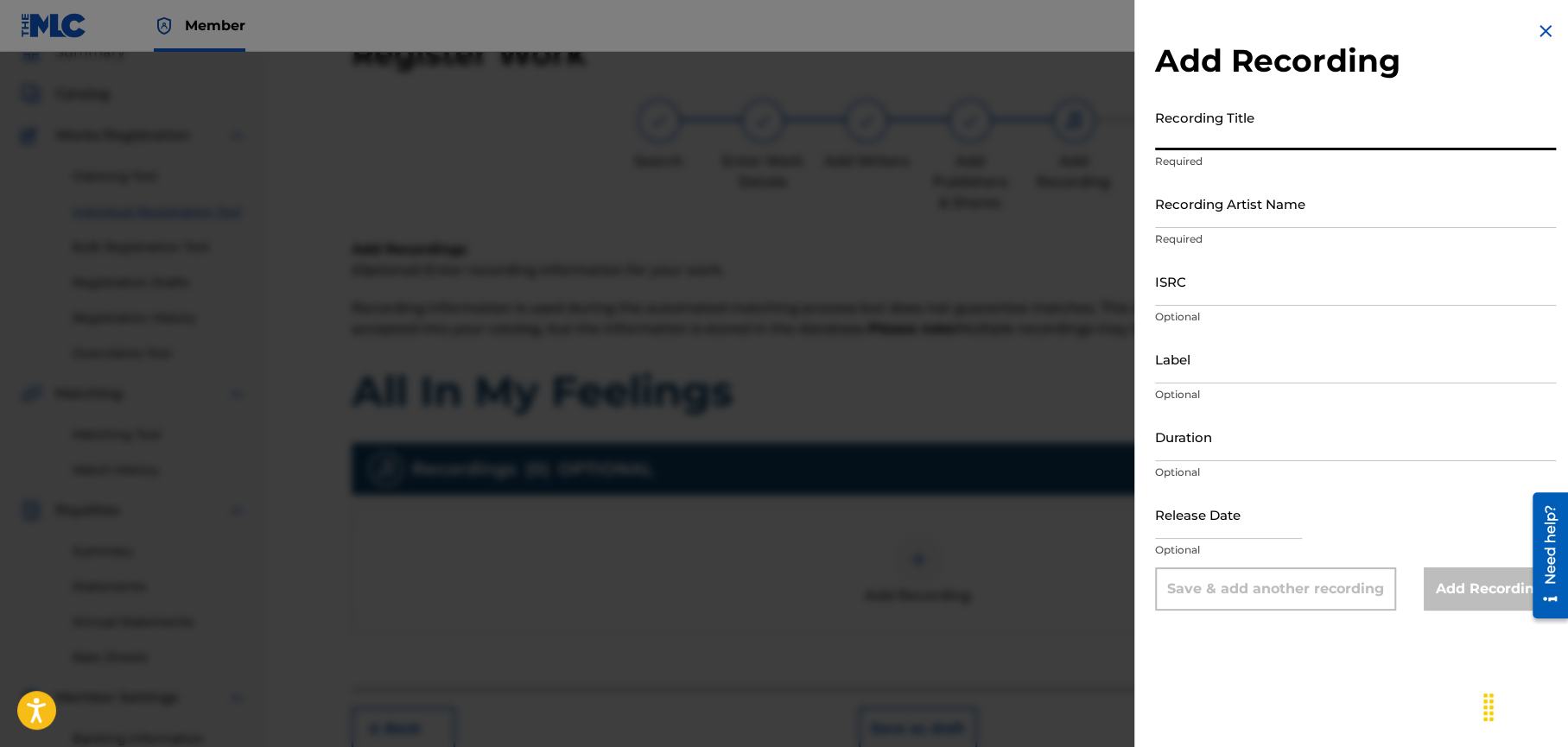 click on "Recording Title" at bounding box center (1355, 125) 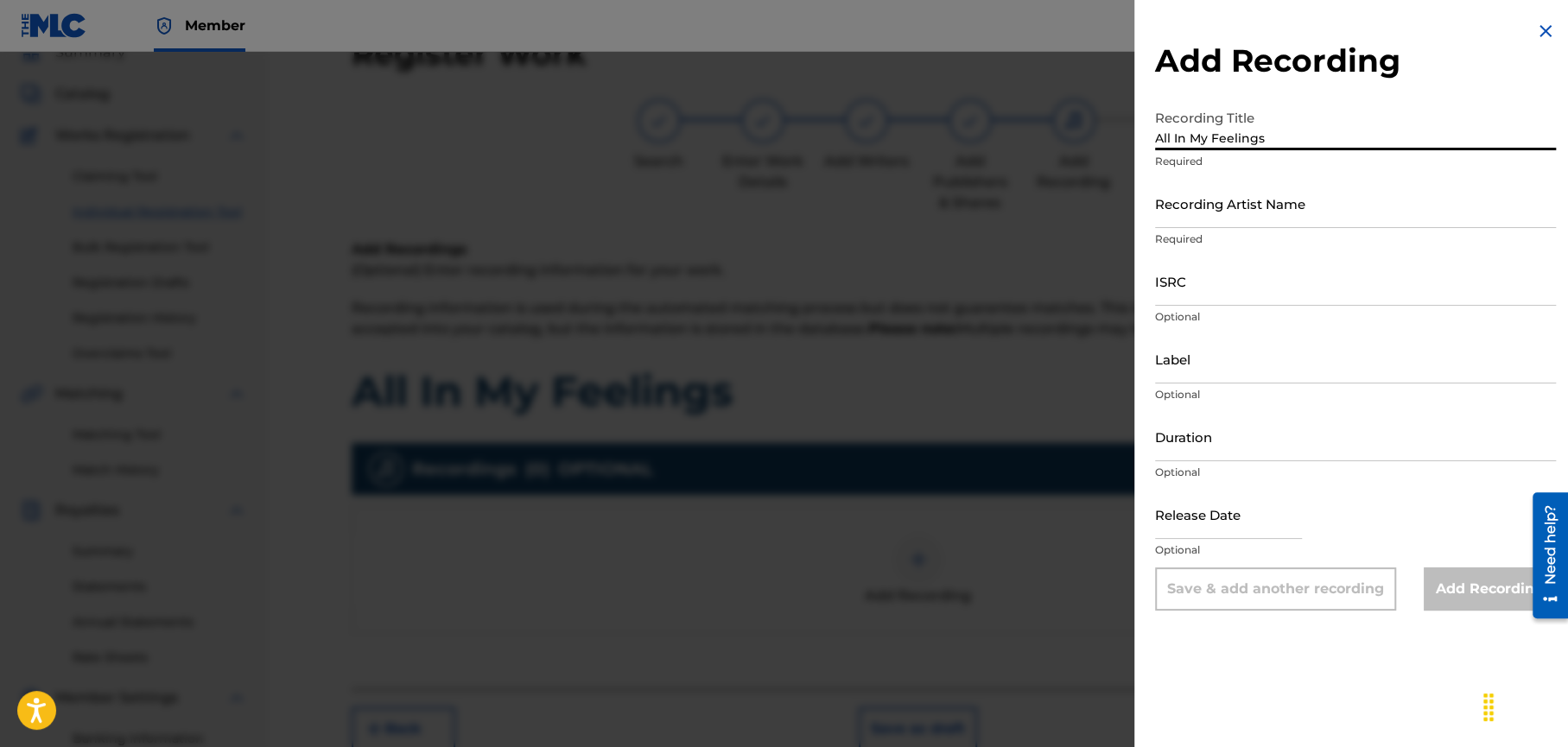 type on "All In My Feelings" 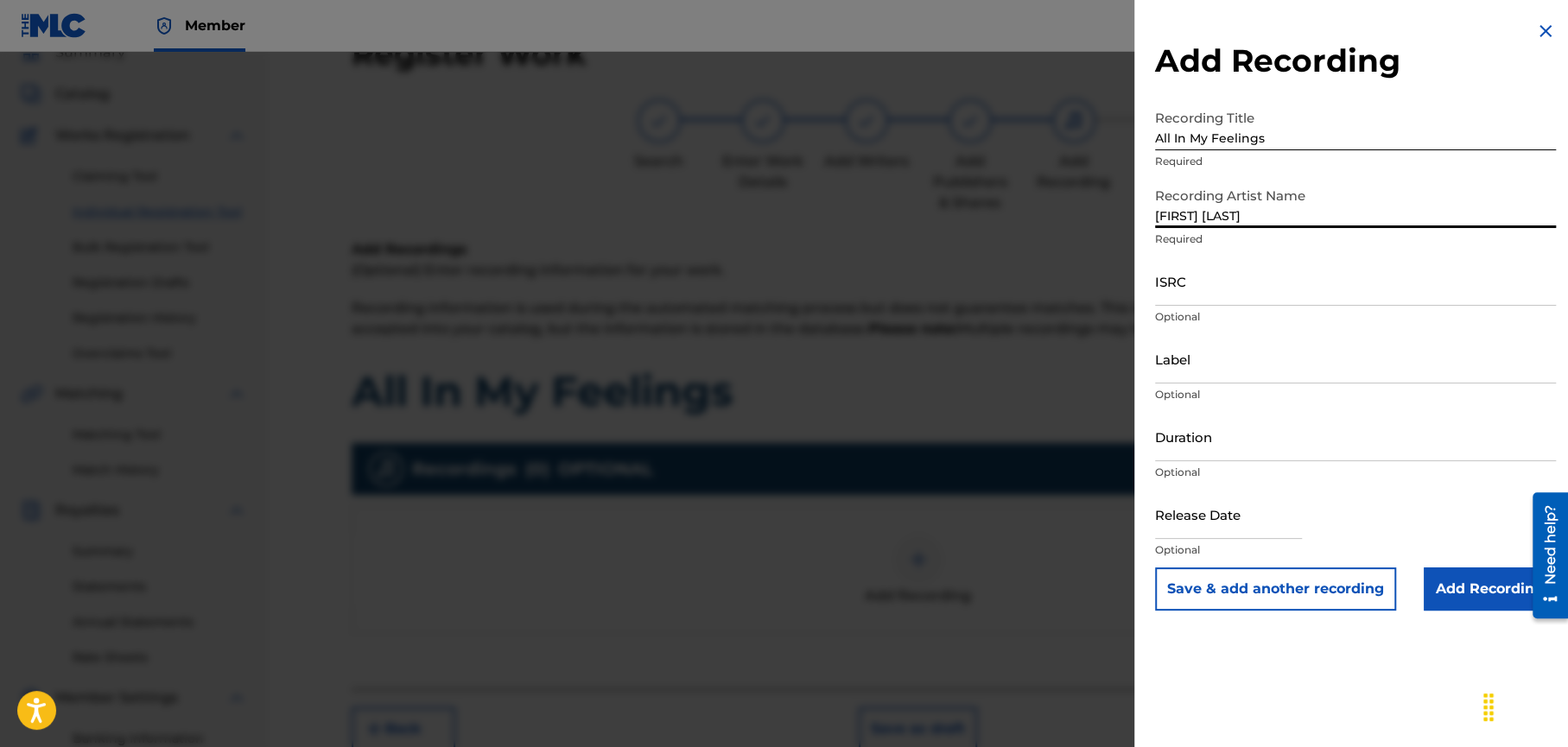 type on "[FIRST] [LAST]" 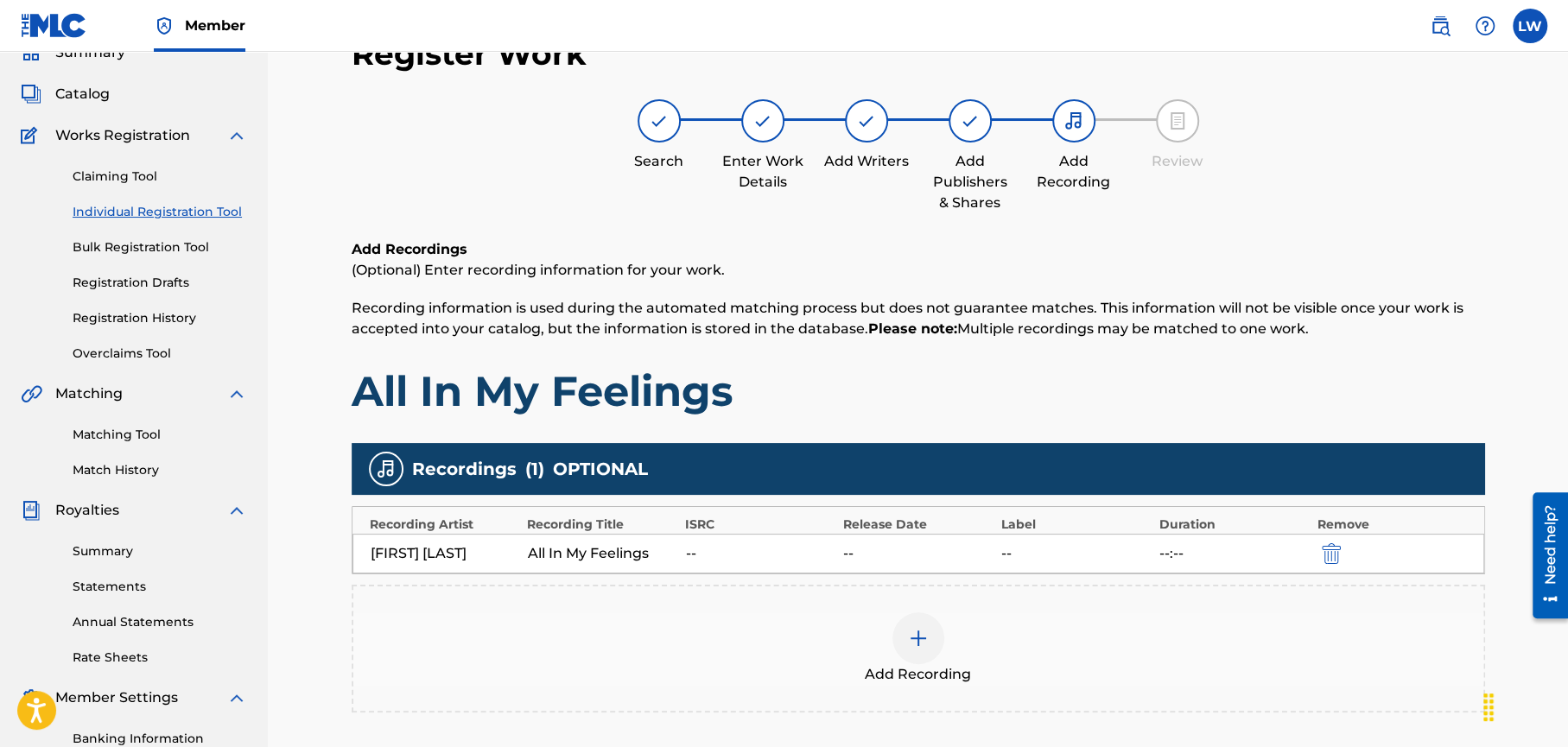 click on "[FIRST] [LAST] [PRODUCT] -- -- -- --:--" at bounding box center [918, 554] 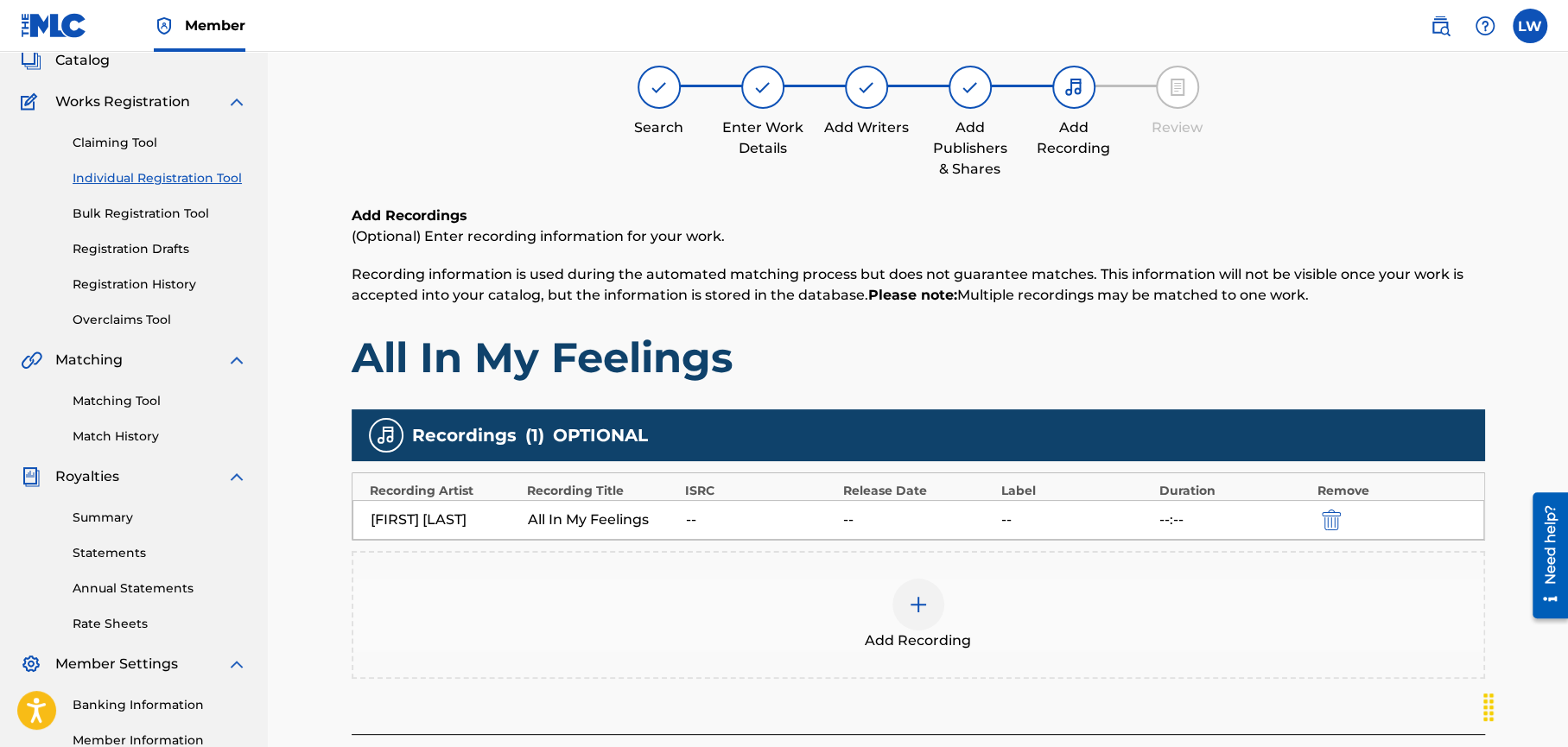 scroll, scrollTop: 116, scrollLeft: 0, axis: vertical 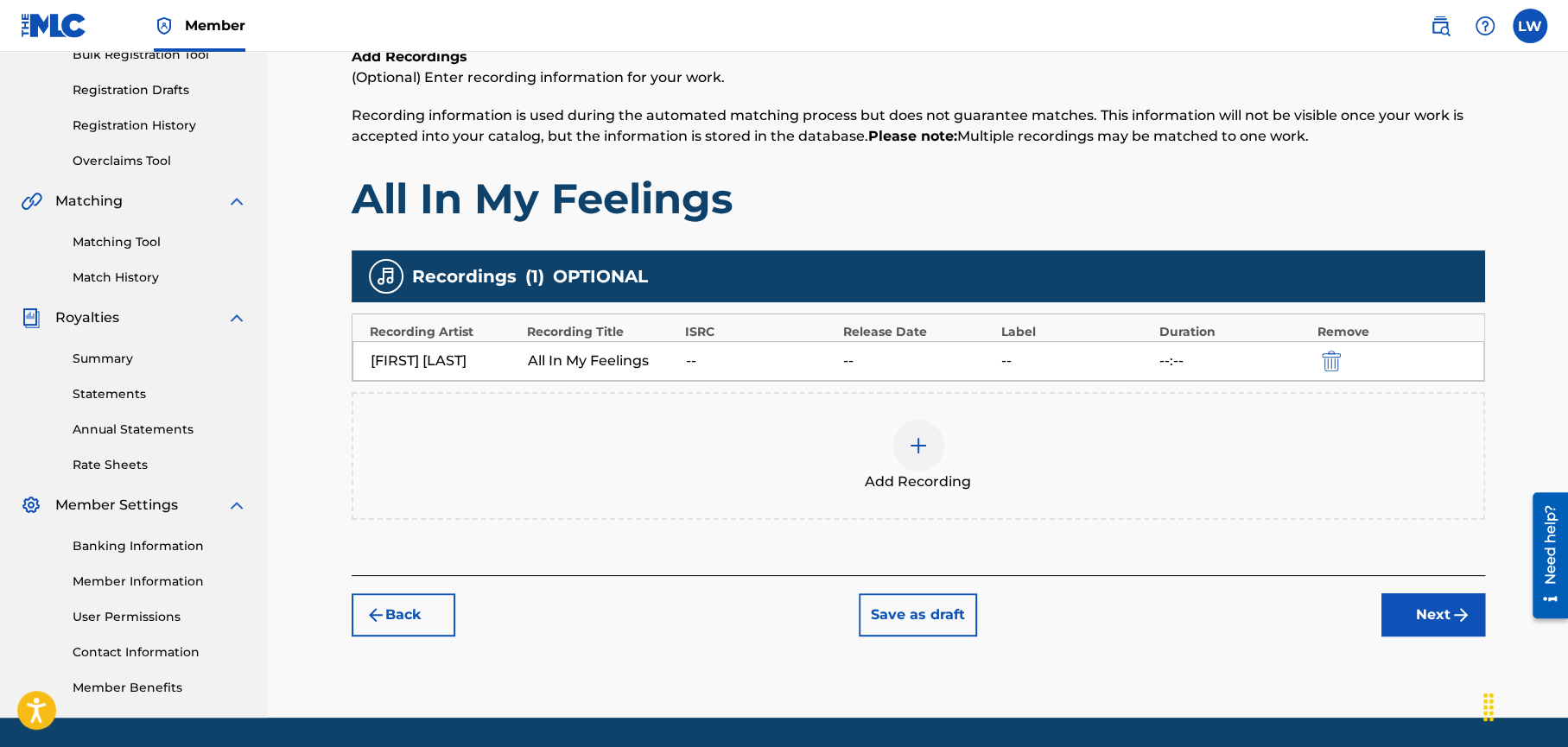 click on "Next" at bounding box center [1433, 615] 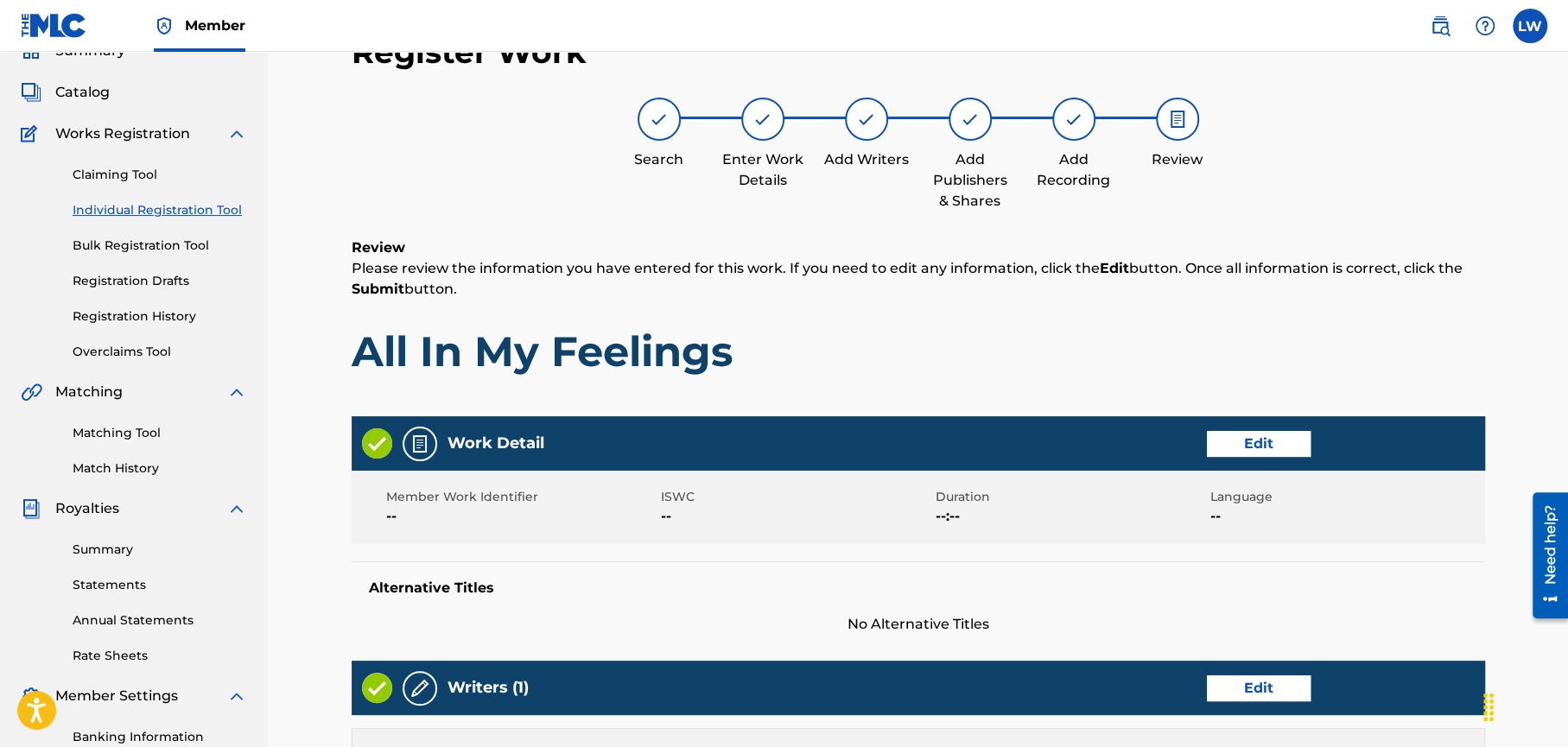 scroll, scrollTop: 78, scrollLeft: 0, axis: vertical 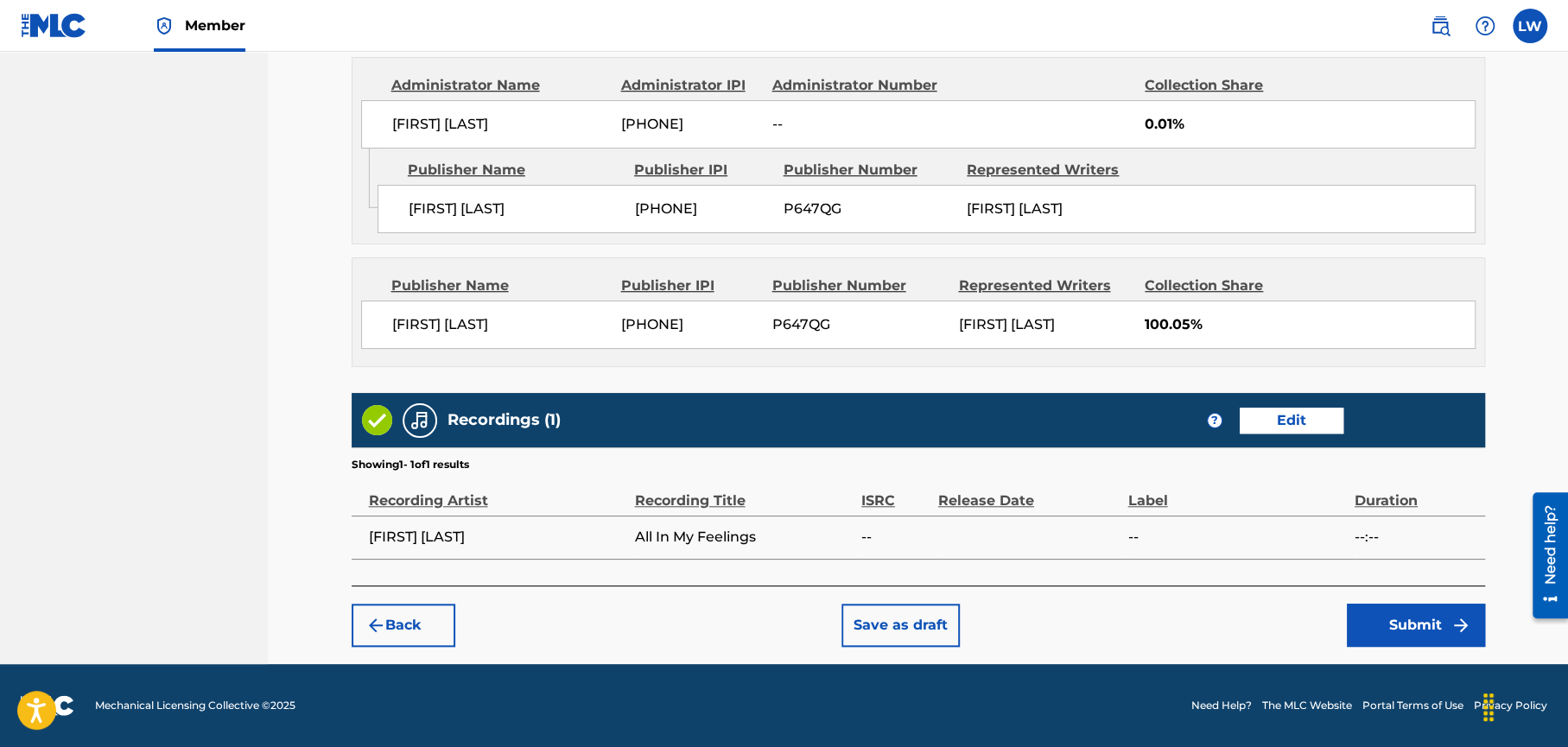 click on "Submit" at bounding box center (1416, 625) 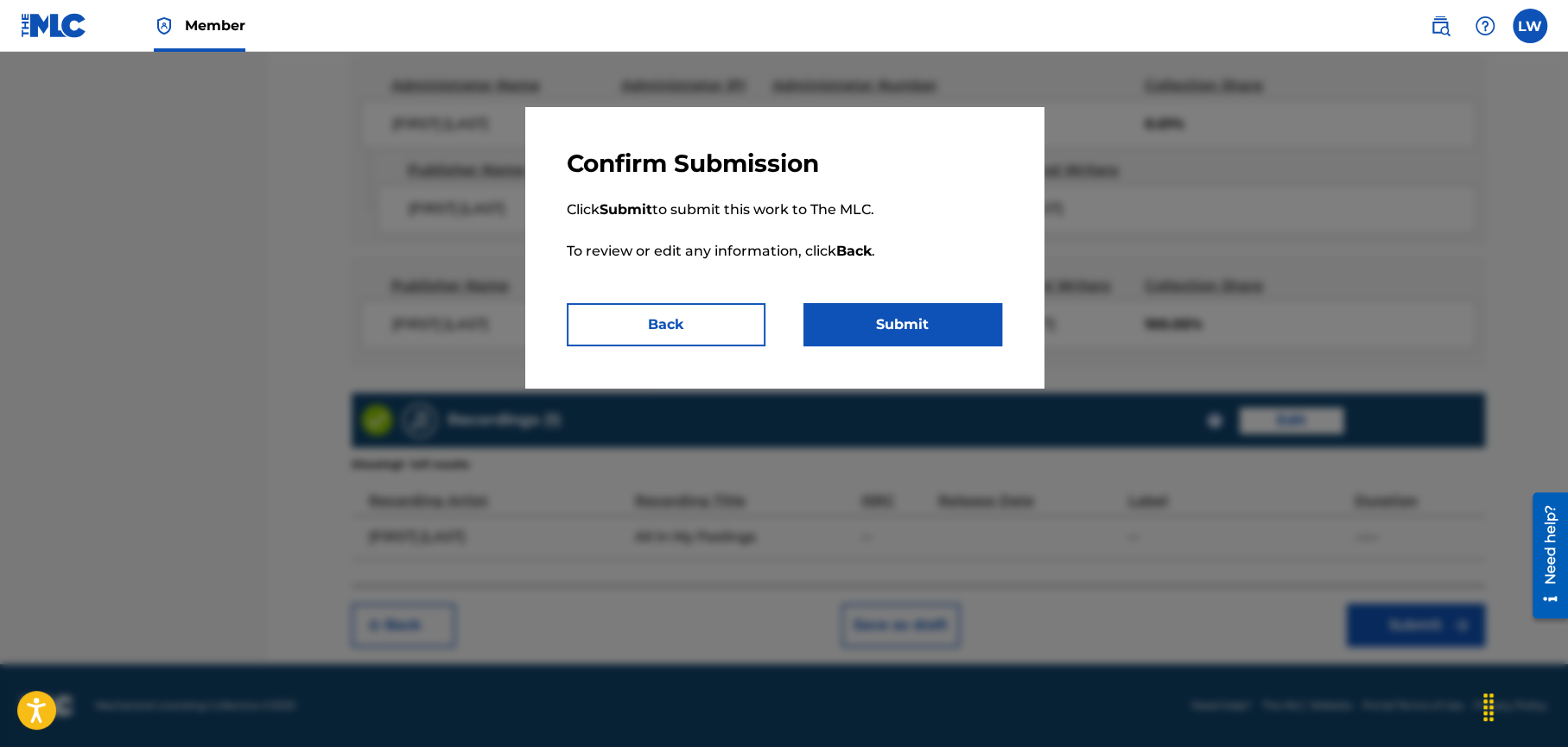 click on "Submit" at bounding box center (903, 325) 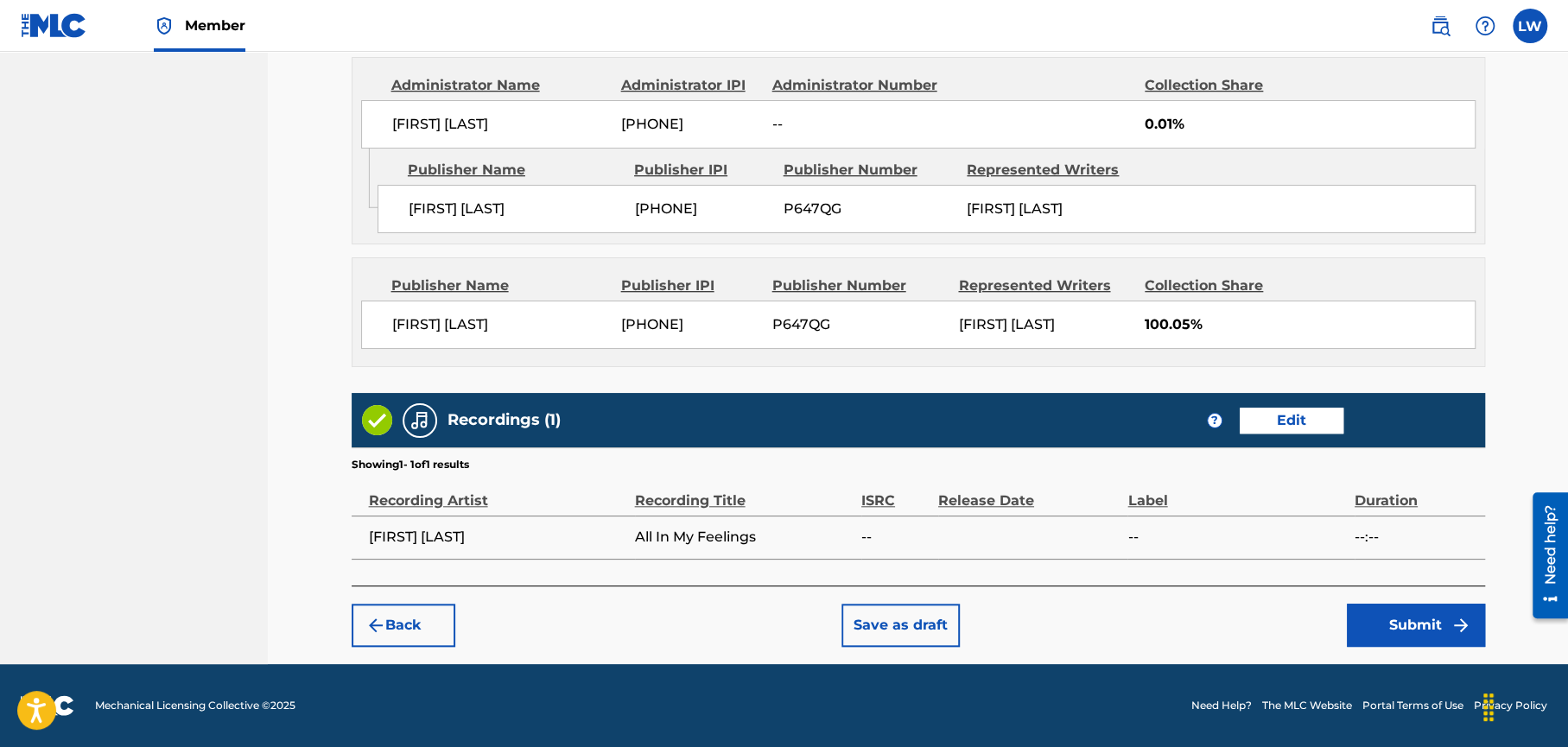 click on "Back" at bounding box center [403, 625] 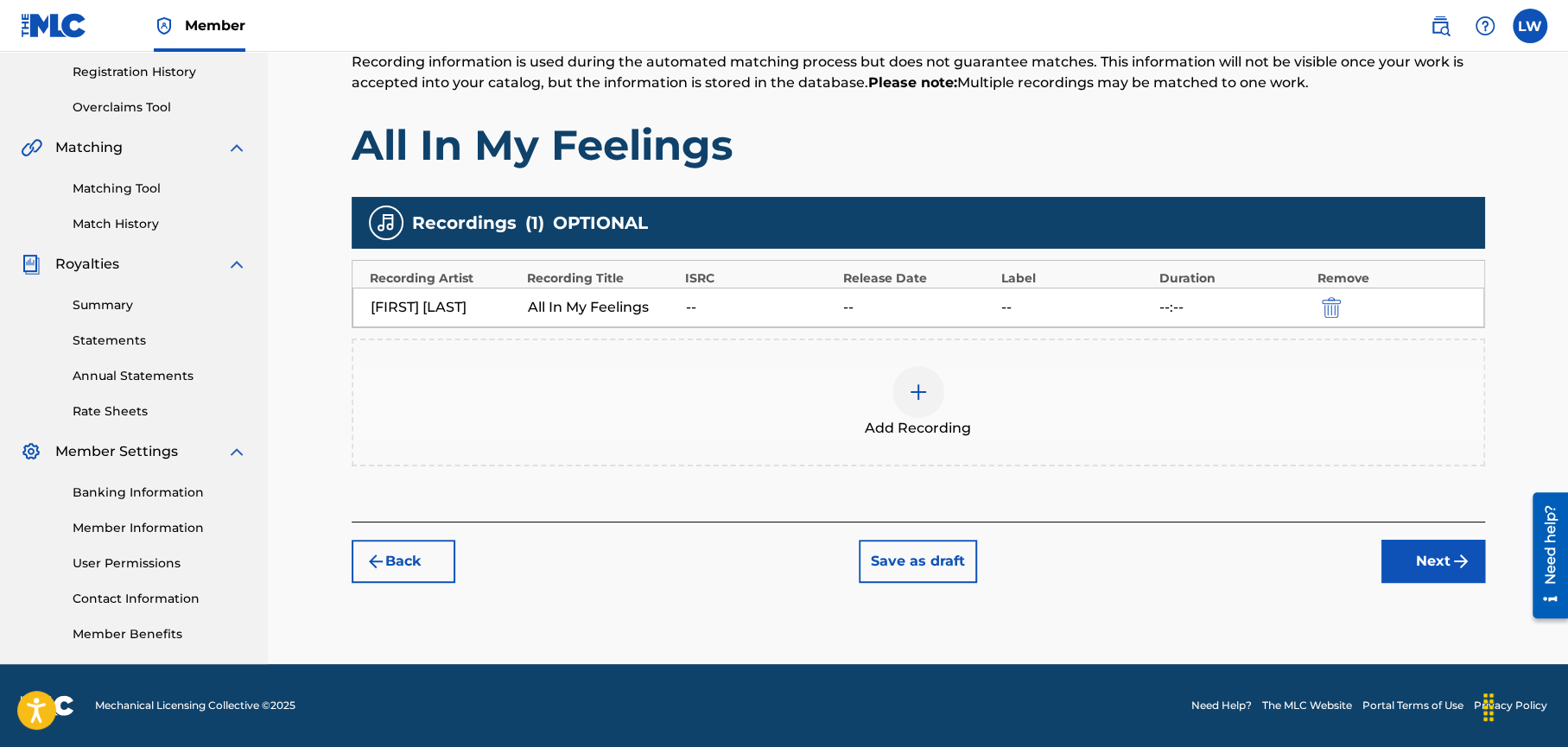 scroll, scrollTop: 308, scrollLeft: 0, axis: vertical 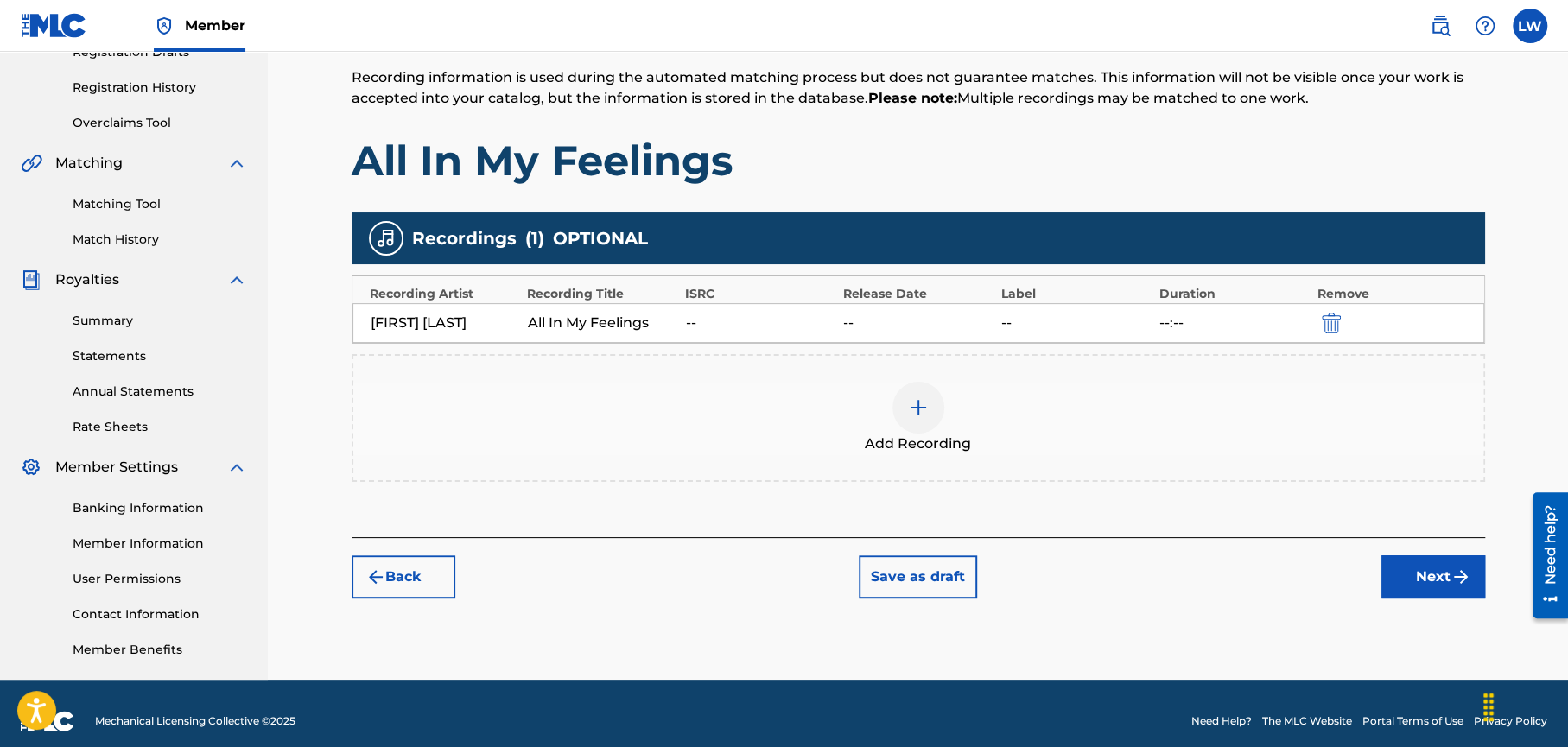 click on "Back" at bounding box center (403, 577) 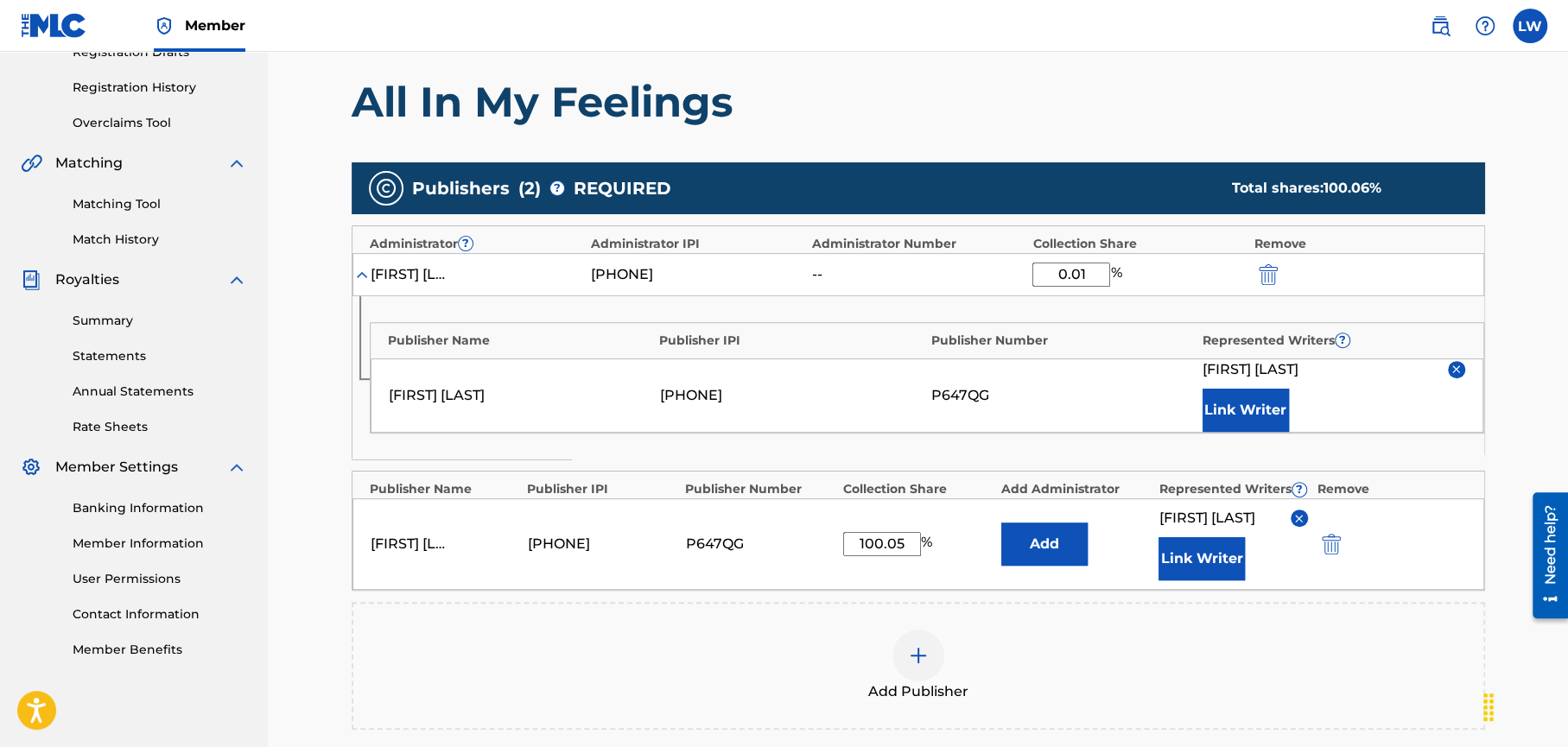 click at bounding box center [1268, 275] 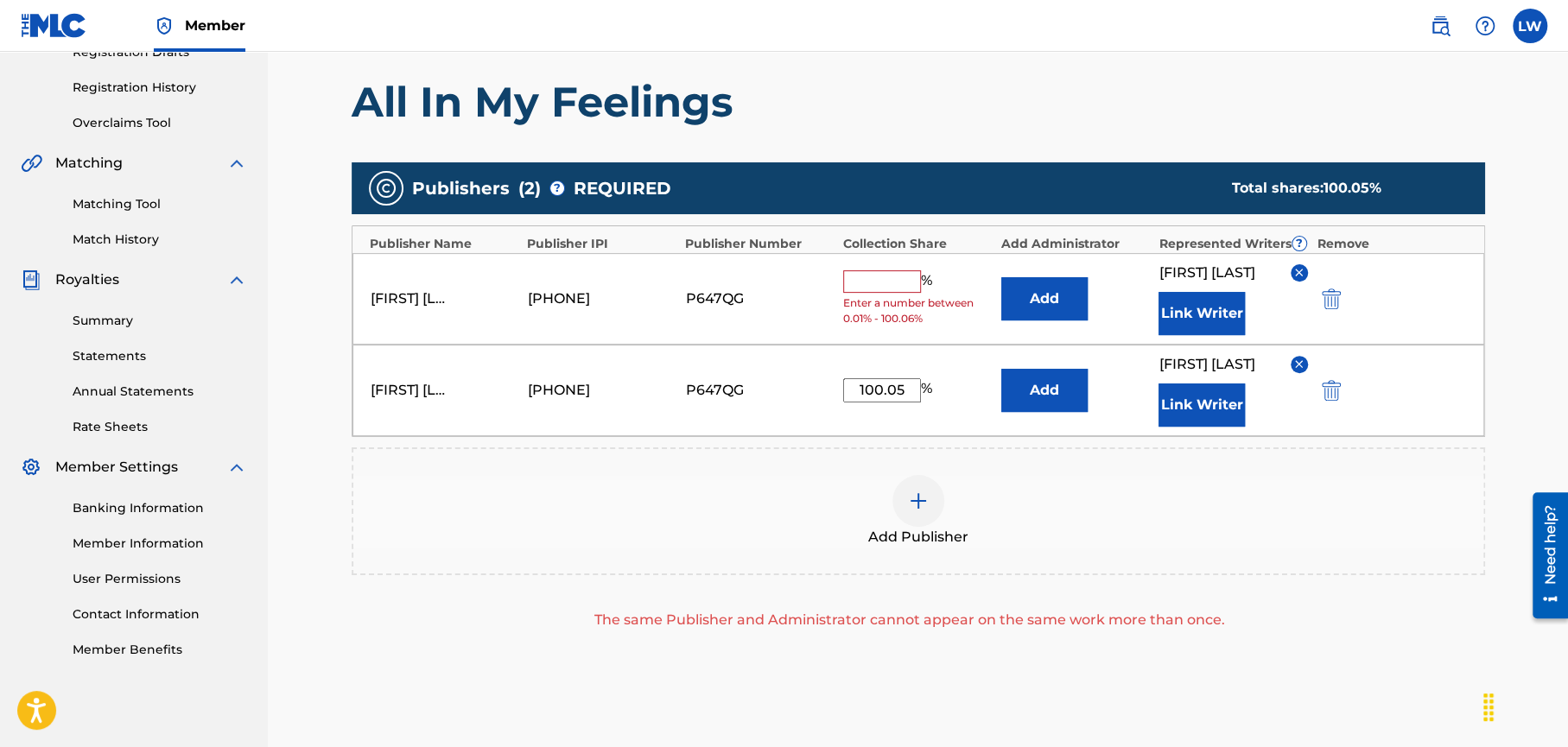 click on "100.05" at bounding box center [882, 390] 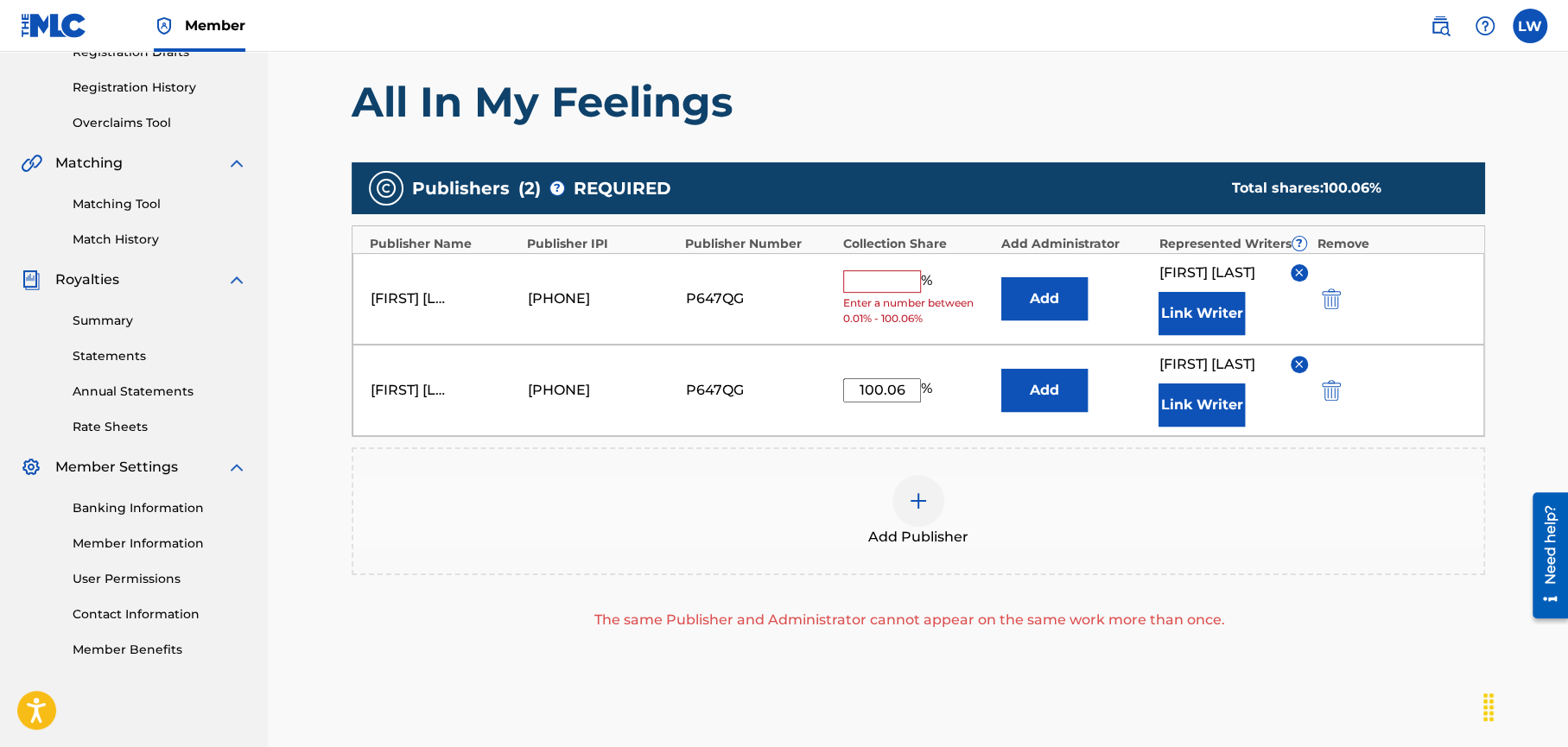 type on "100.06" 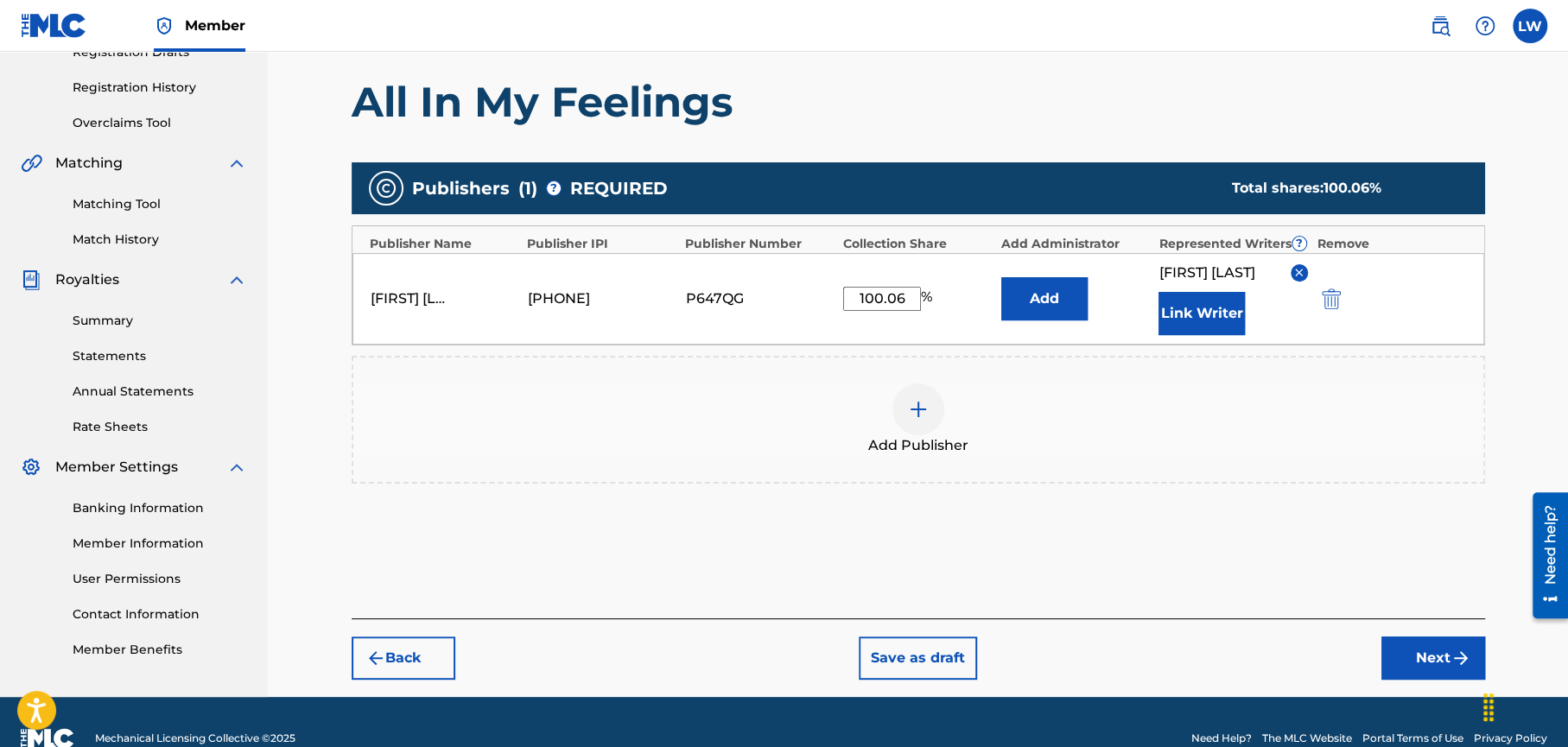 click on "Next" at bounding box center [1433, 658] 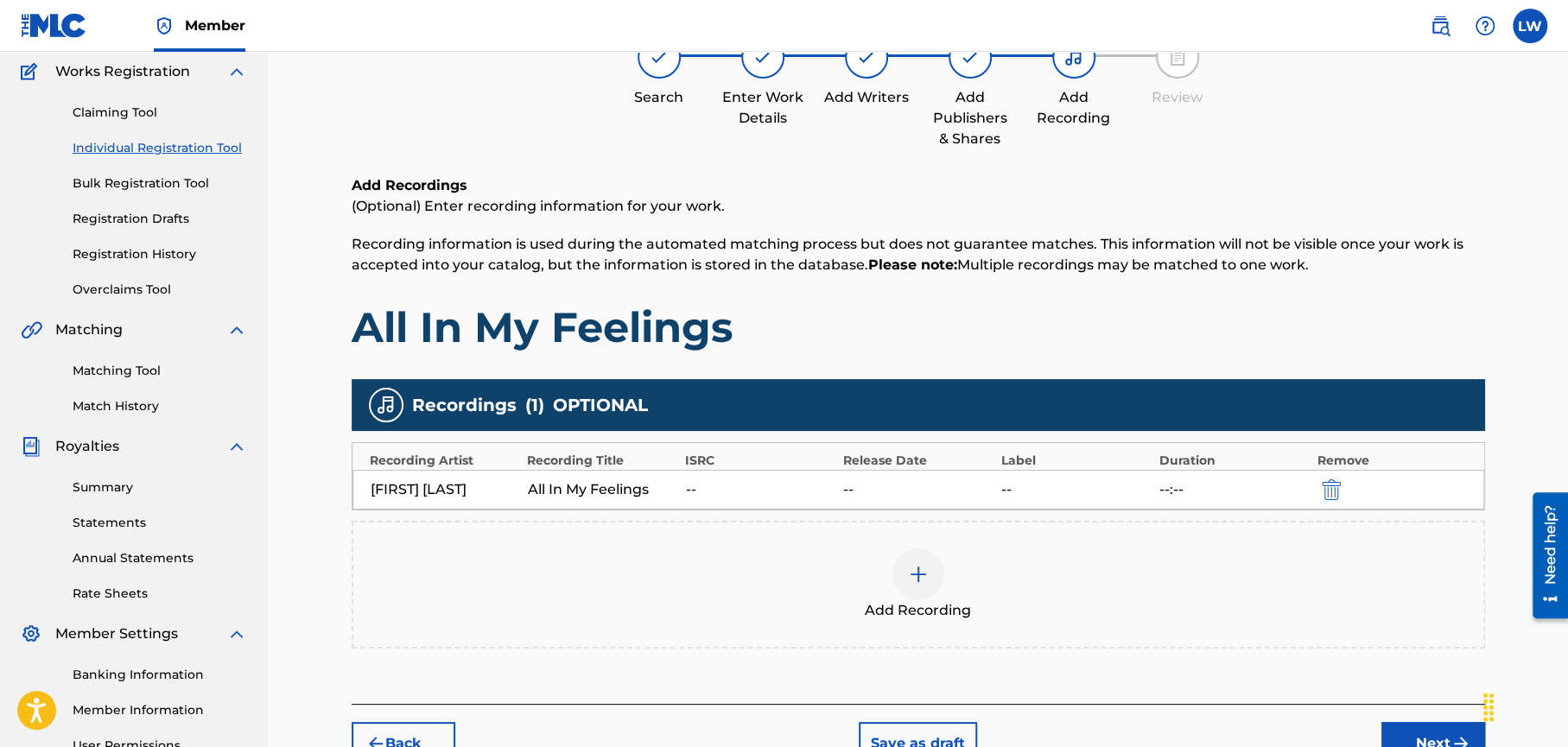 scroll, scrollTop: 78, scrollLeft: 0, axis: vertical 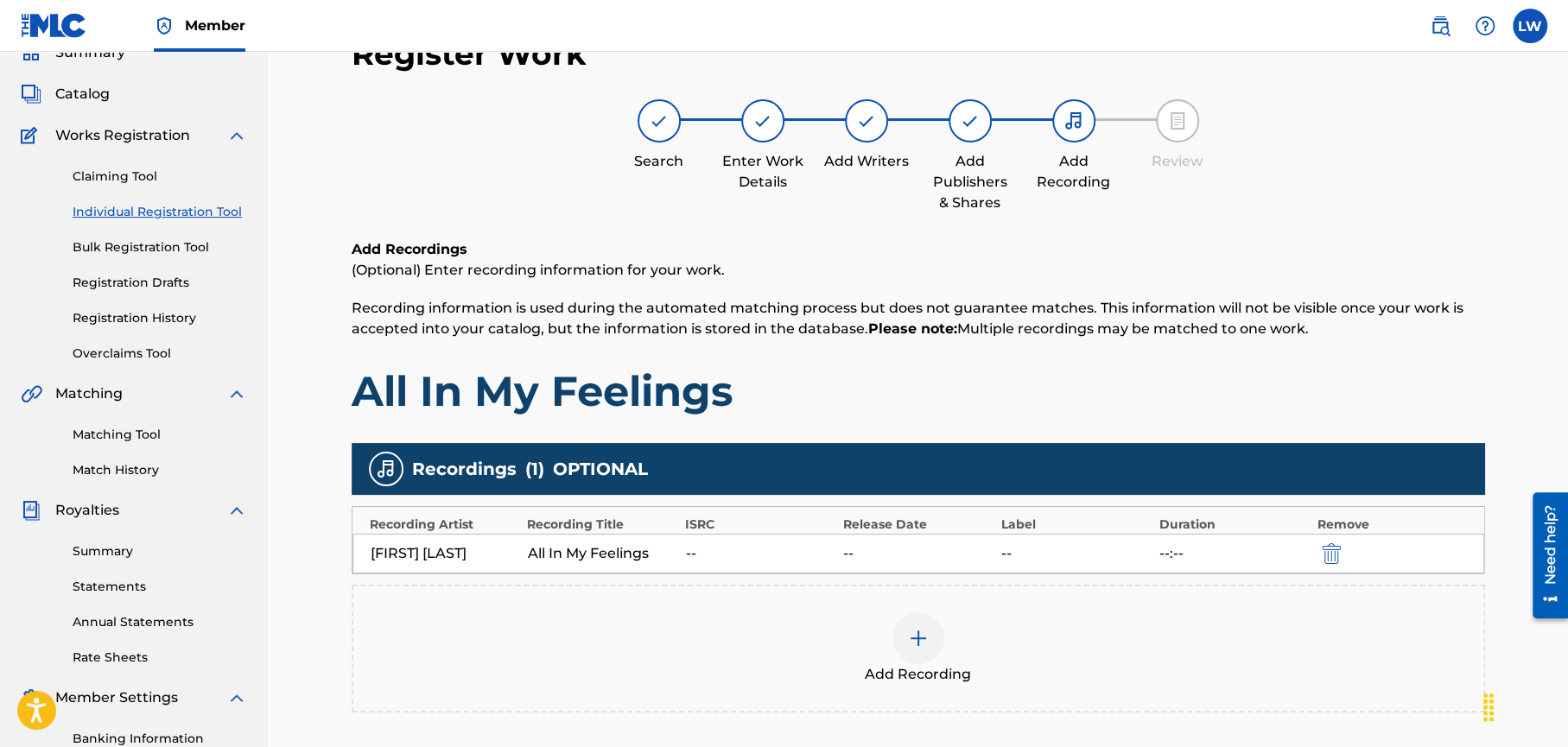 click on "Add Recording" at bounding box center (918, 649) 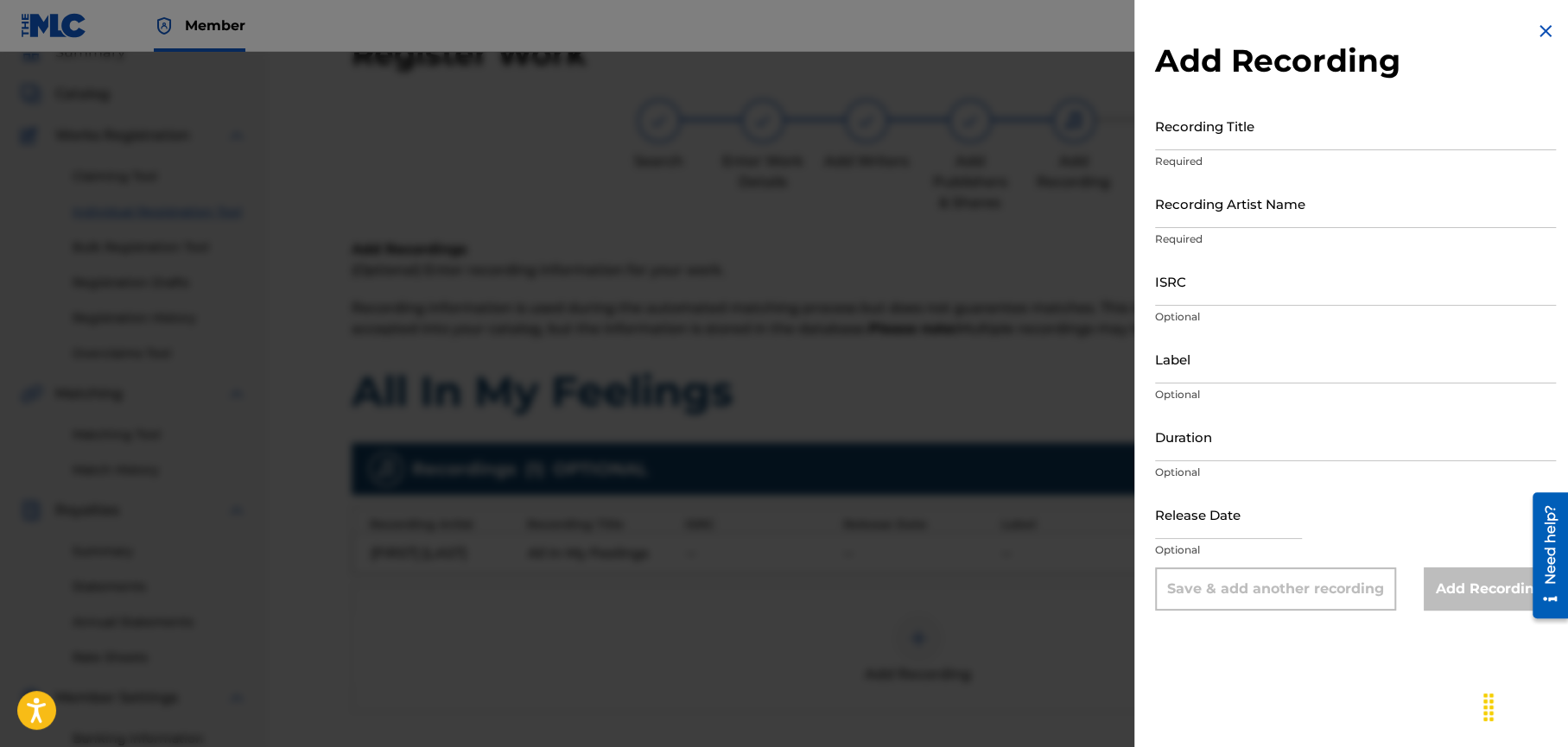 click at bounding box center (1546, 31) 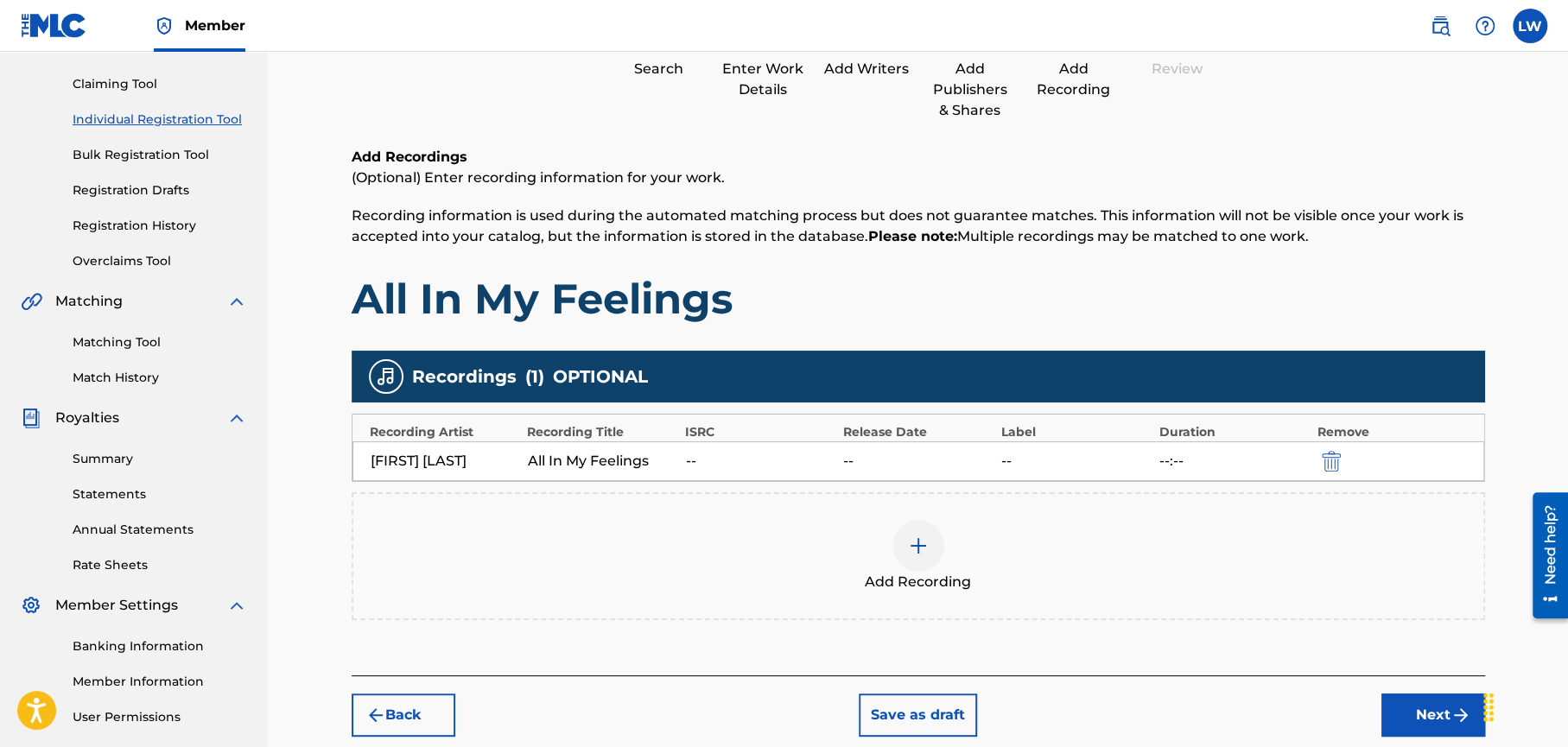scroll, scrollTop: 180, scrollLeft: 0, axis: vertical 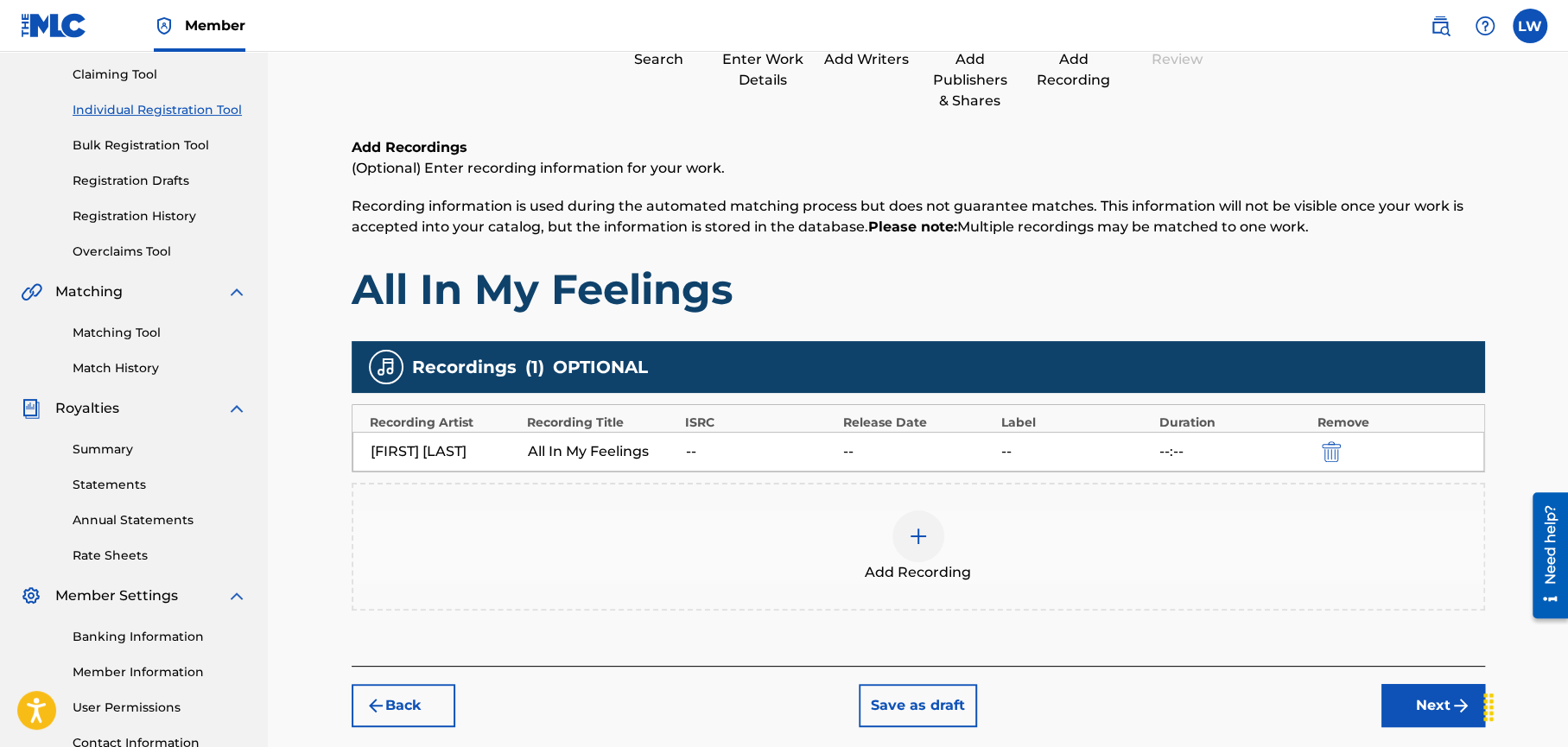 click on "Next" at bounding box center [1433, 706] 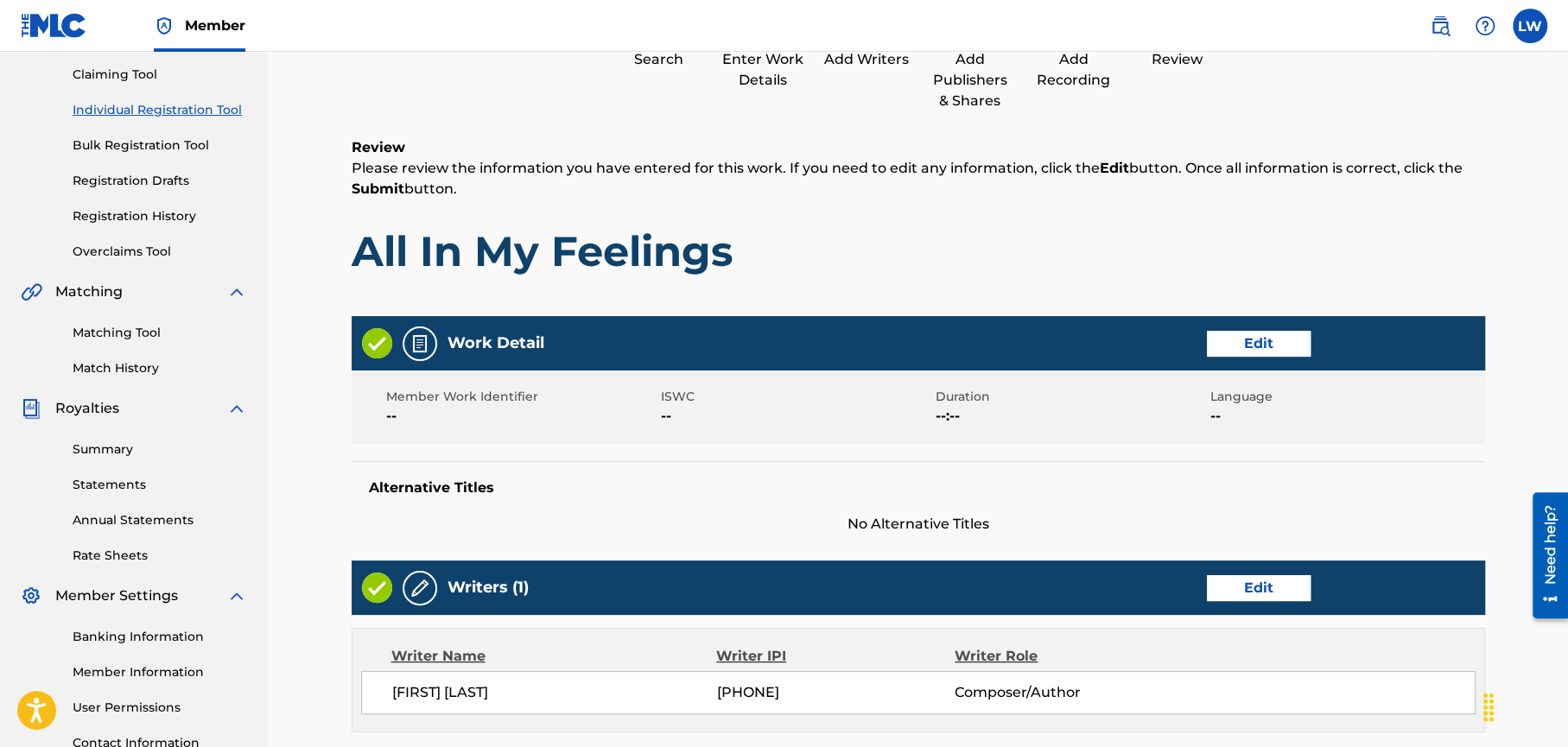 scroll, scrollTop: 78, scrollLeft: 0, axis: vertical 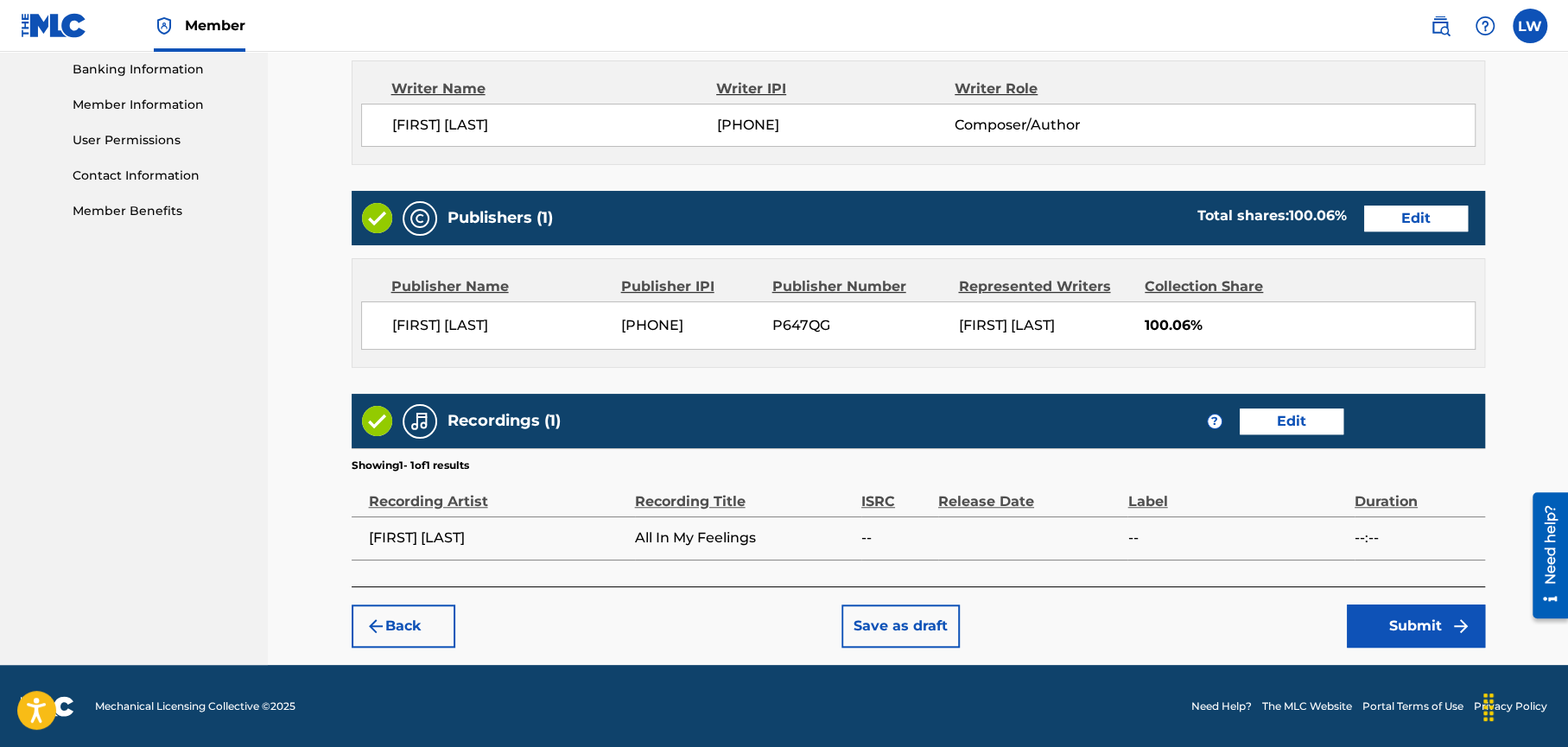 click on "Submit" at bounding box center (1416, 626) 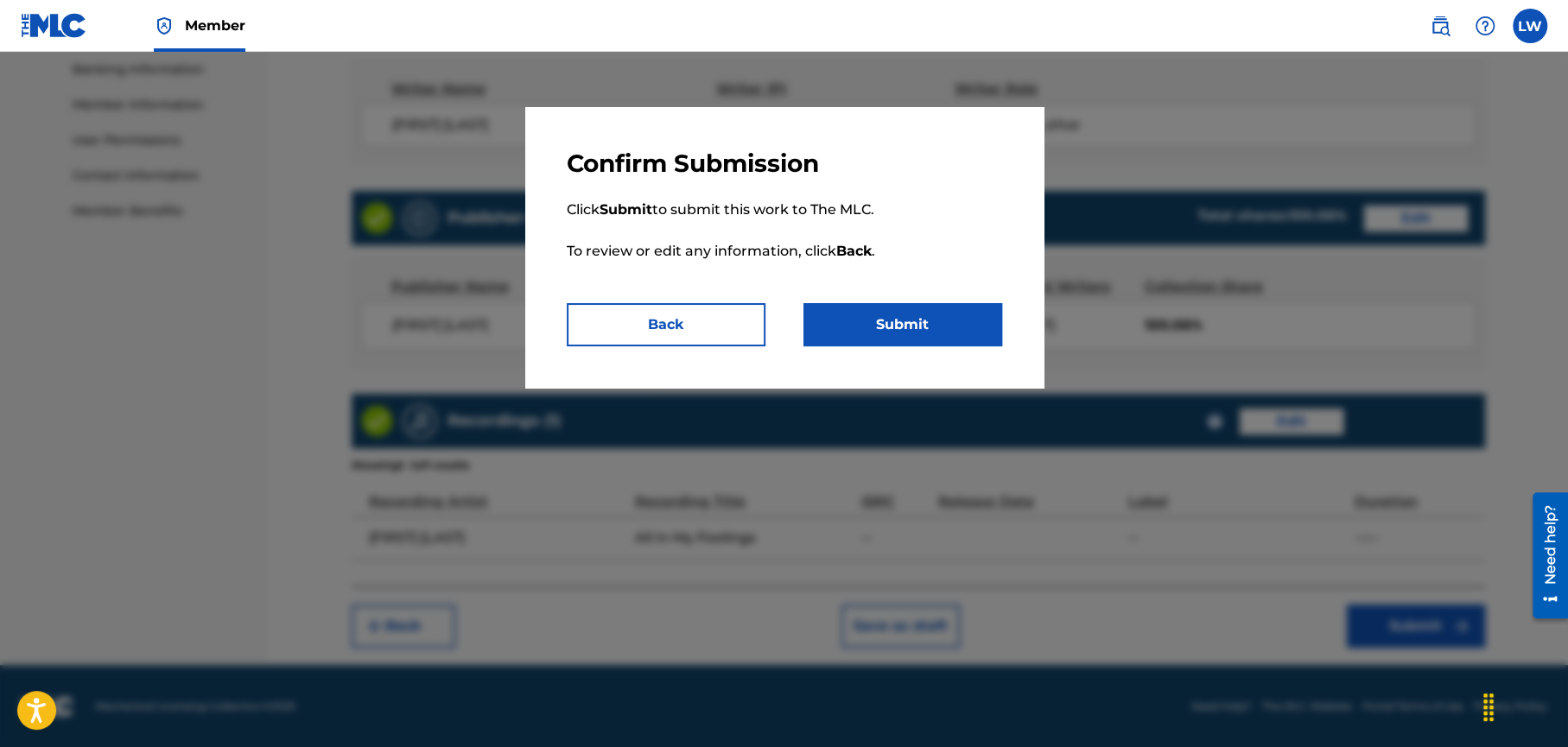 click on "Submit" at bounding box center (903, 325) 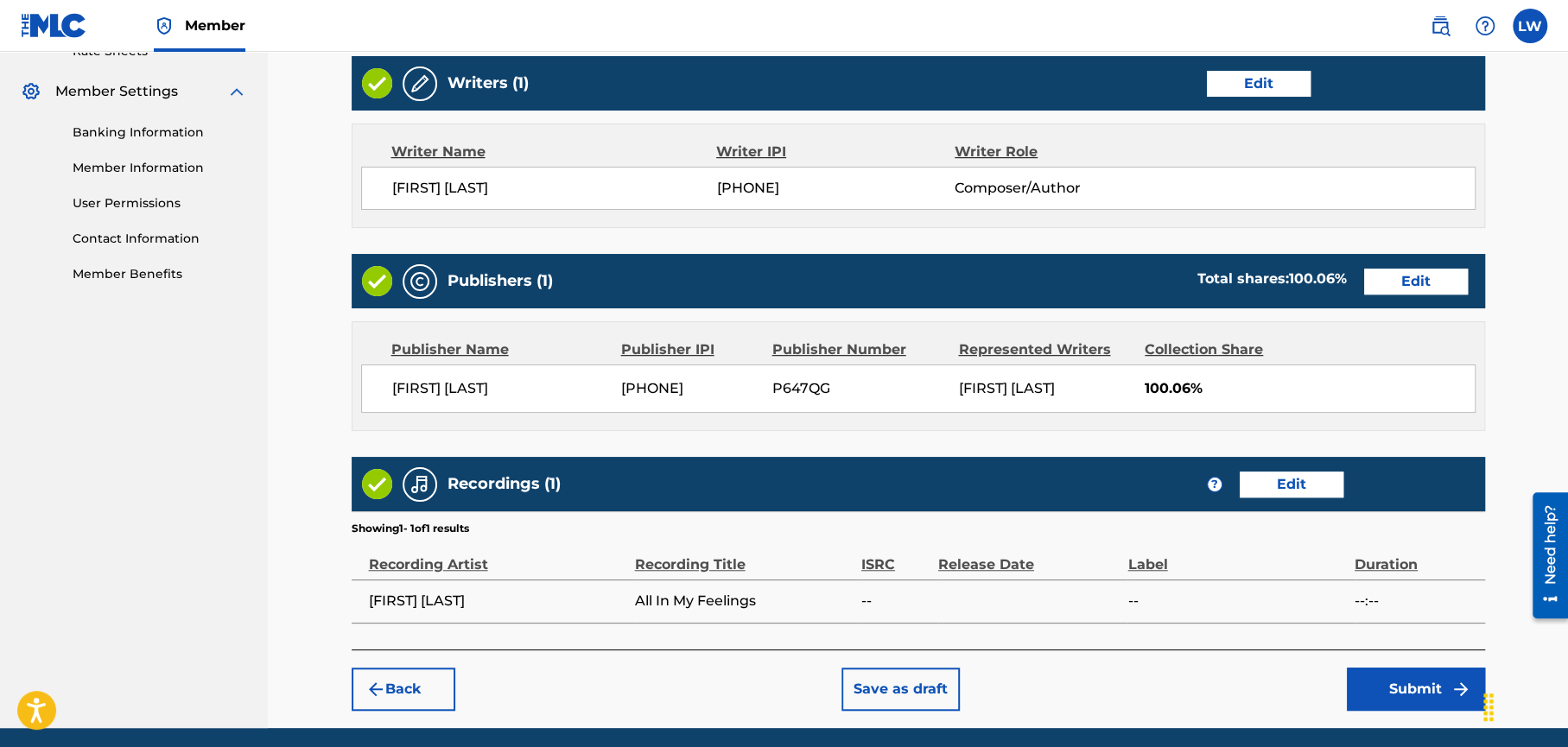 scroll, scrollTop: 679, scrollLeft: 0, axis: vertical 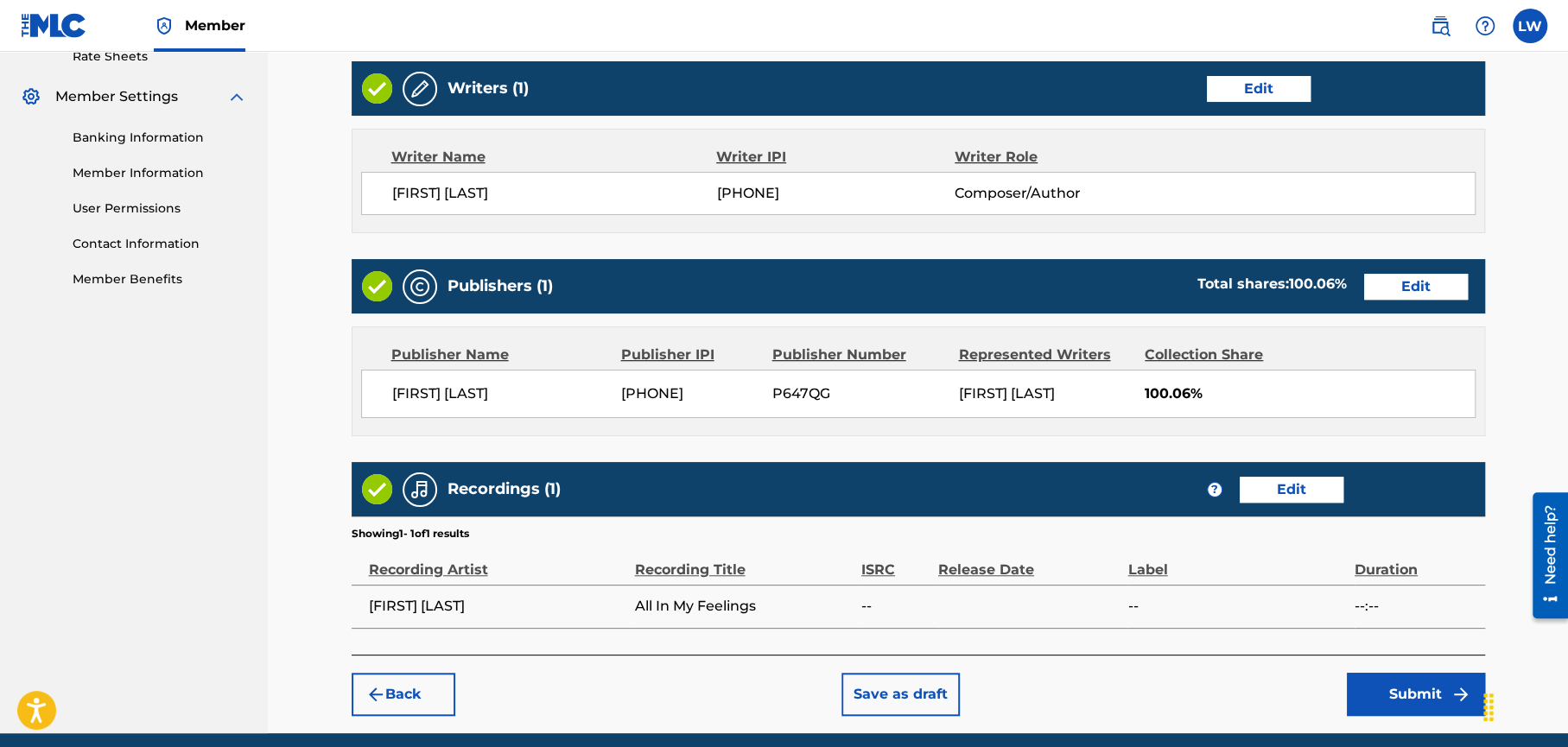 click on "Edit" at bounding box center [1259, 89] 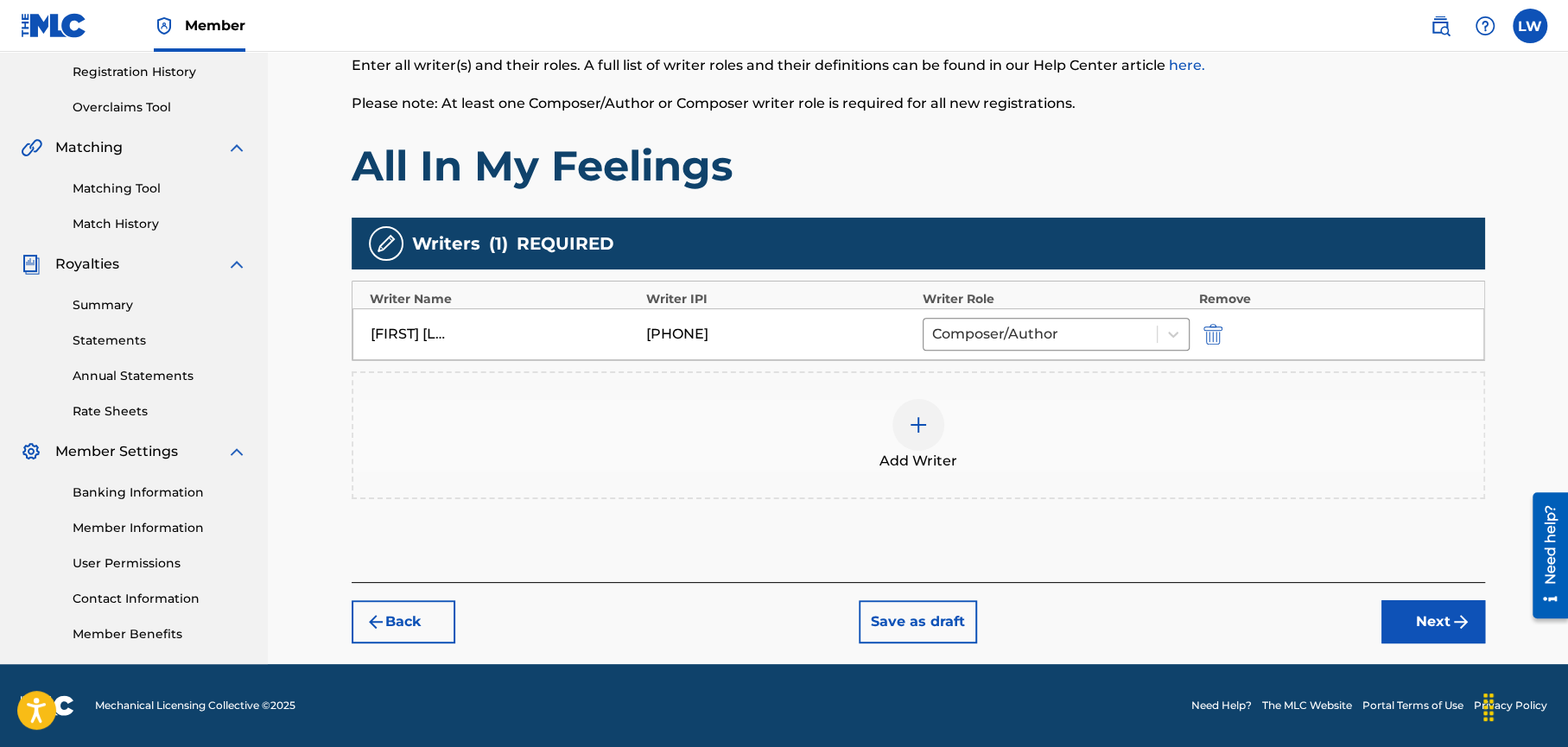 scroll, scrollTop: 320, scrollLeft: 0, axis: vertical 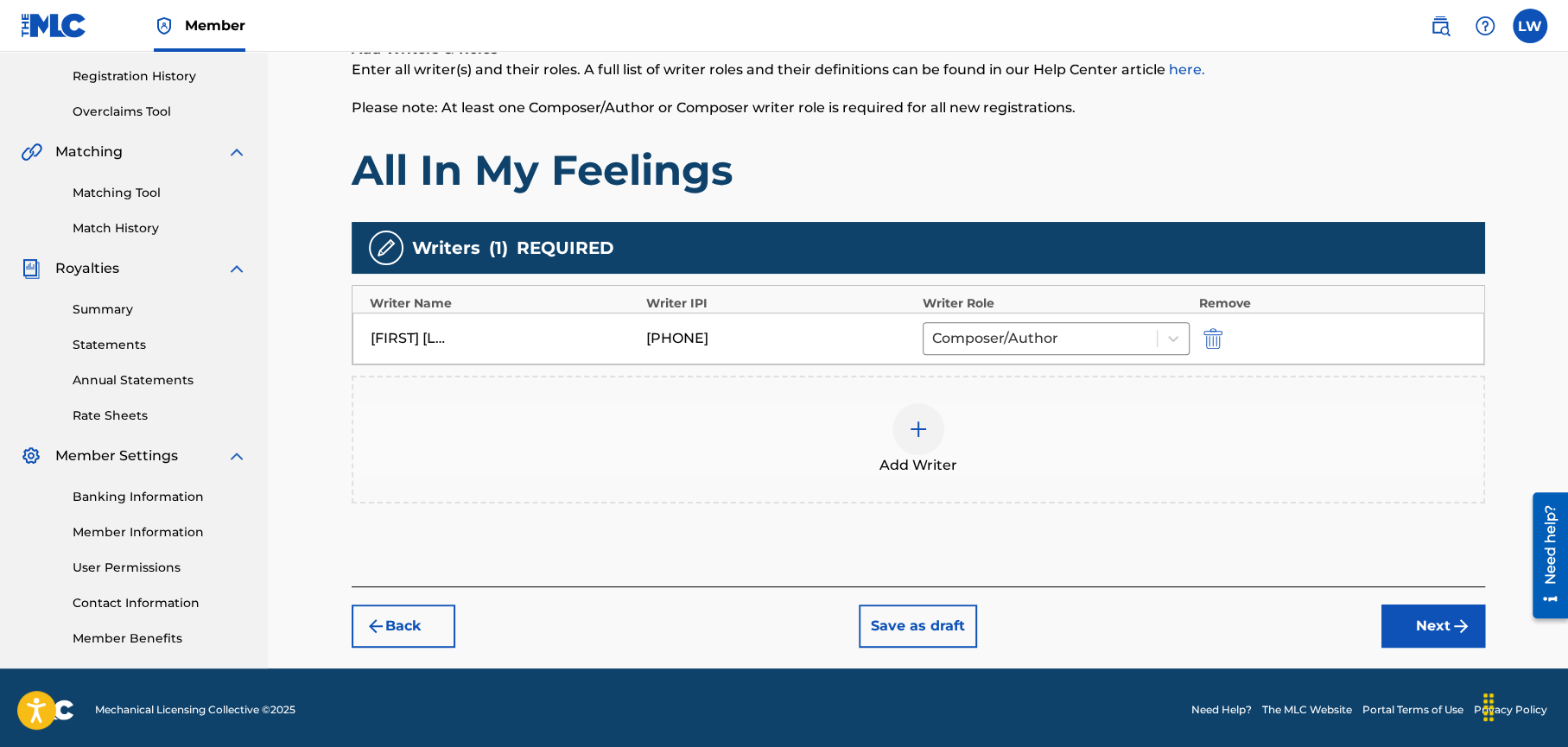click at bounding box center [1461, 626] 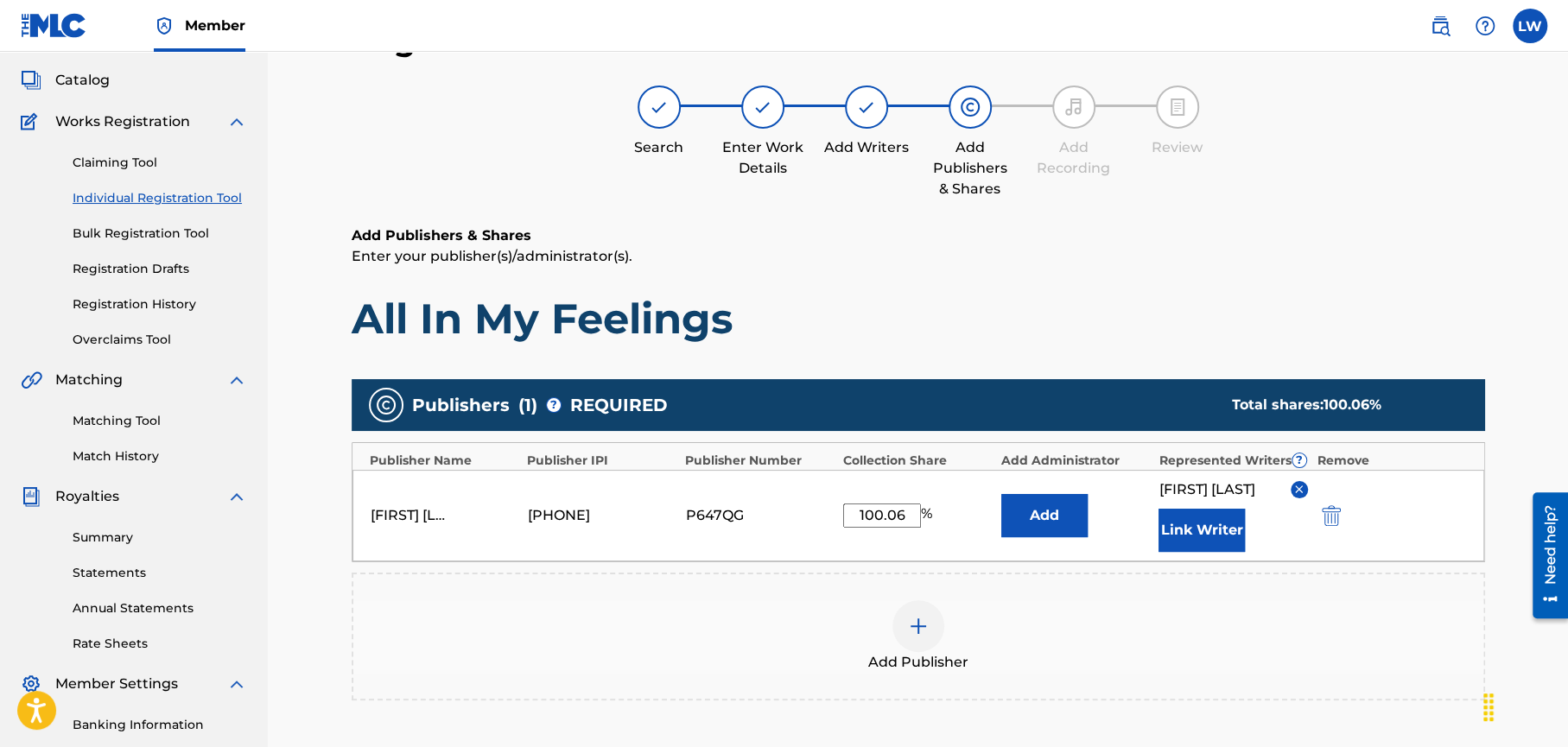 scroll, scrollTop: 78, scrollLeft: 0, axis: vertical 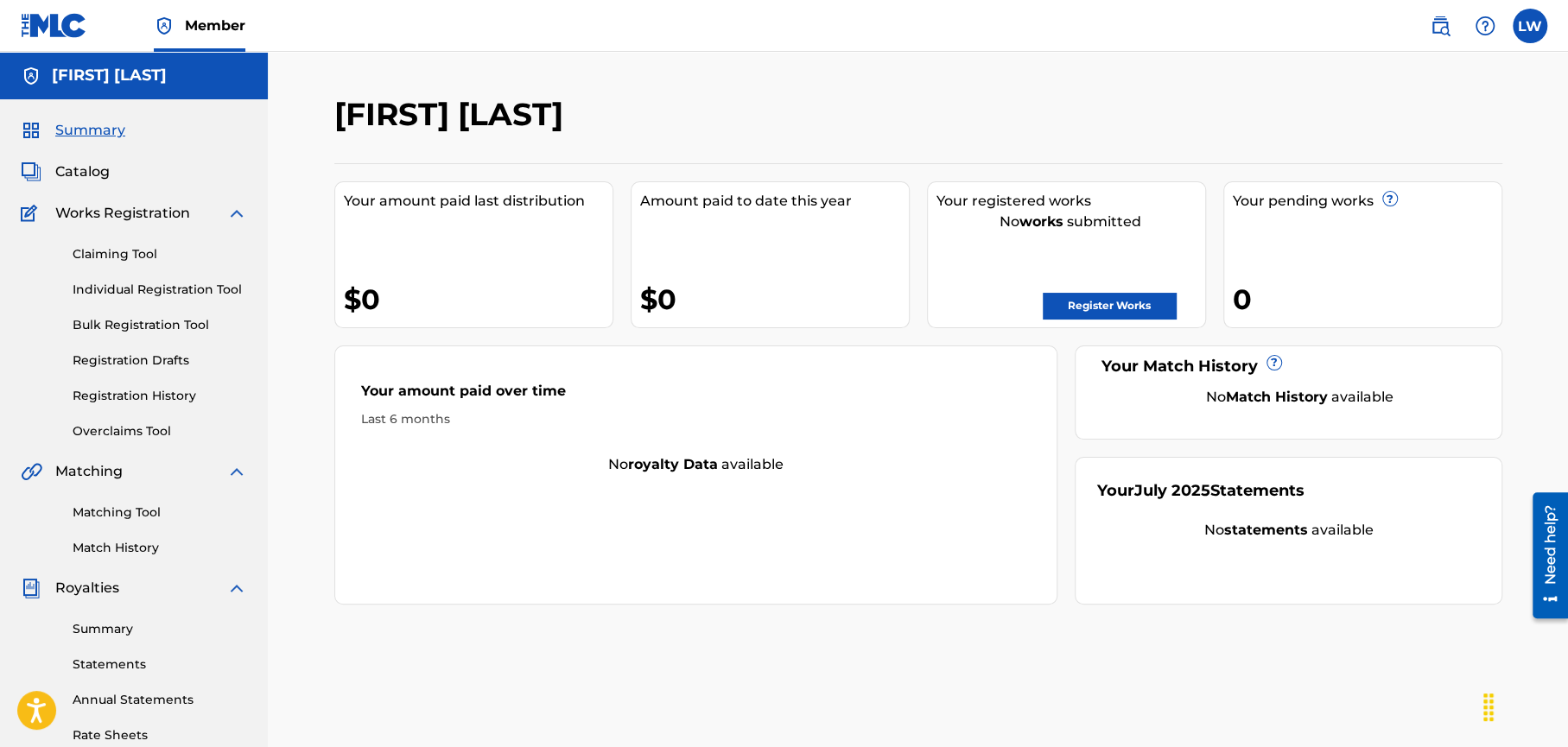 click on "Register Works" at bounding box center (1109, 306) 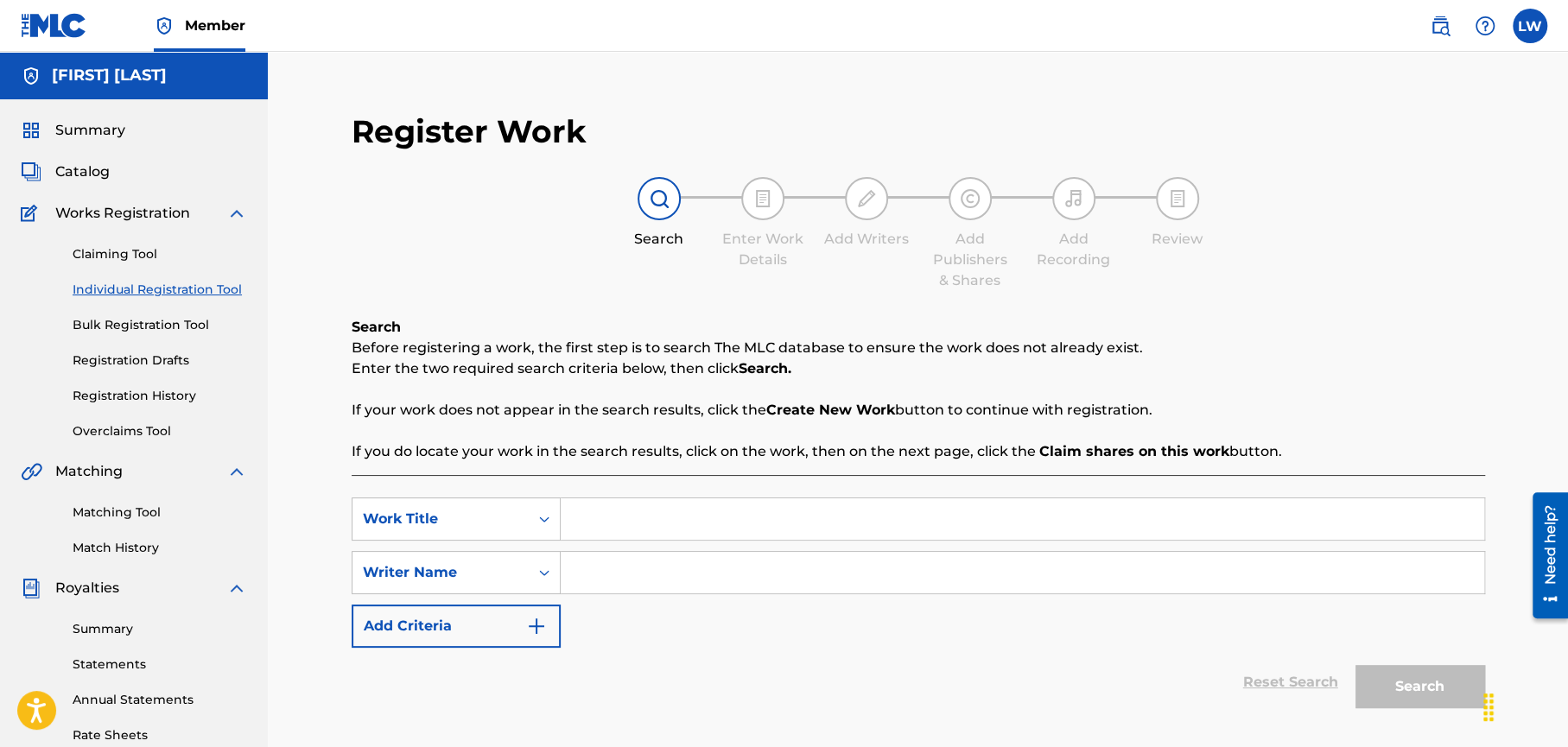 click at bounding box center [1022, 519] 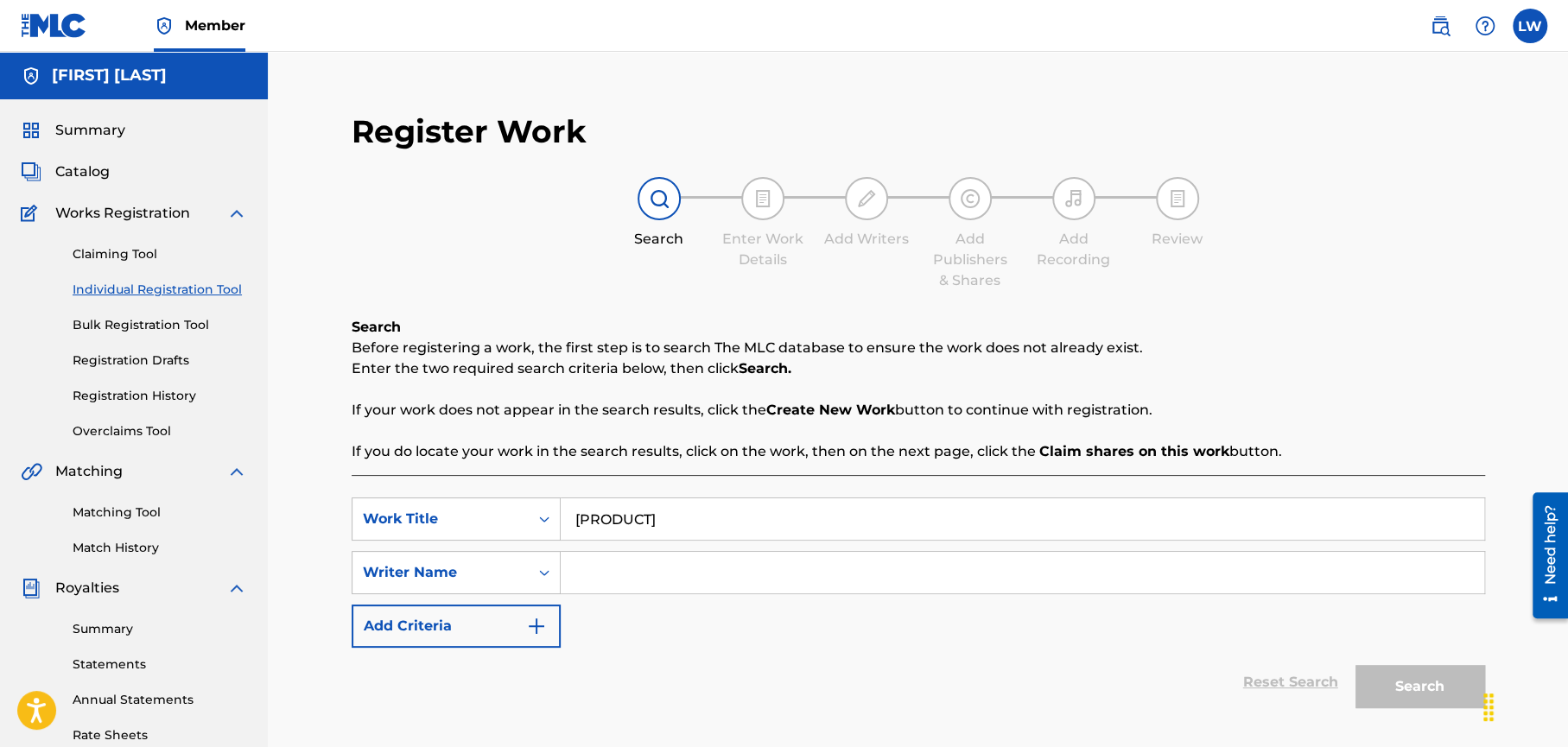 type on "[PRODUCT]" 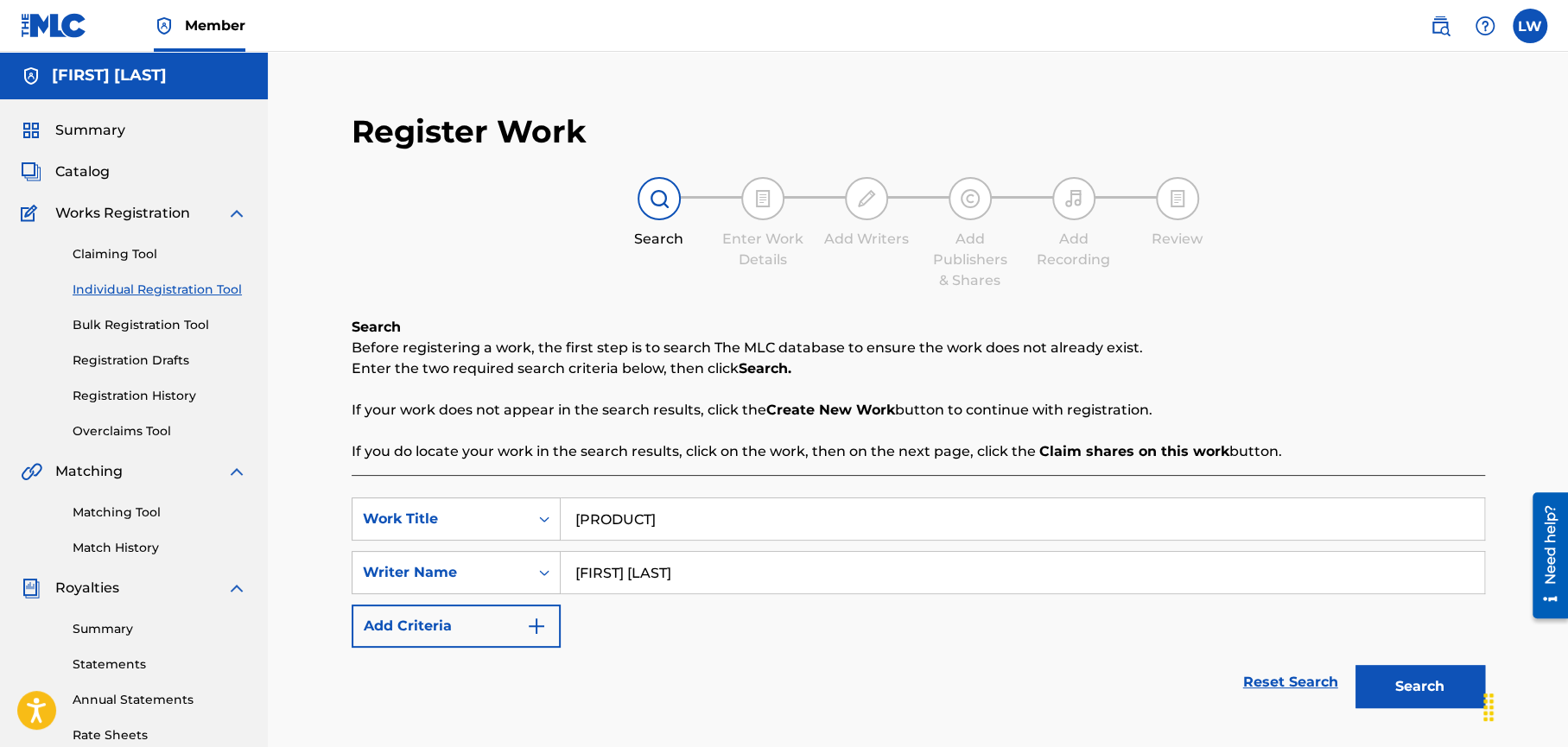type on "[FIRST] [LAST]" 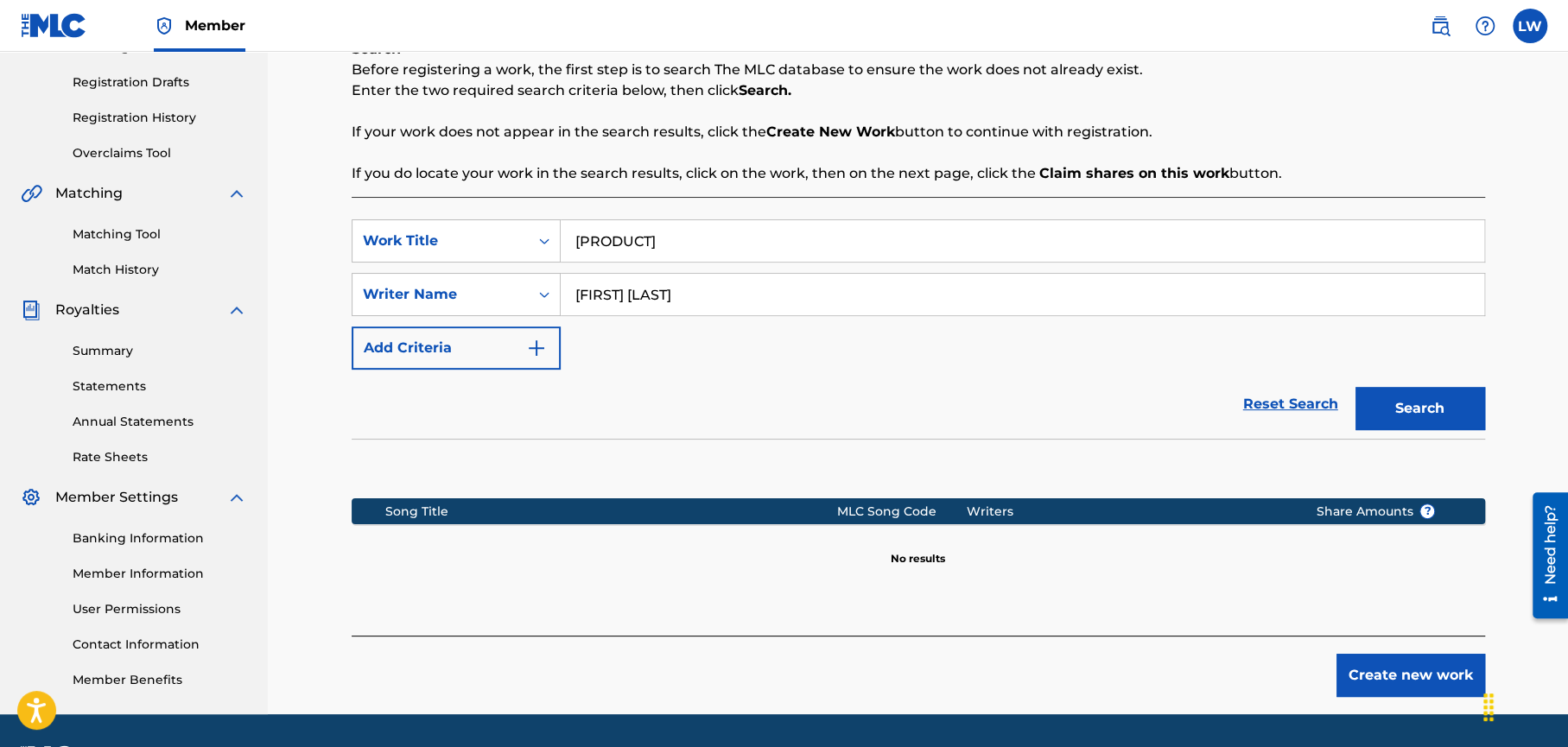 scroll, scrollTop: 282, scrollLeft: 0, axis: vertical 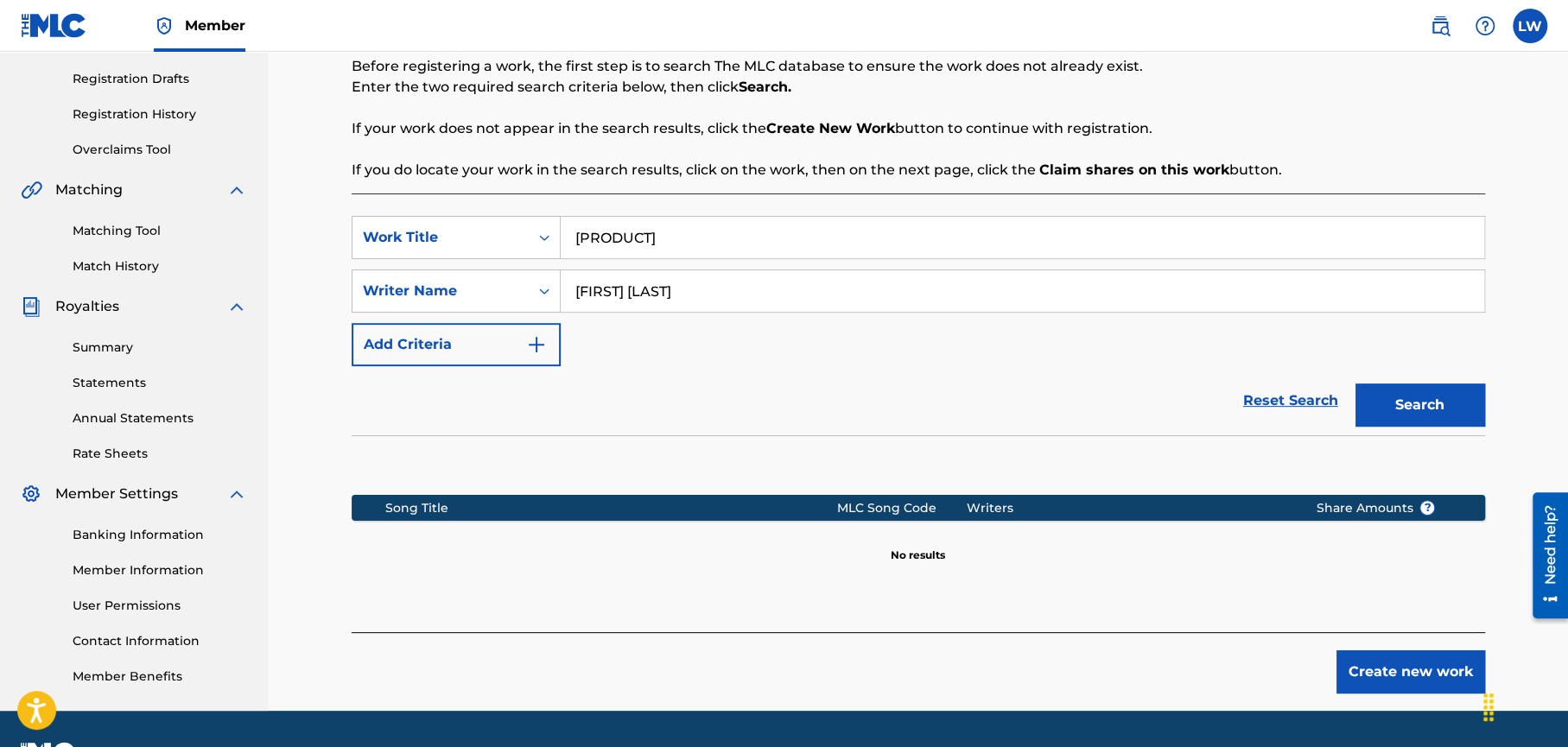 click on "Create new work" at bounding box center [1411, 672] 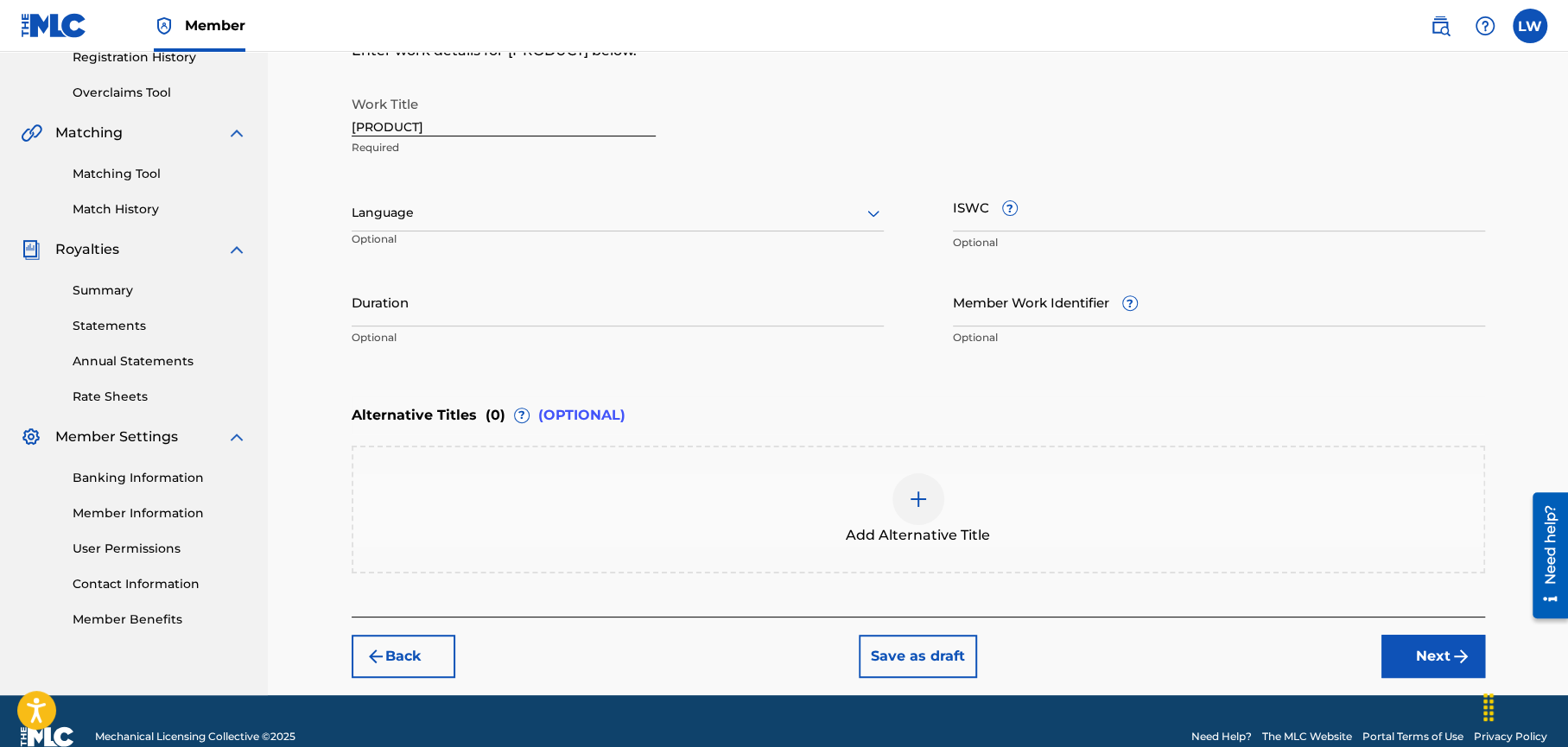 scroll, scrollTop: 358, scrollLeft: 0, axis: vertical 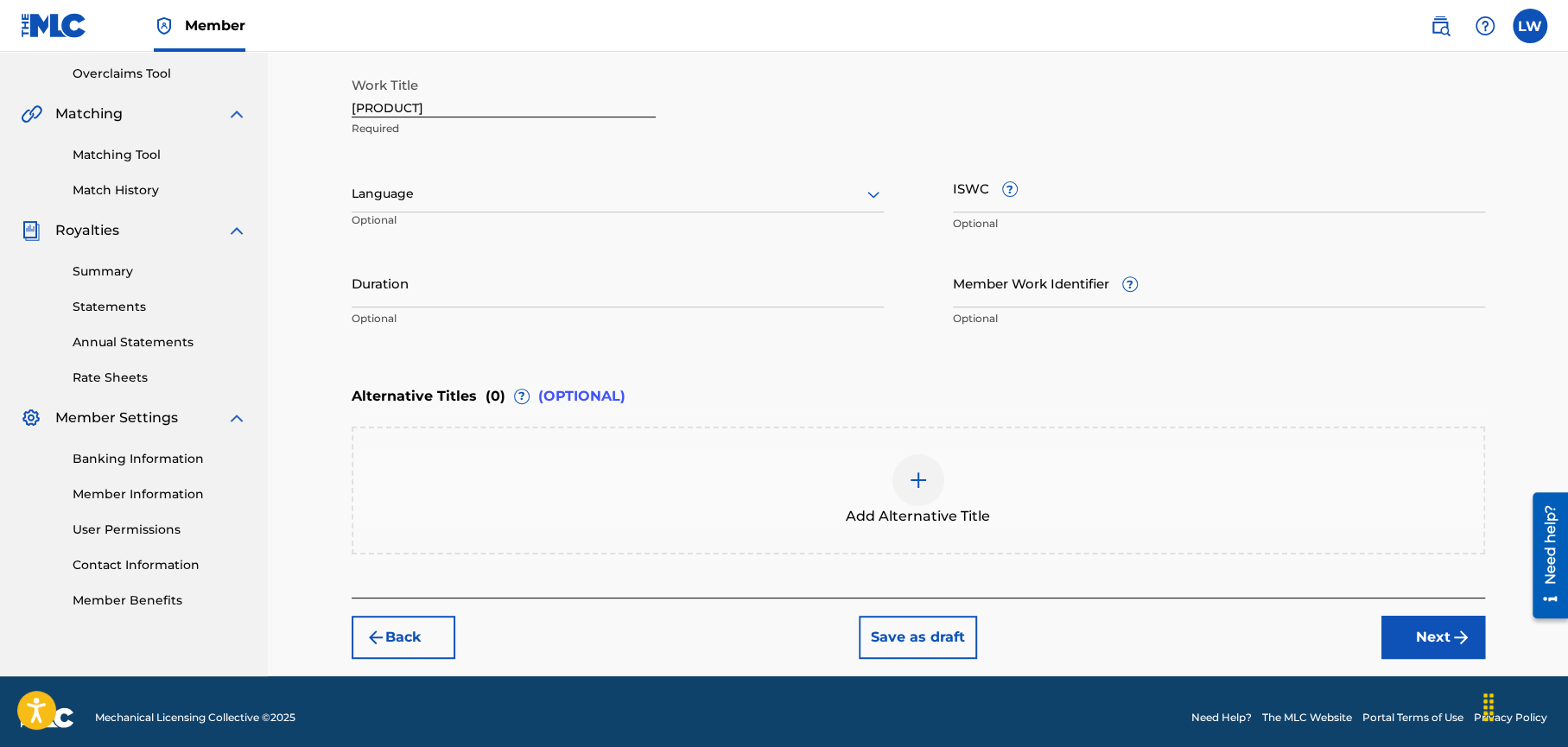 click on "Next" at bounding box center (1433, 637) 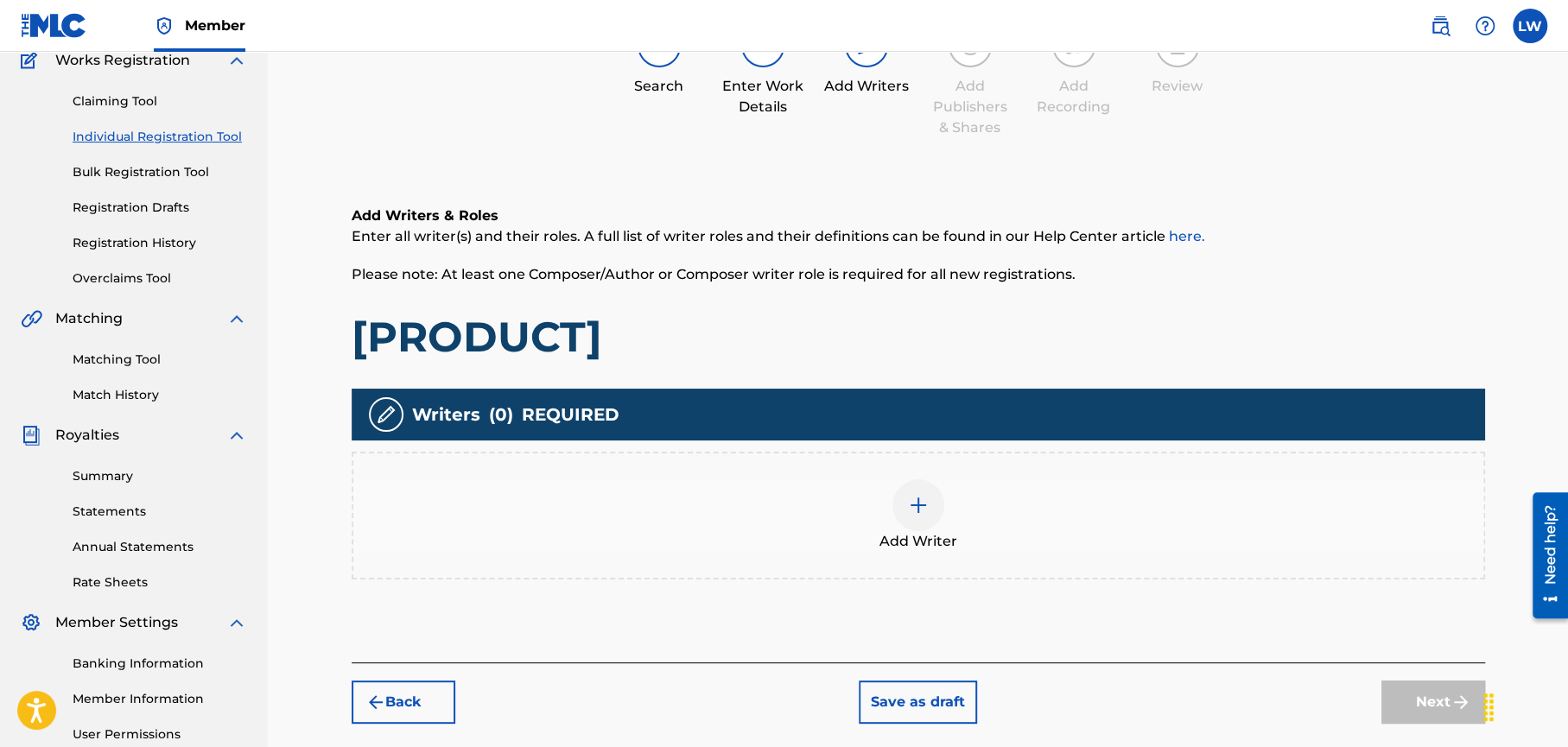 scroll, scrollTop: 78, scrollLeft: 0, axis: vertical 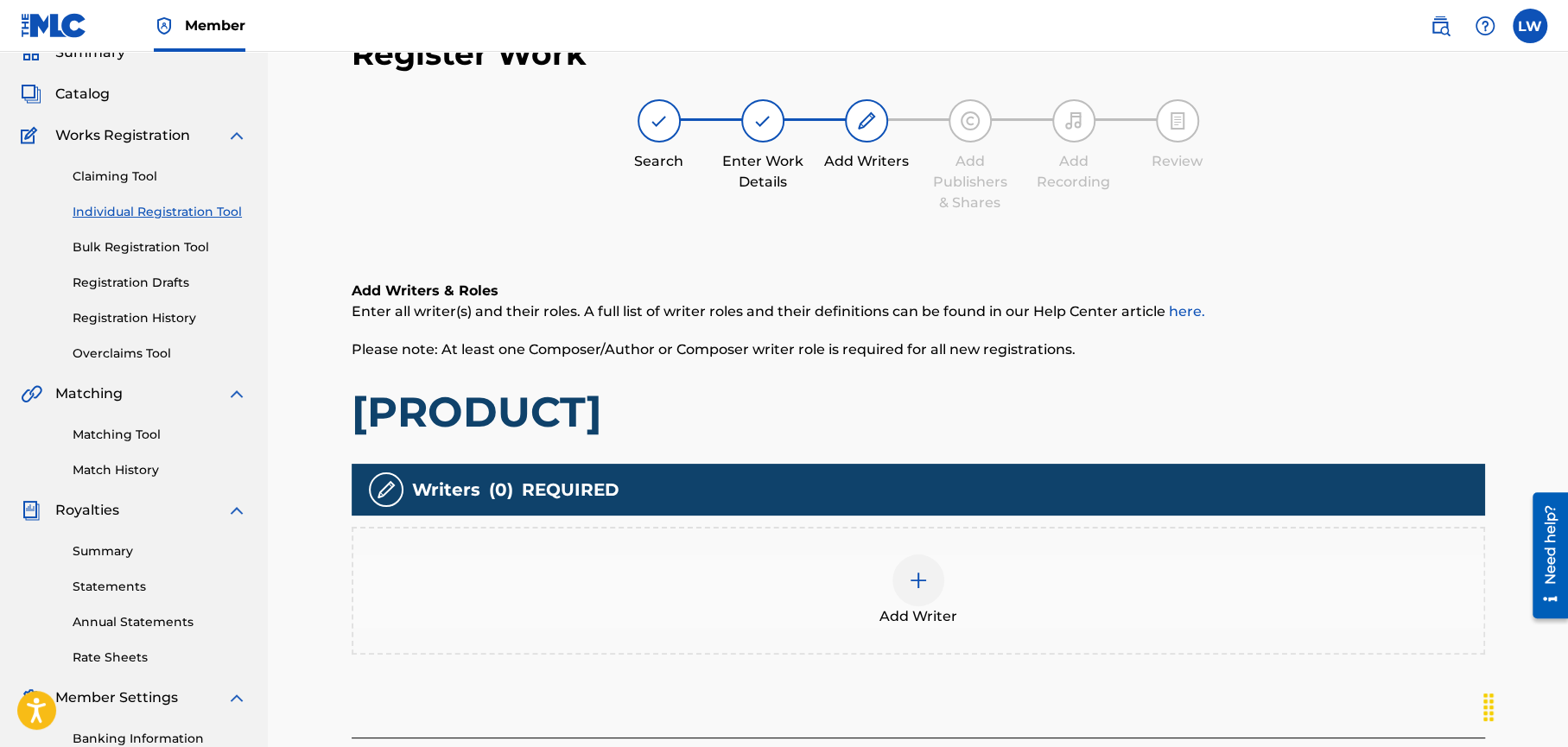 click at bounding box center [918, 580] 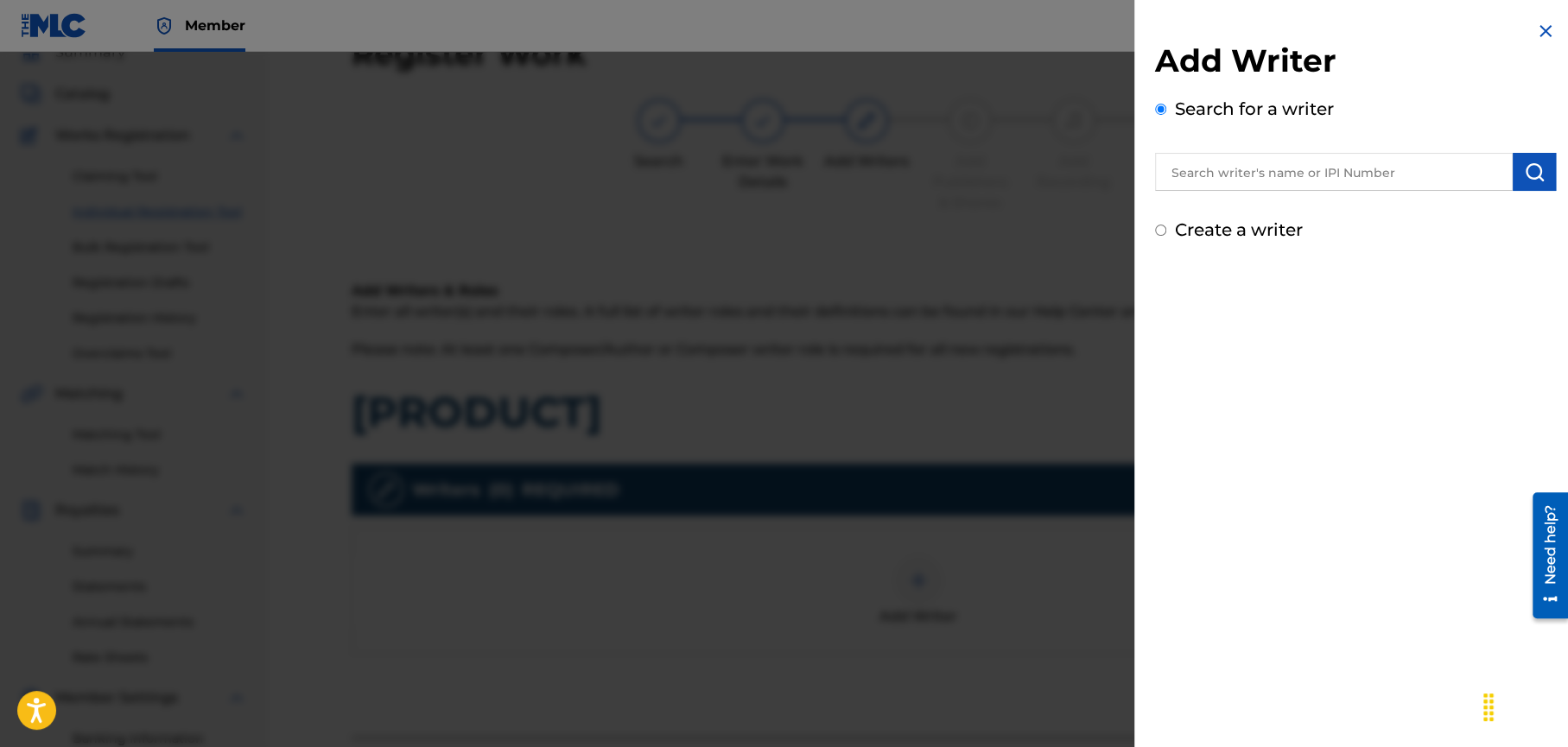 click on "Create a writer" at bounding box center [1355, 230] 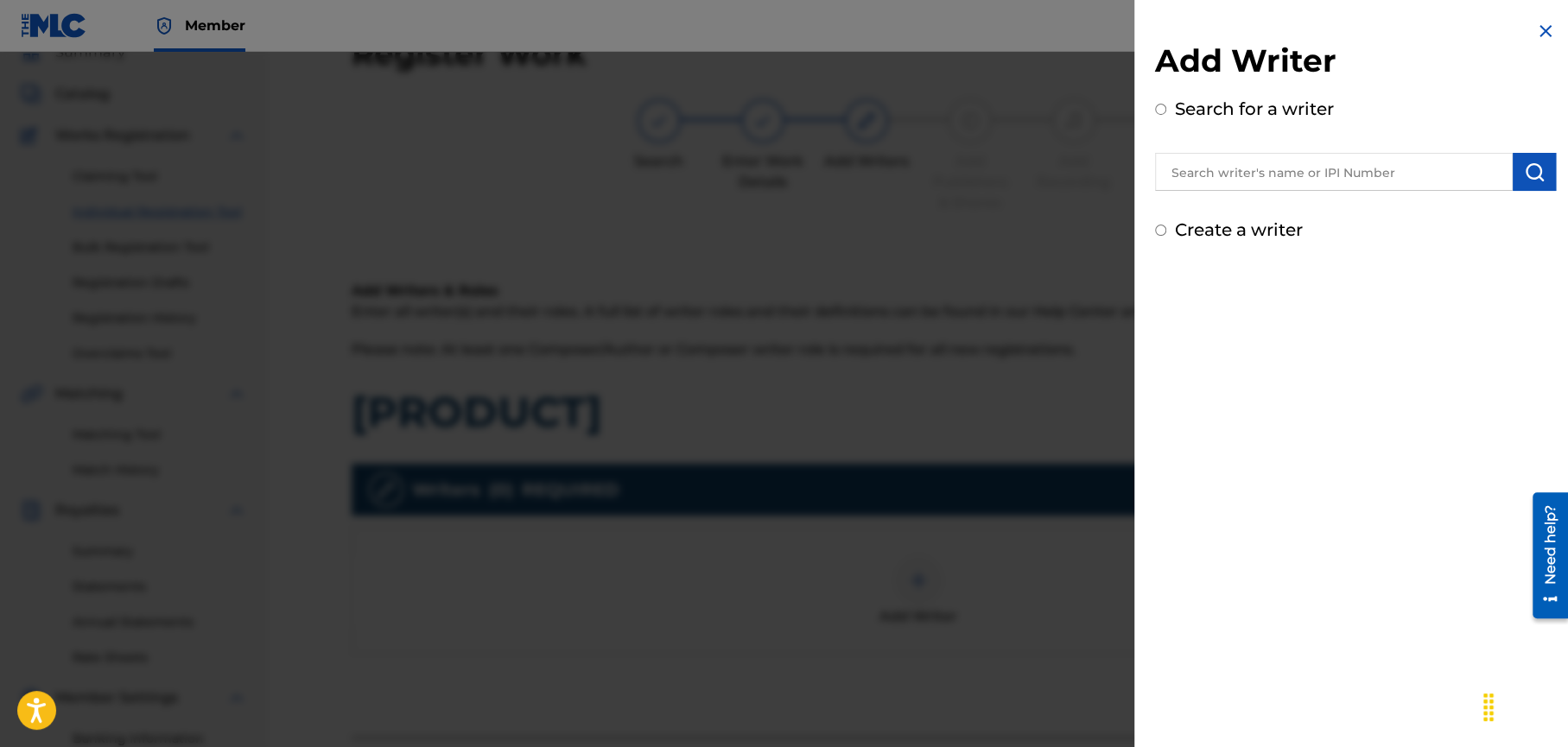 radio on "true" 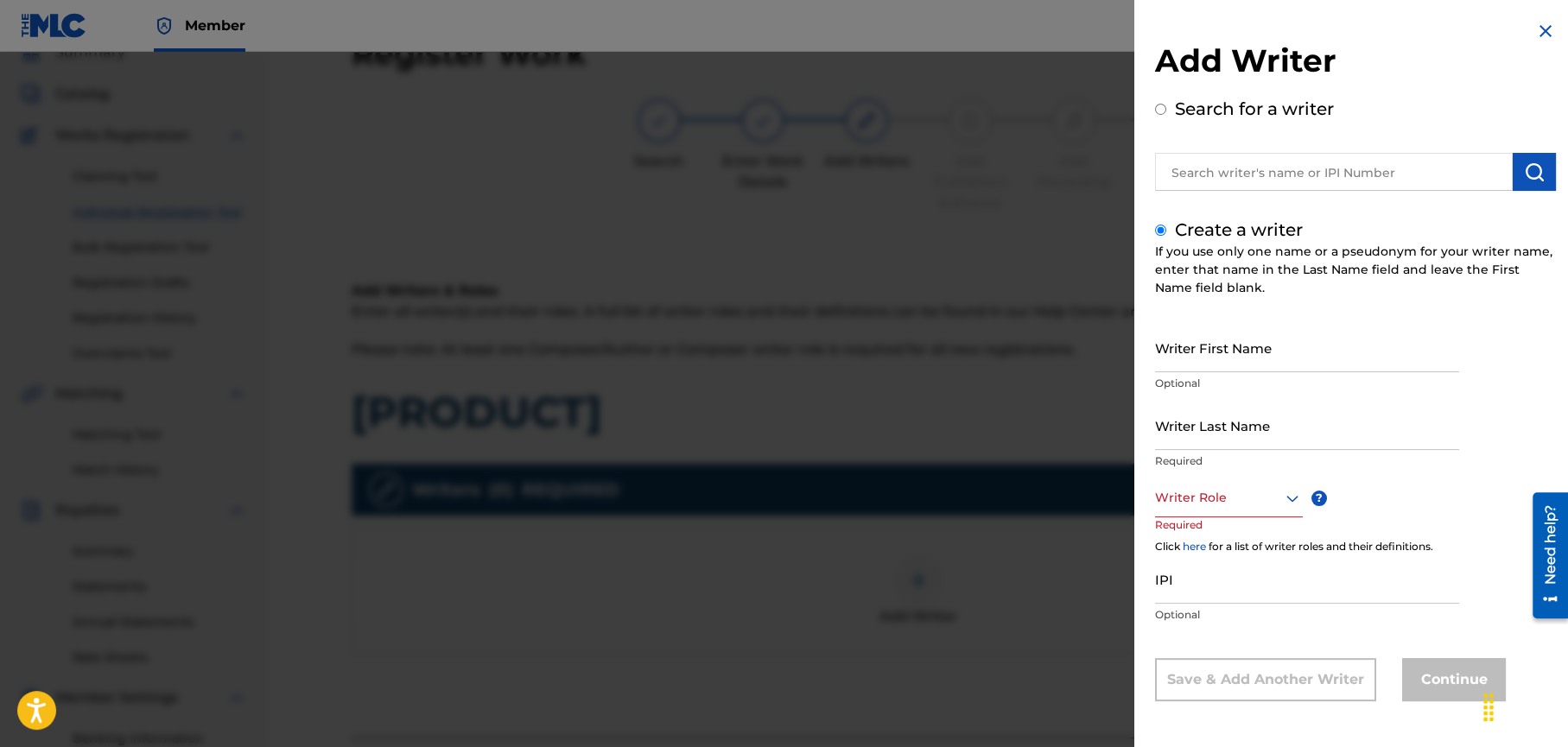 click on "Writer First Name" at bounding box center [1307, 347] 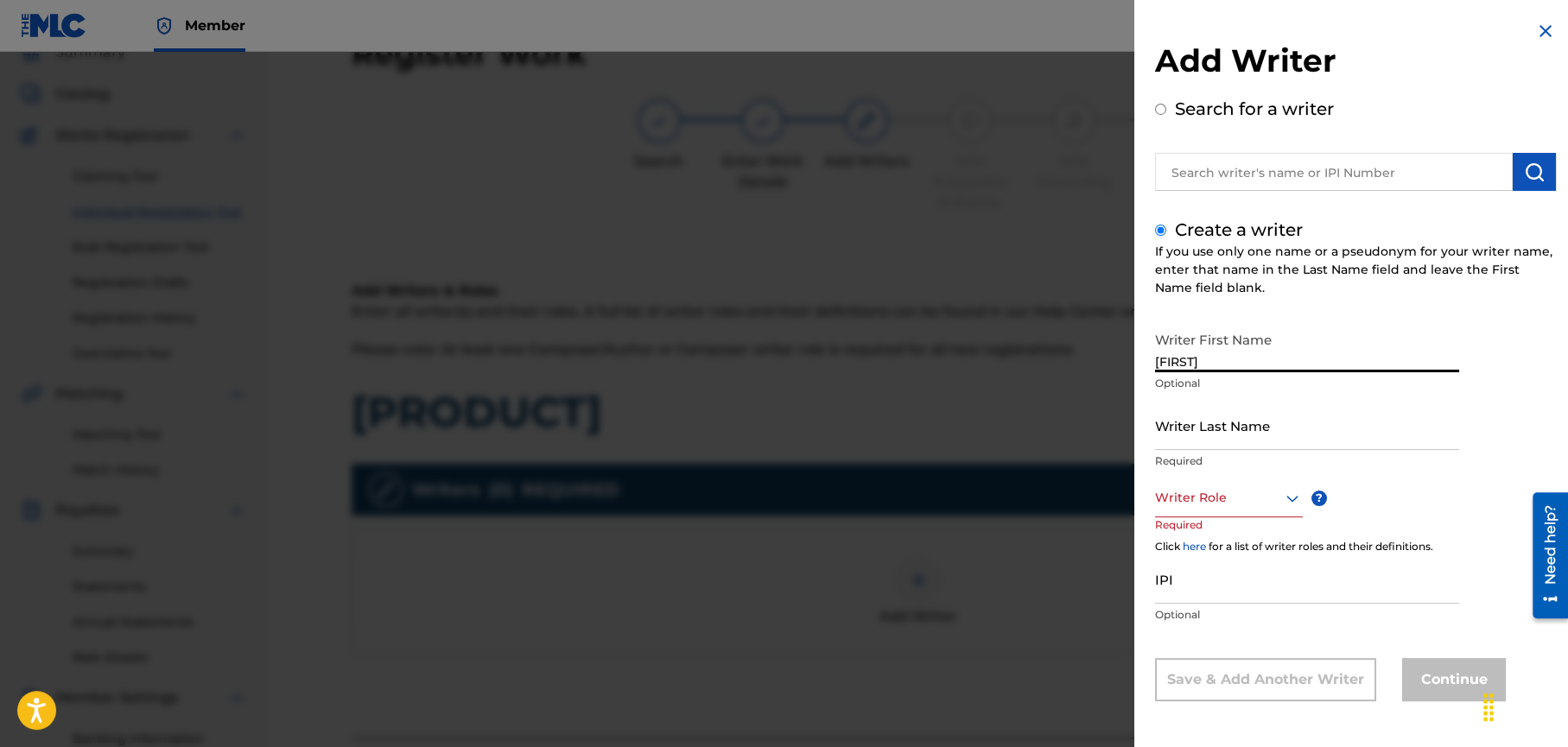 type on "[FIRST]" 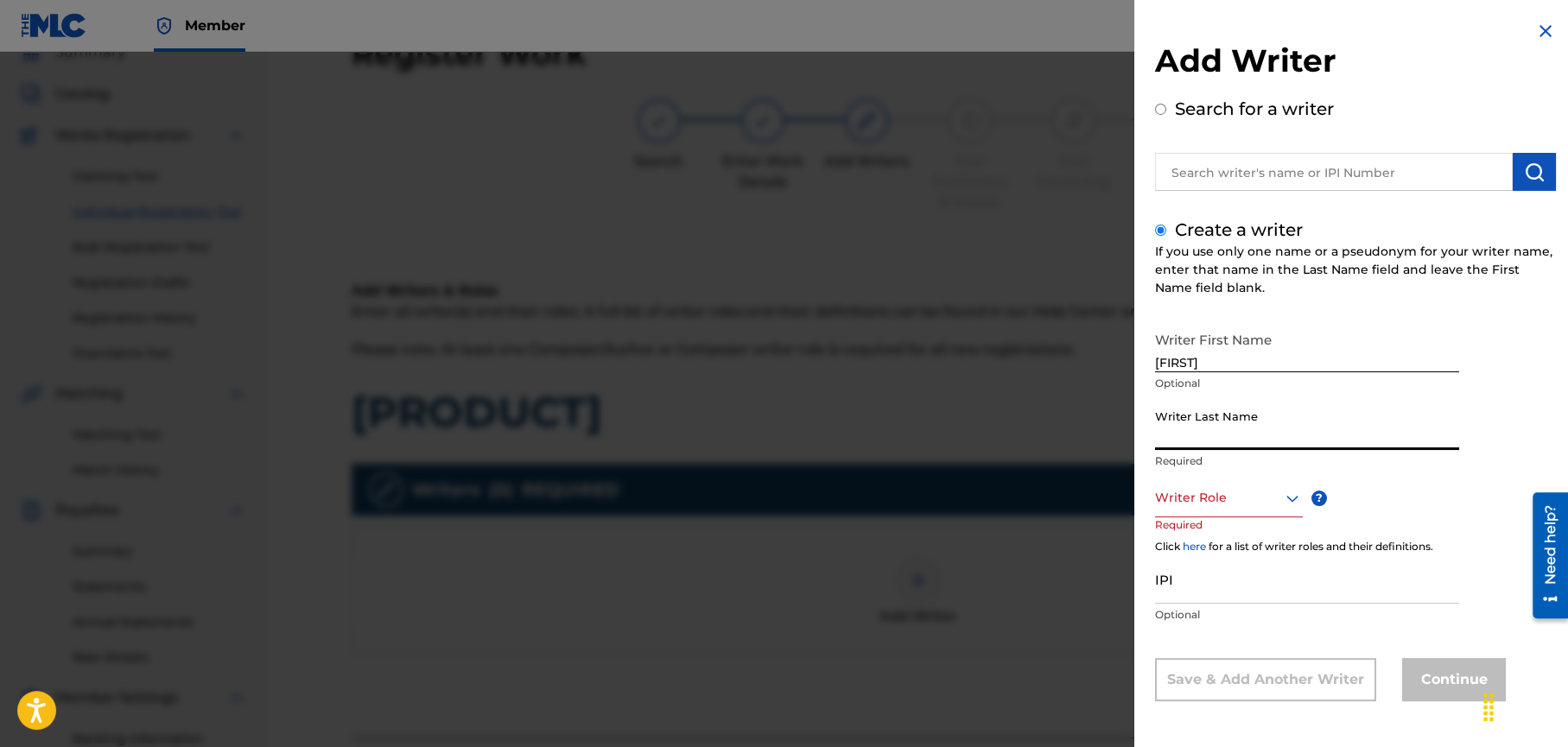 click on "Writer Last Name" at bounding box center (1307, 425) 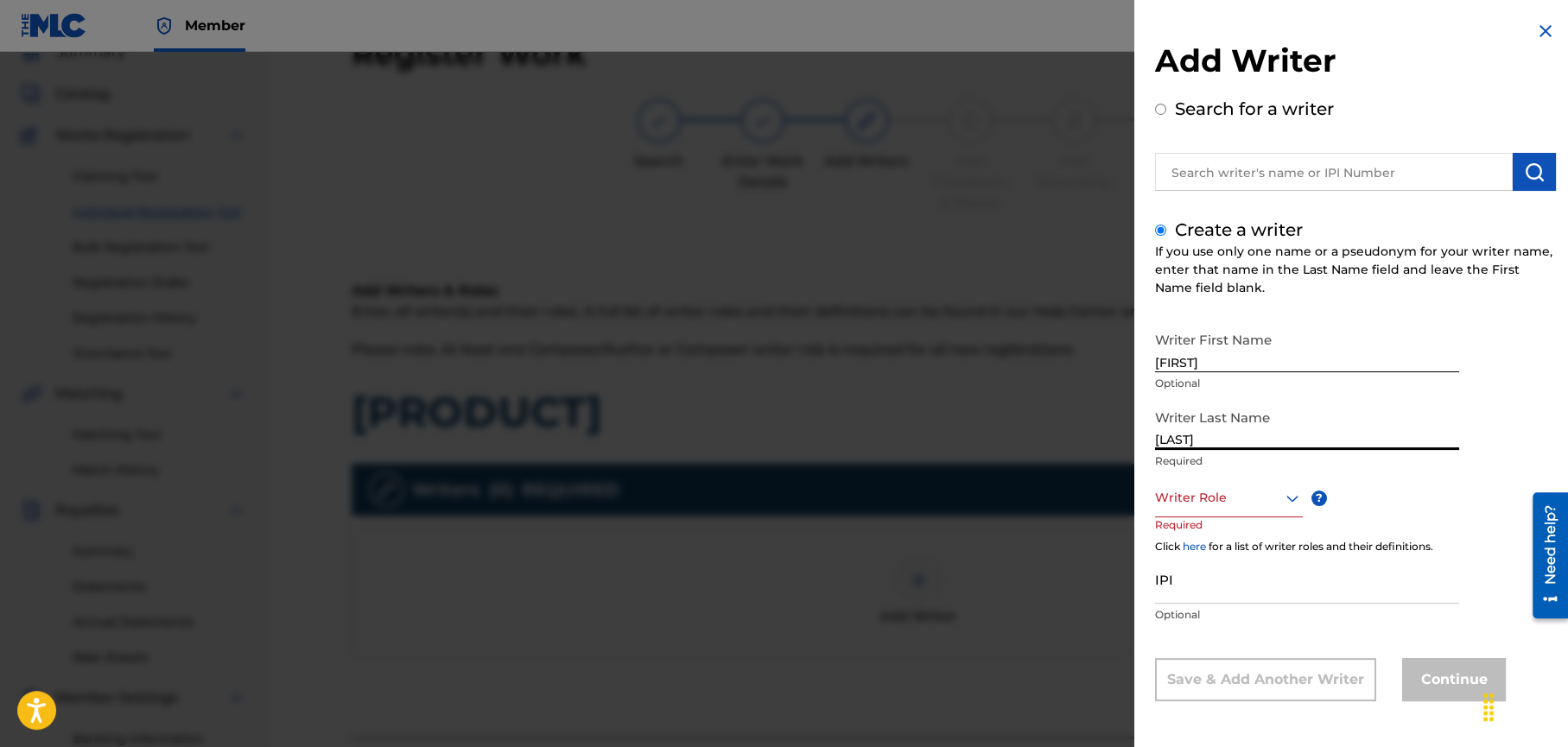 type on "[LAST]" 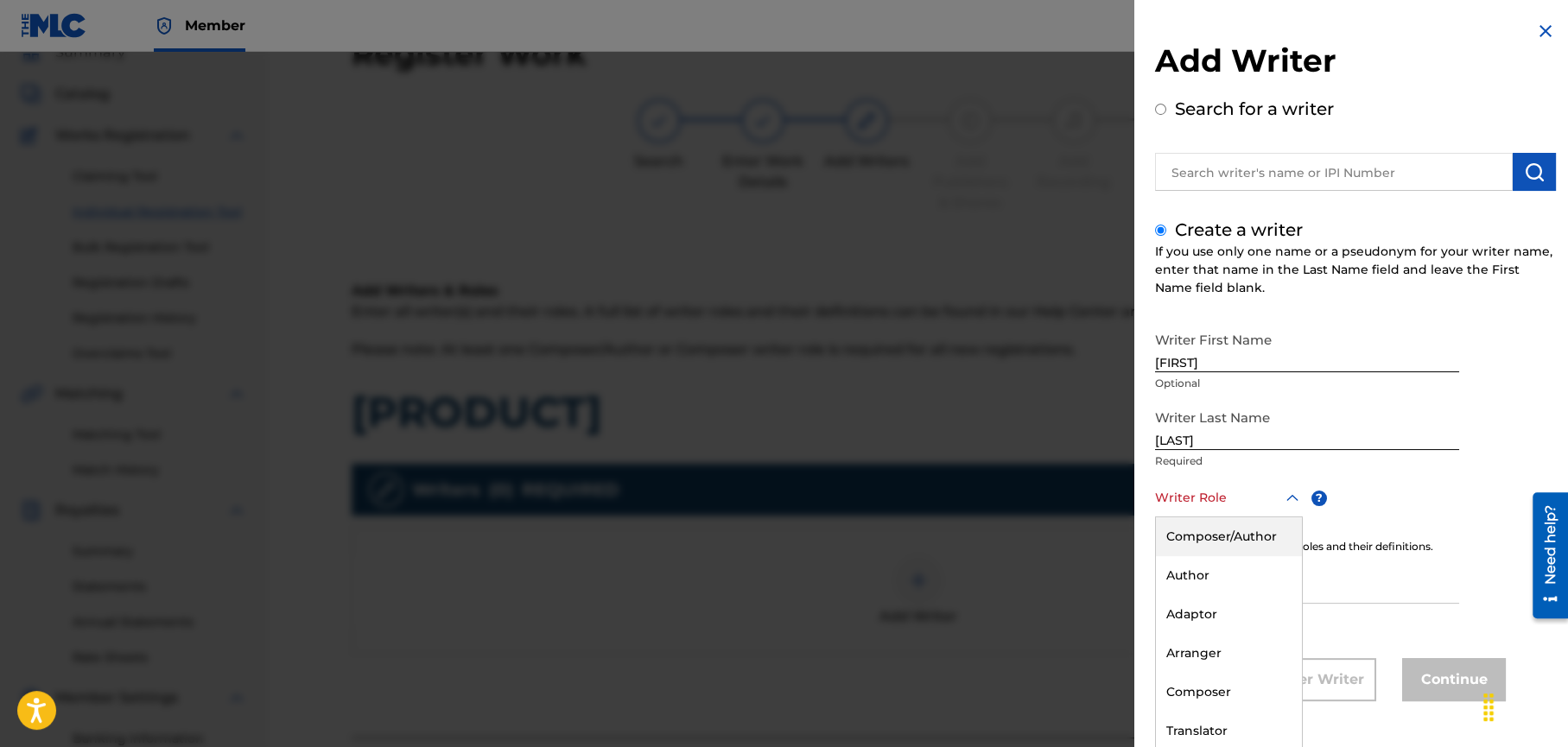 scroll, scrollTop: 1, scrollLeft: 0, axis: vertical 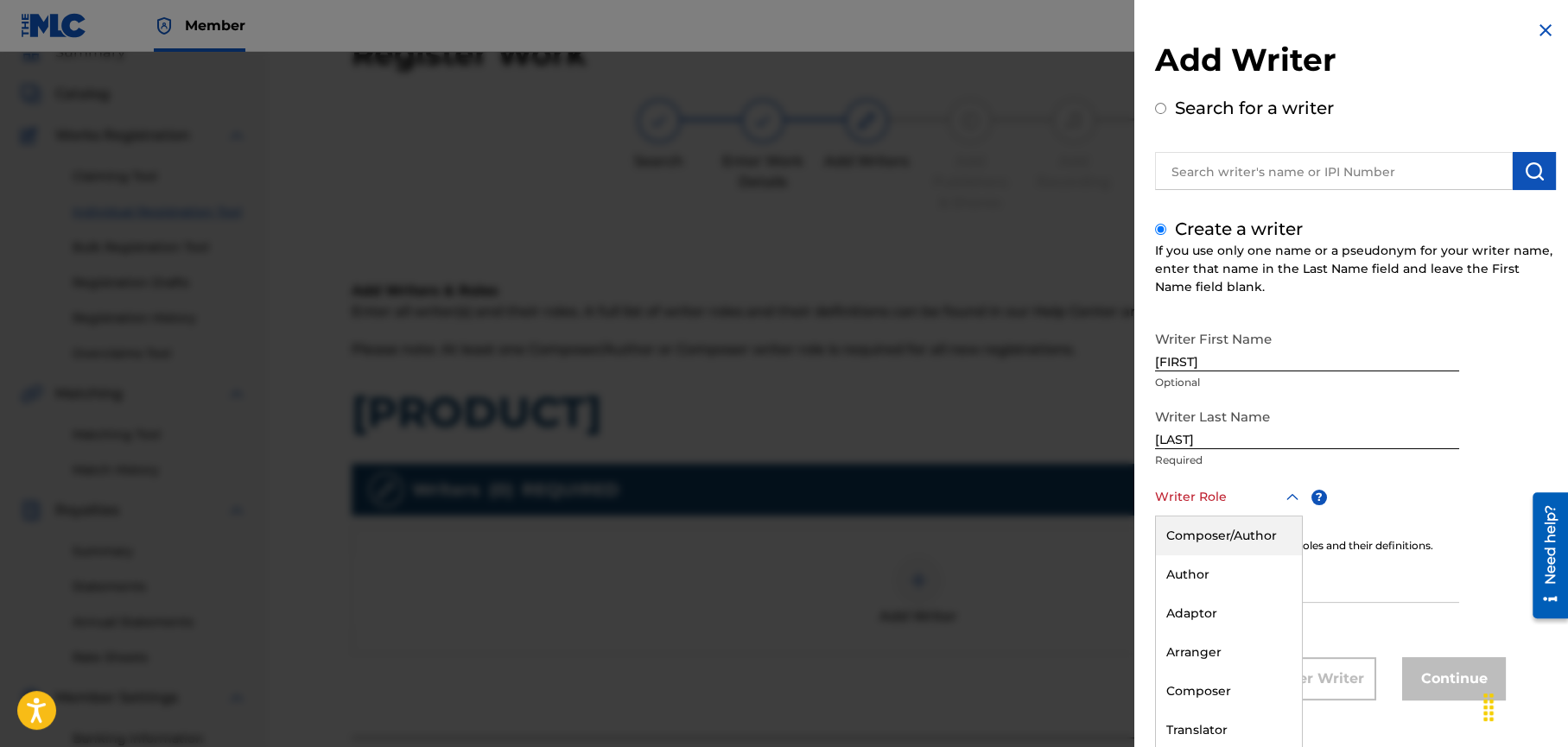 click on "Composer/Author" at bounding box center [1228, 535] 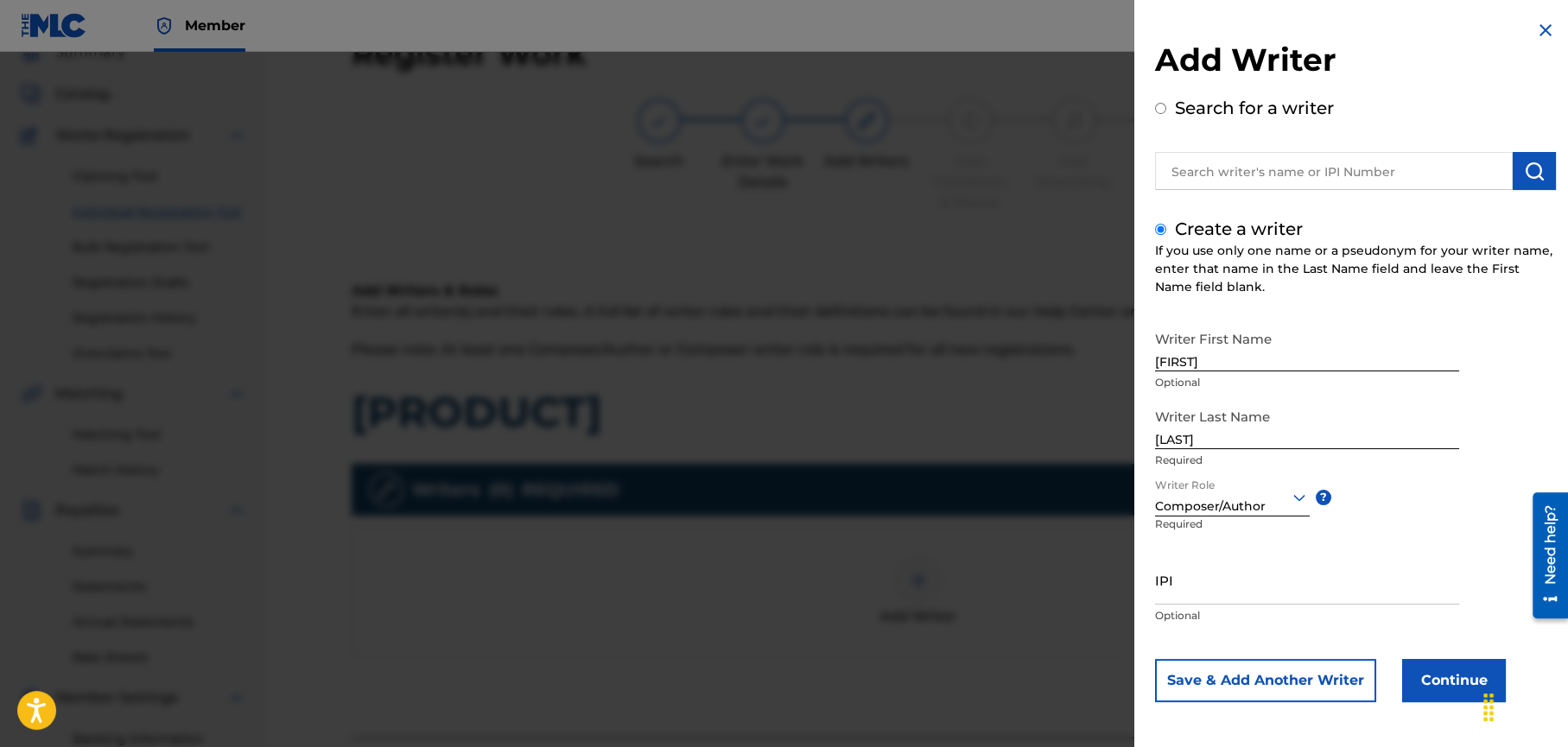scroll, scrollTop: 0, scrollLeft: 0, axis: both 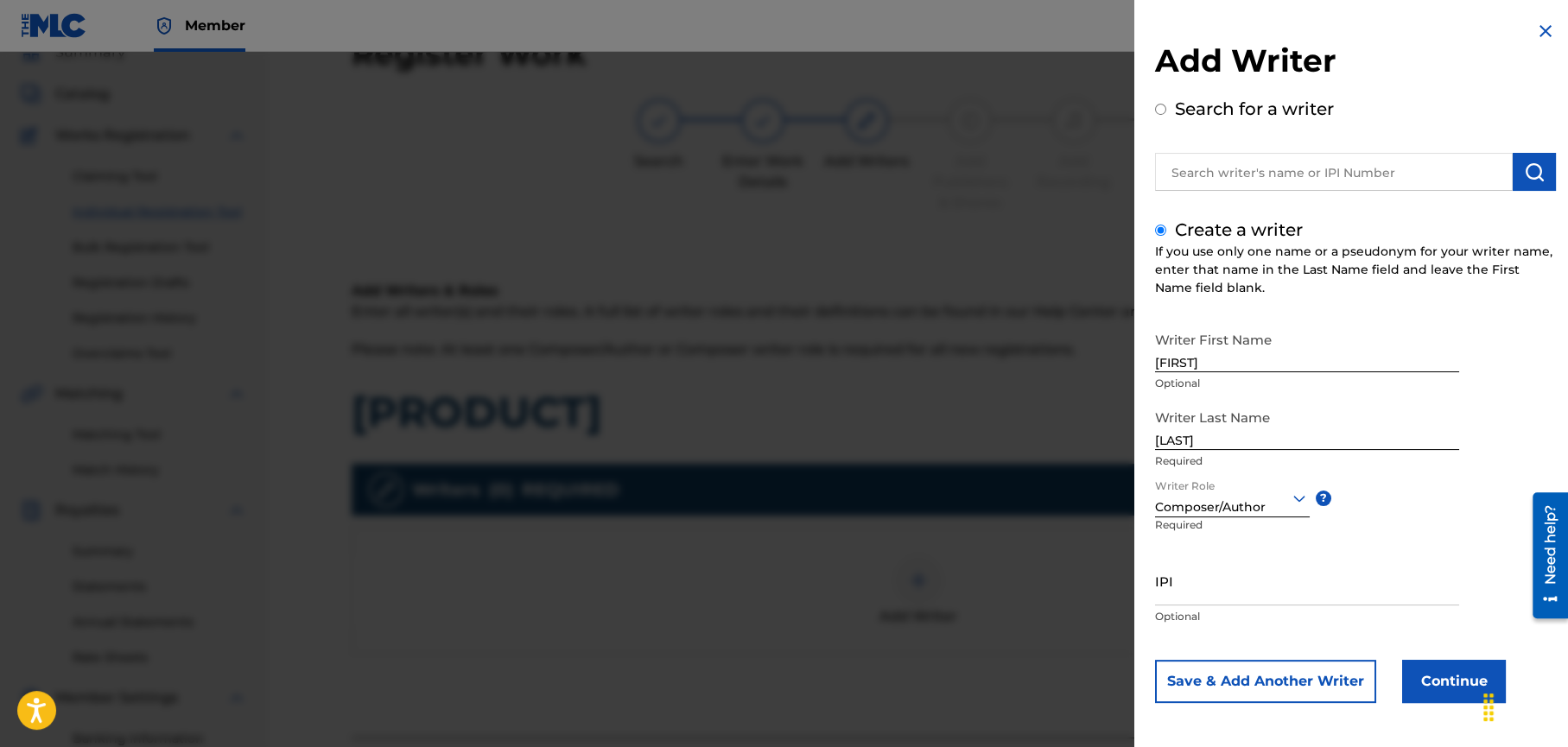 click on "Continue" at bounding box center [1454, 681] 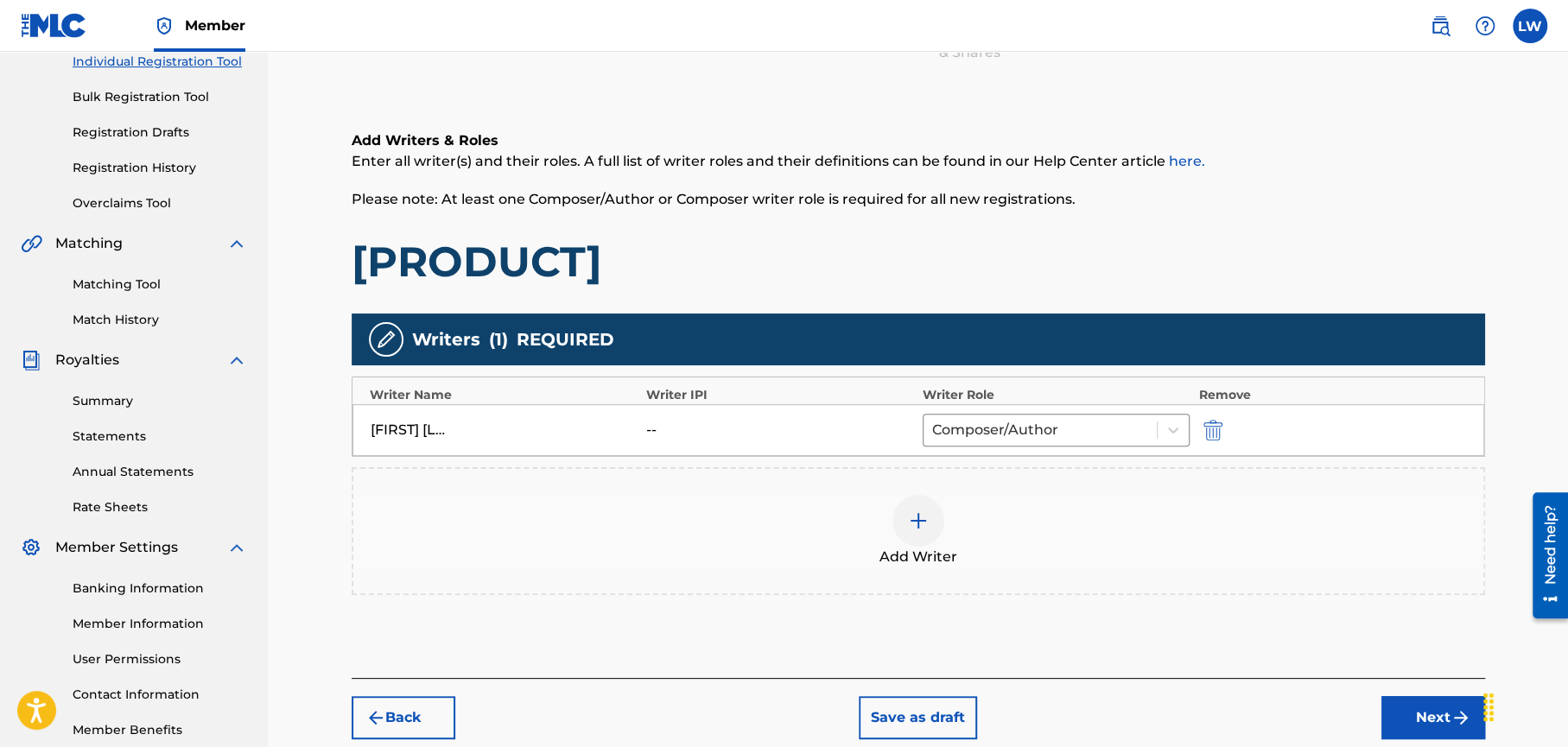 scroll, scrollTop: 236, scrollLeft: 0, axis: vertical 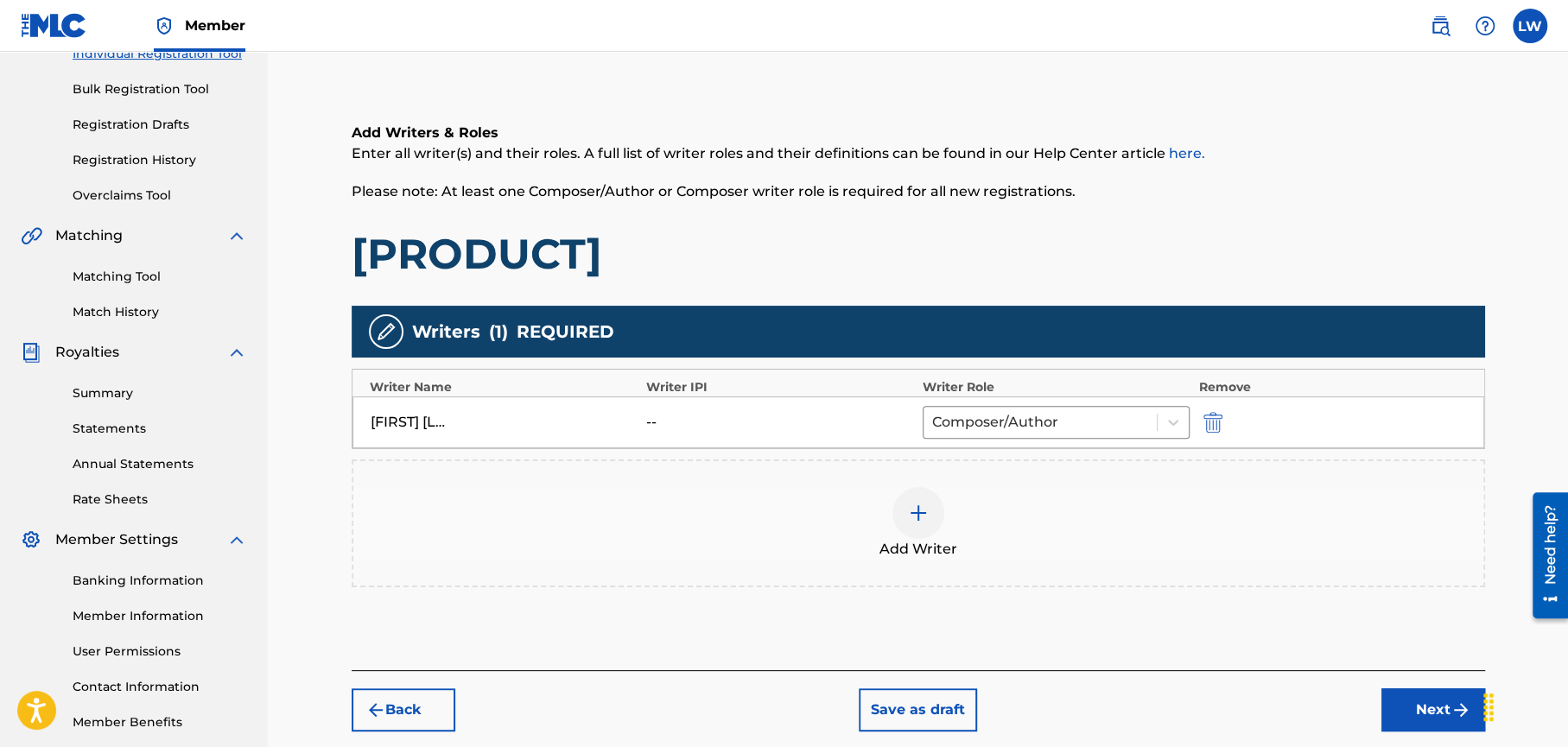 click on "Next" at bounding box center [1433, 710] 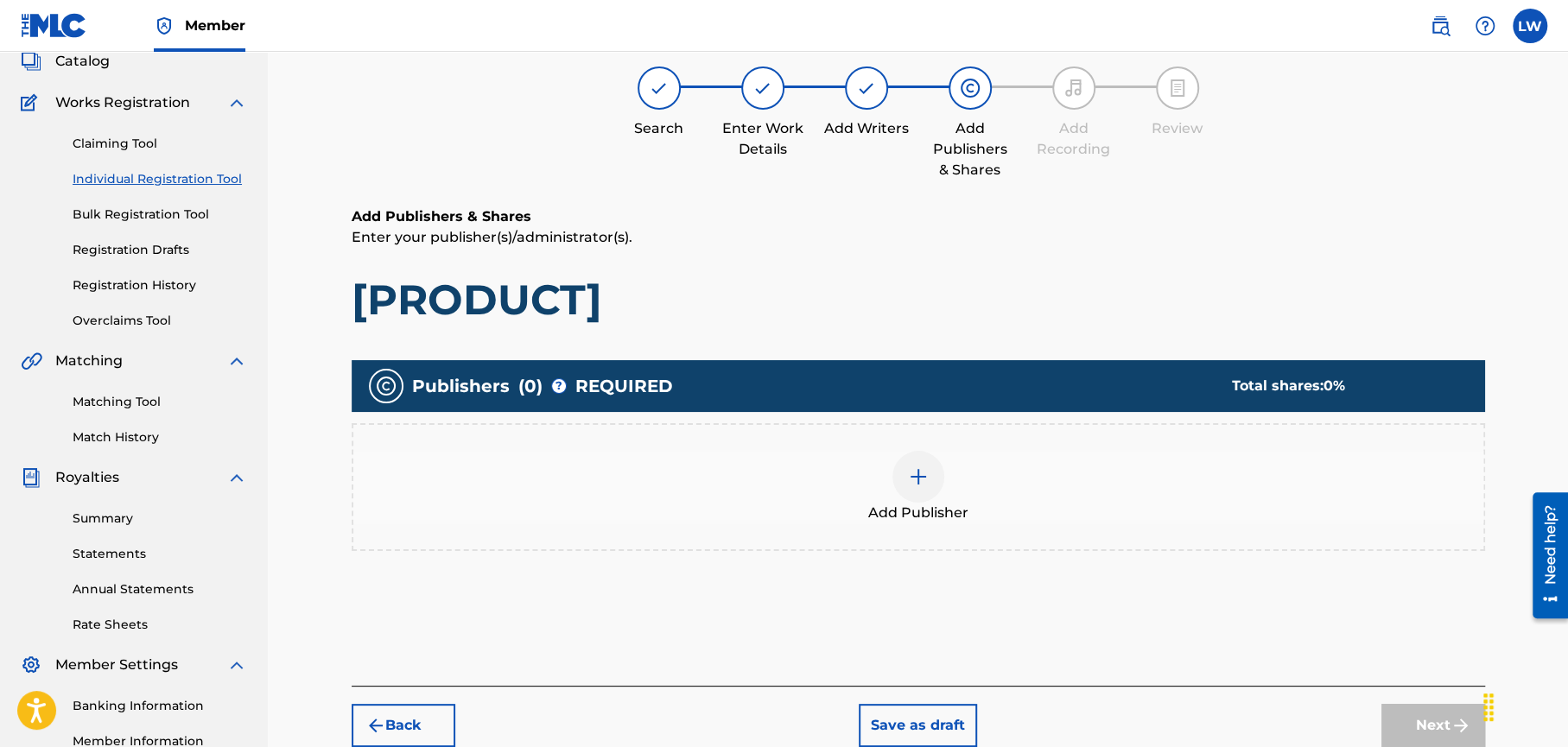 scroll, scrollTop: 78, scrollLeft: 0, axis: vertical 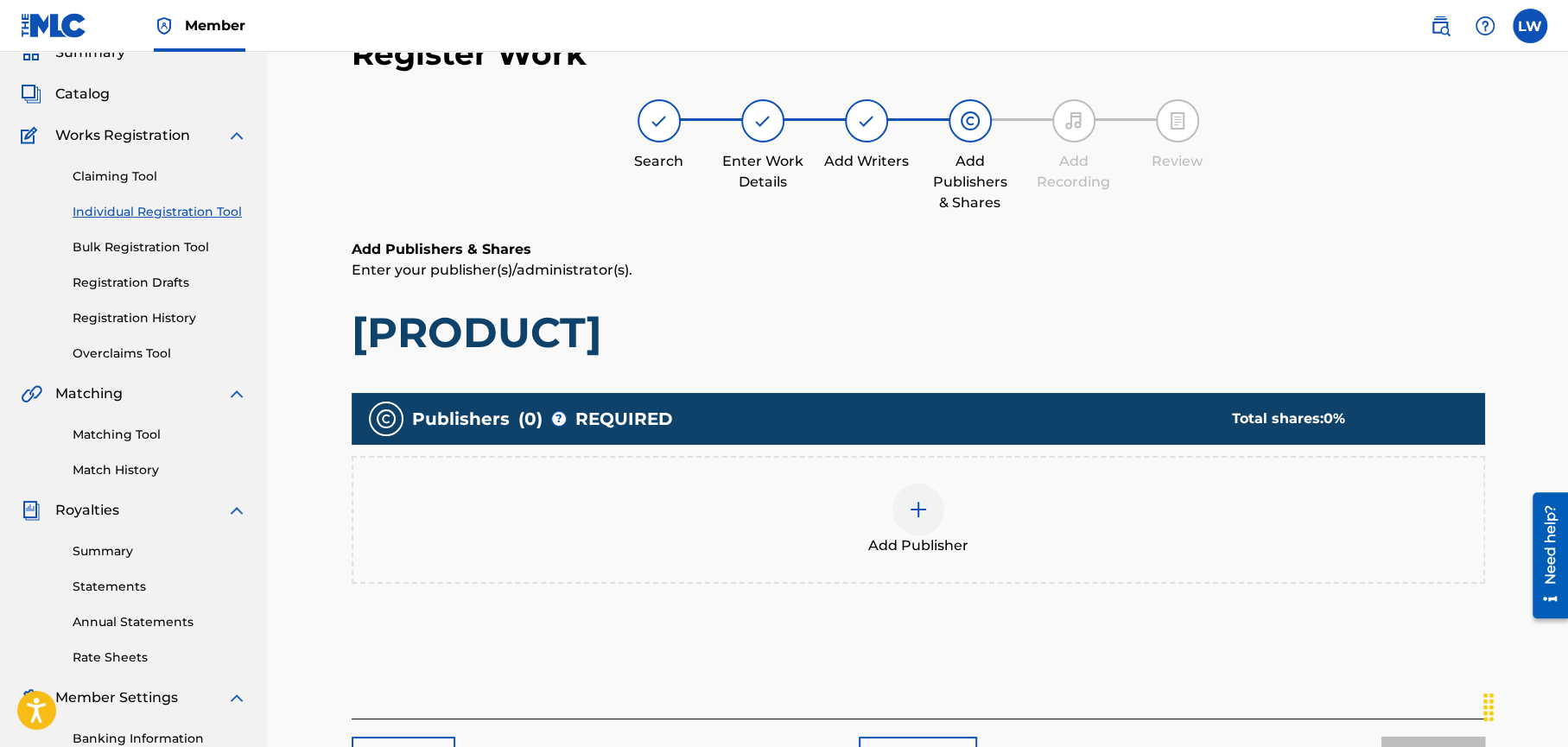 click at bounding box center [918, 510] 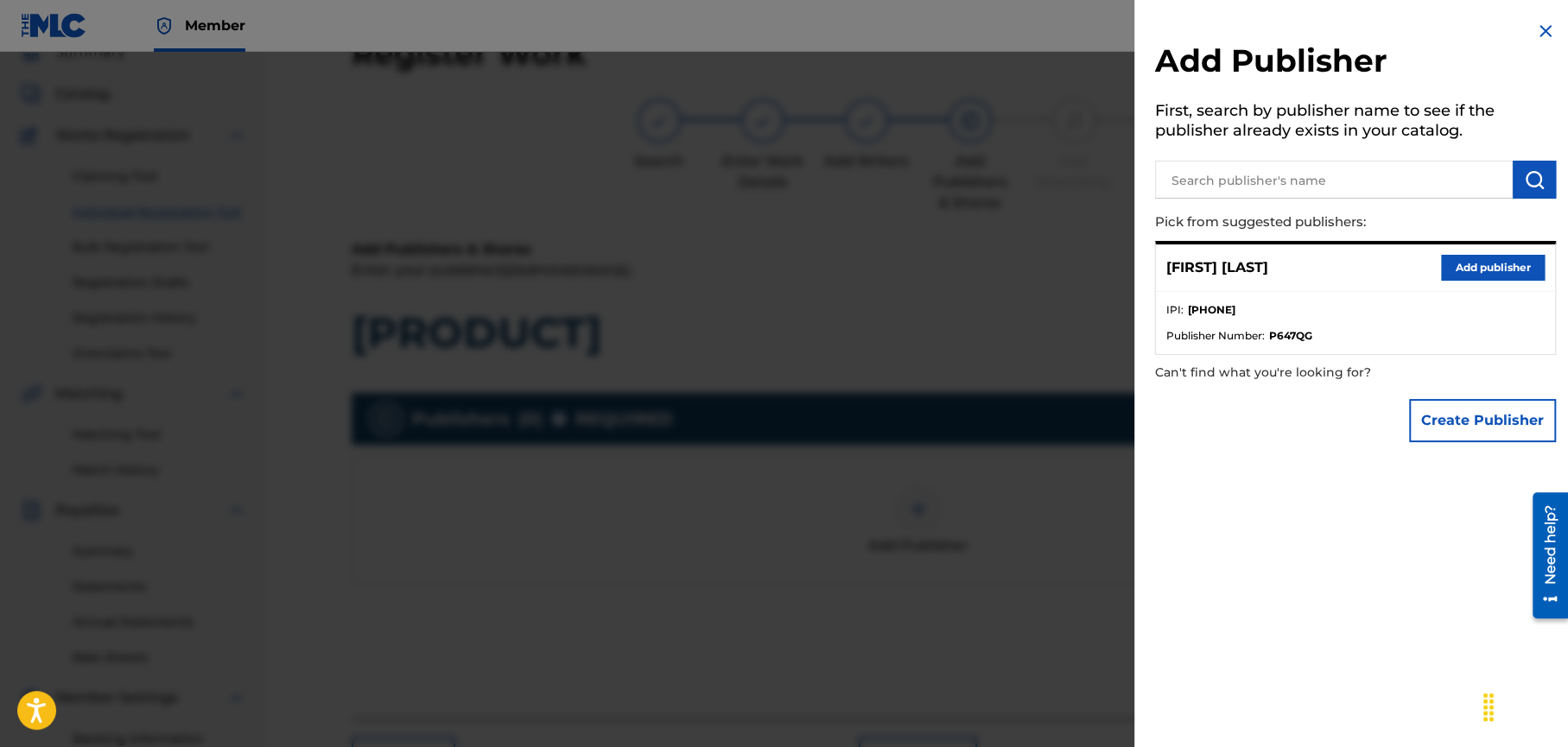 click on "Add publisher" at bounding box center (1493, 268) 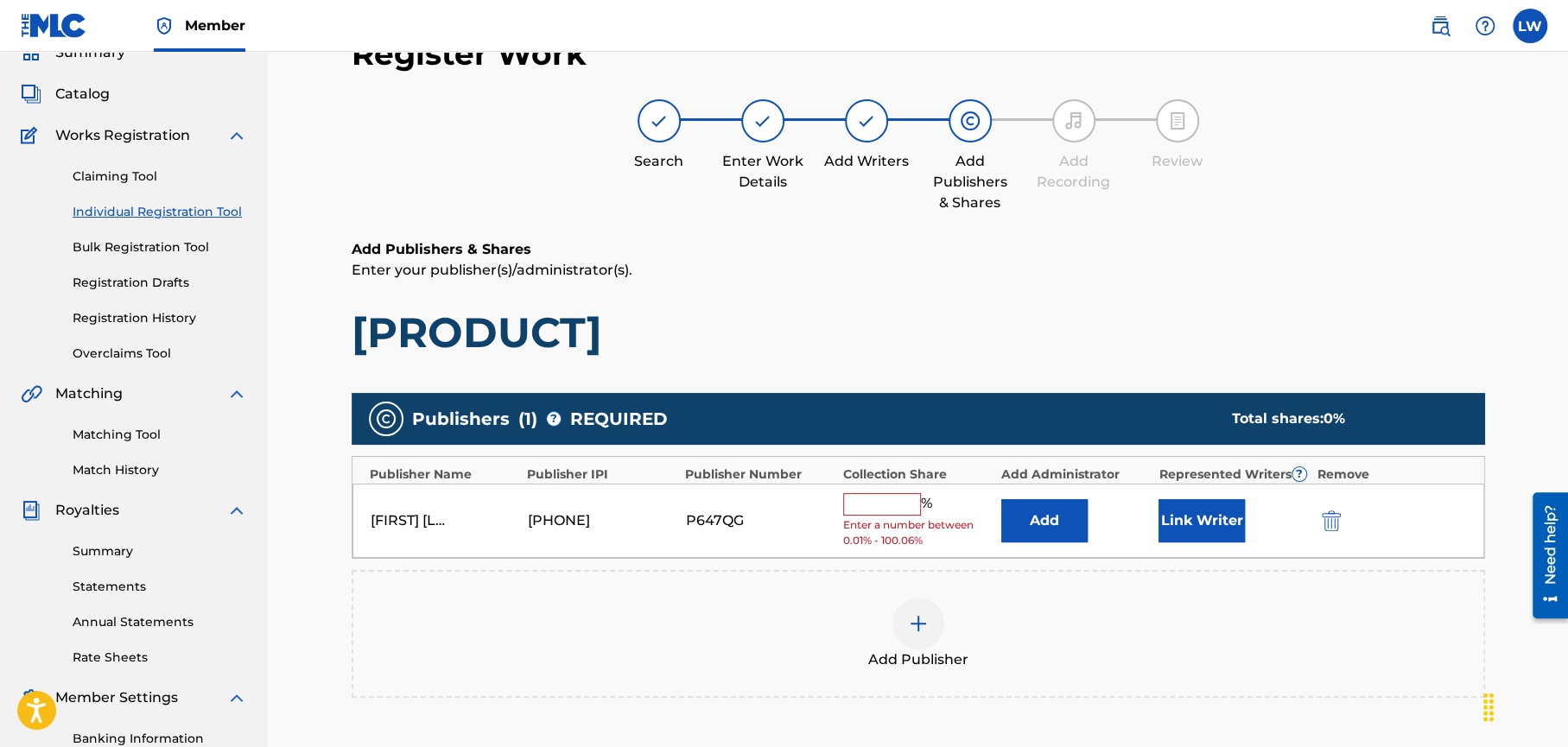 click at bounding box center [882, 504] 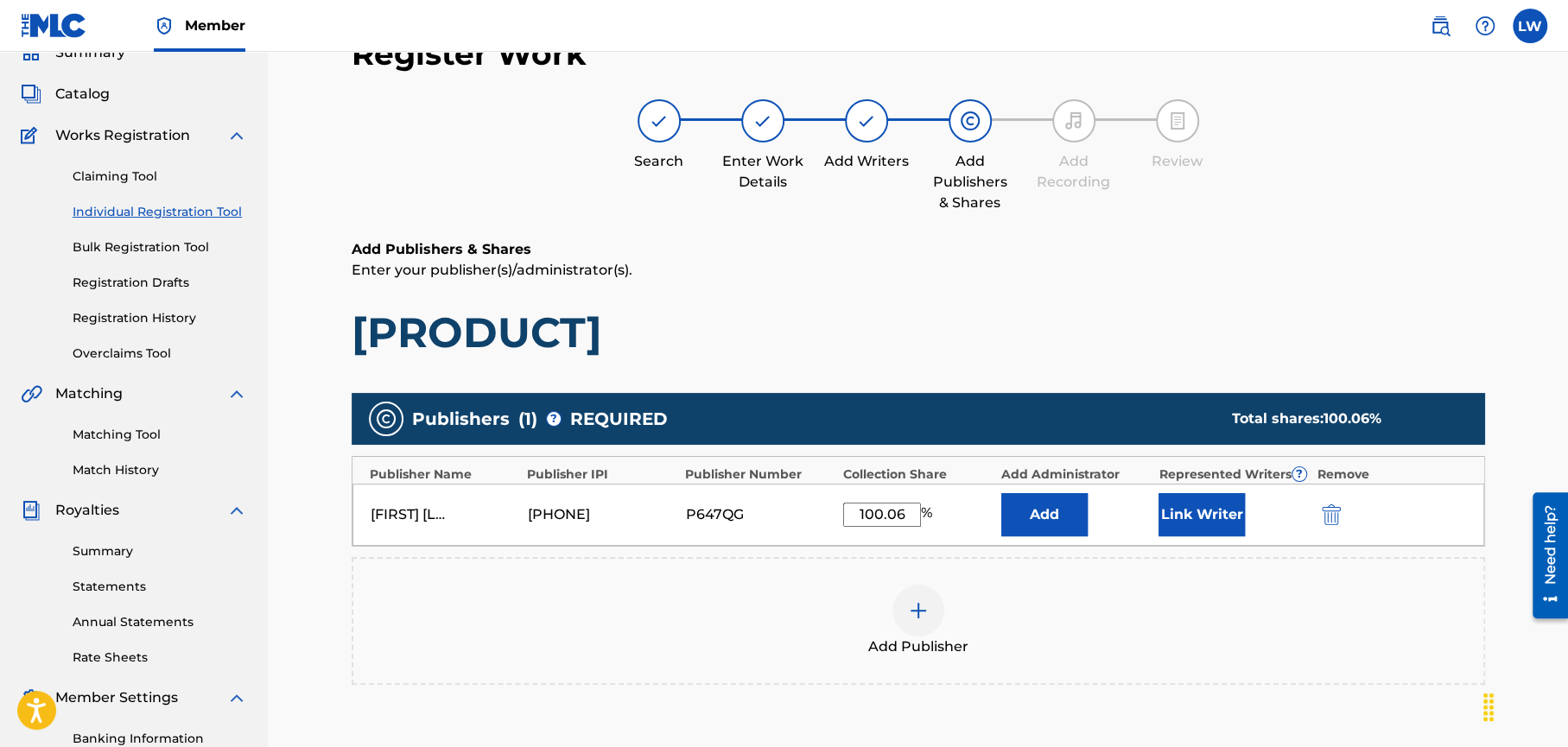 type on "100.06" 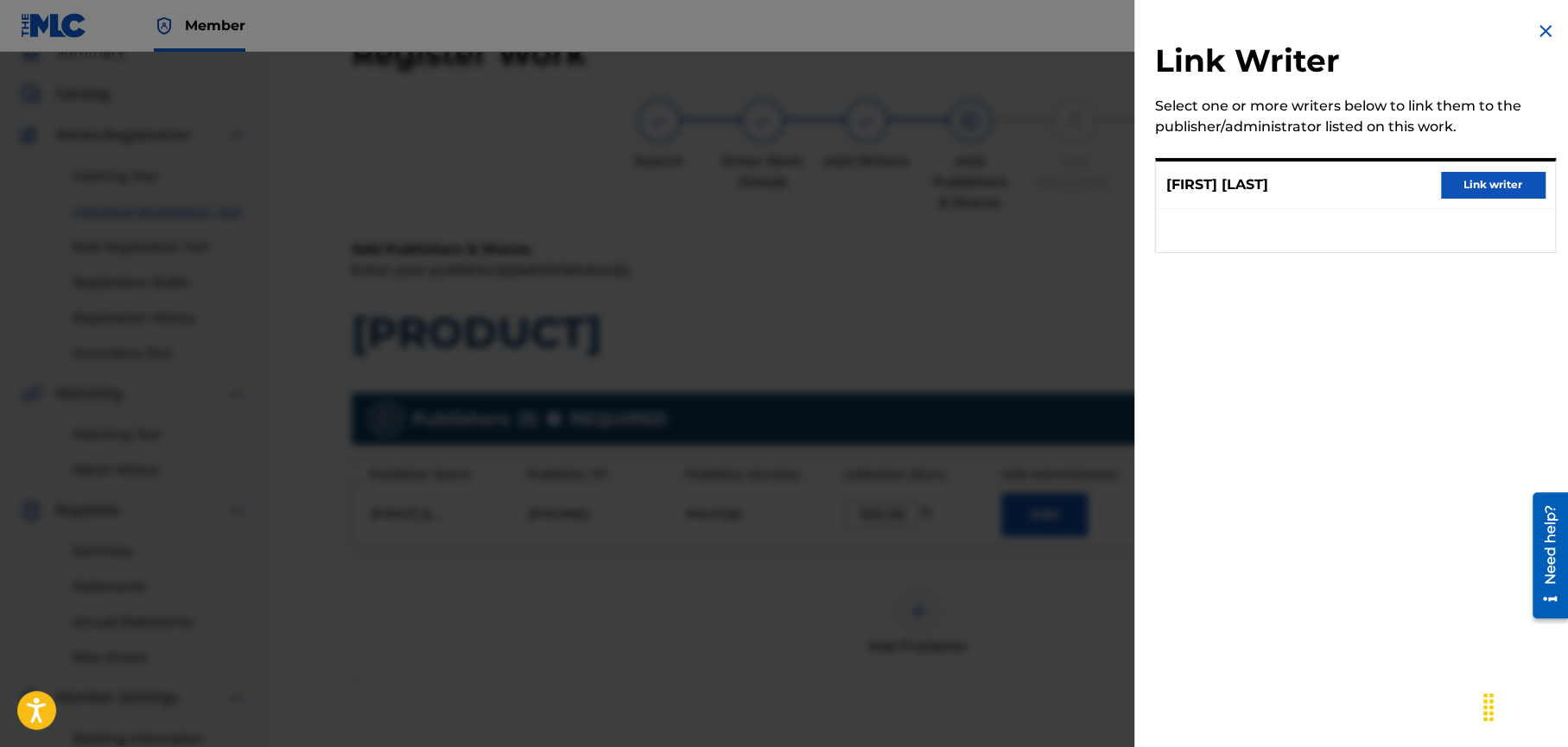 click on "Link writer" at bounding box center (1493, 185) 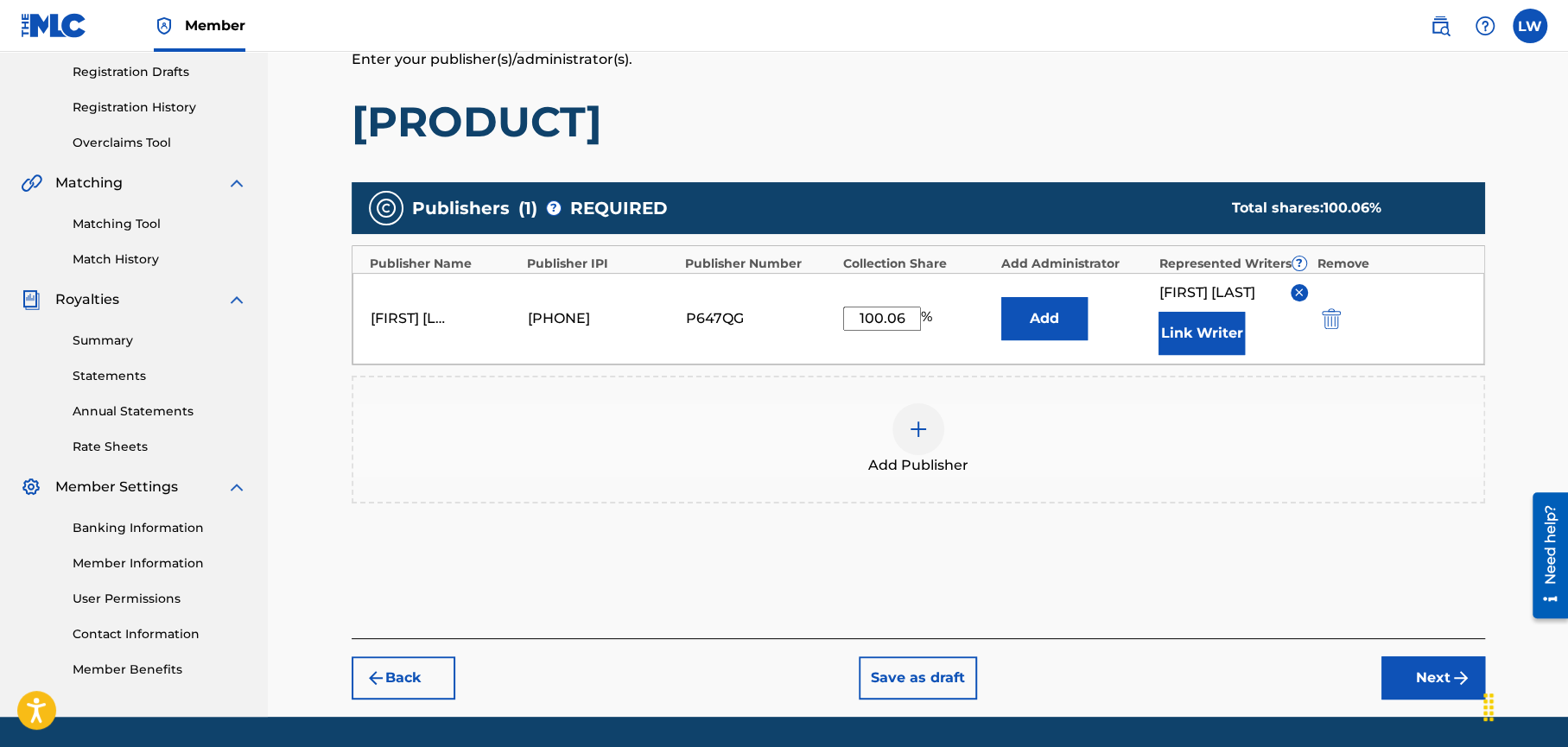scroll, scrollTop: 294, scrollLeft: 0, axis: vertical 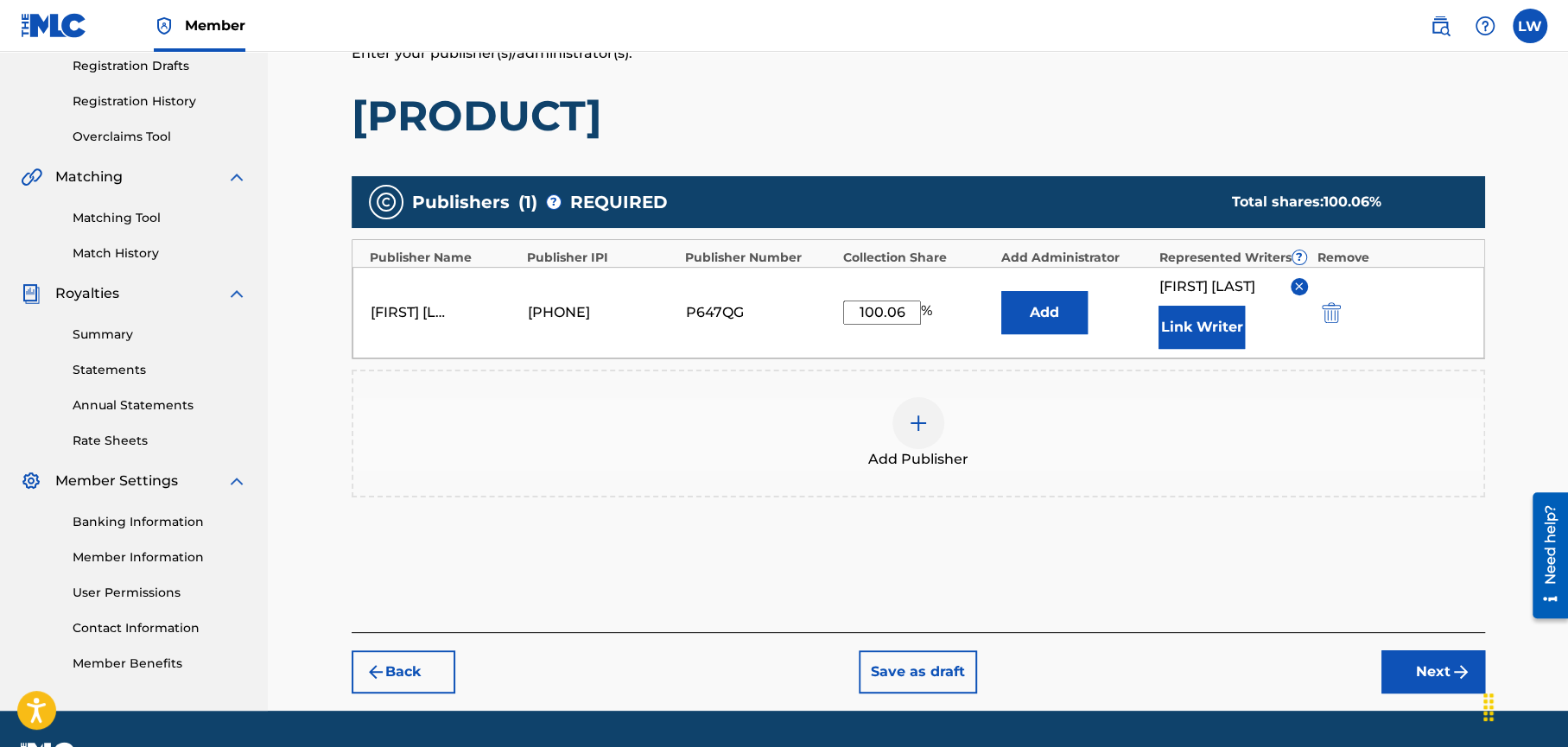 click on "Next" at bounding box center [1433, 672] 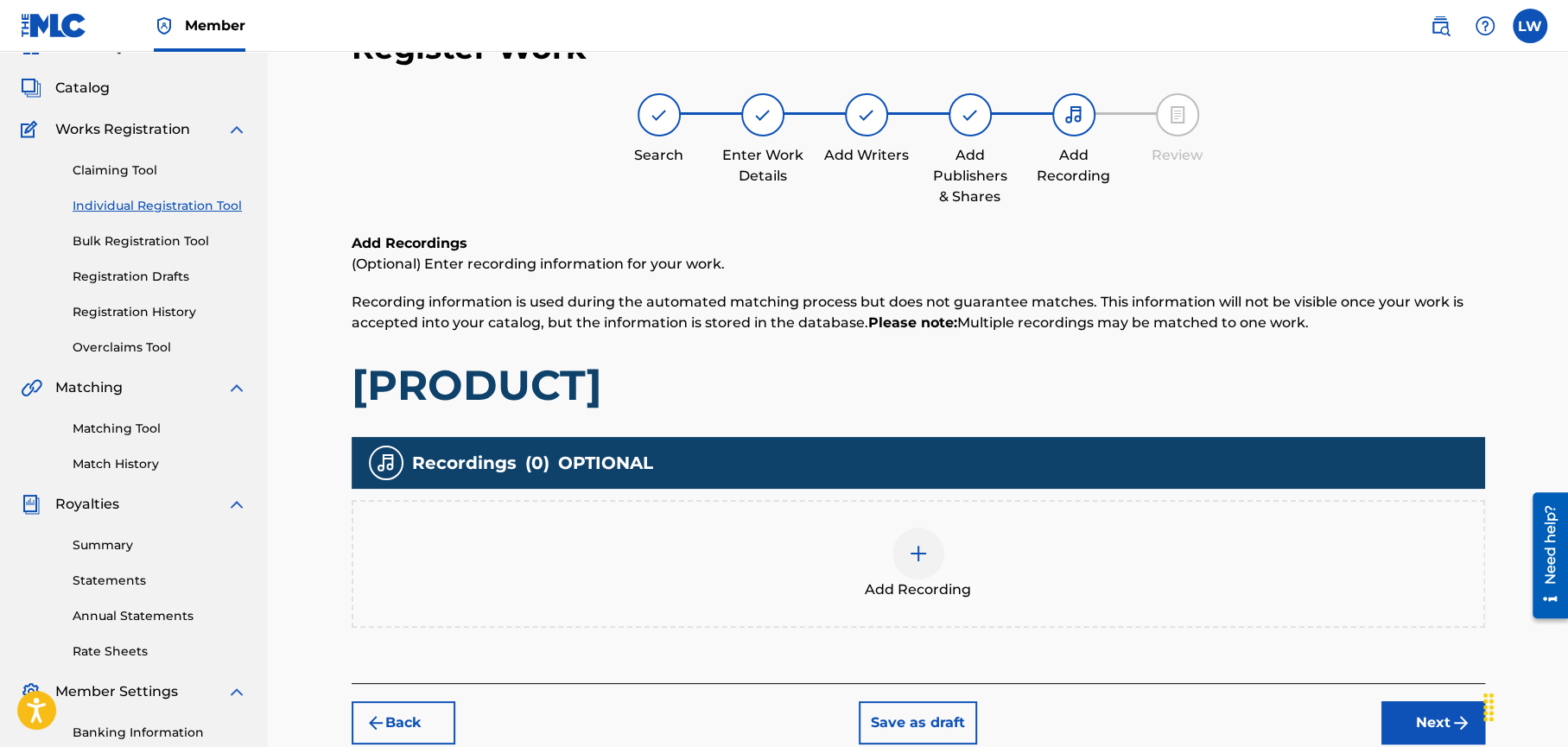 scroll, scrollTop: 78, scrollLeft: 0, axis: vertical 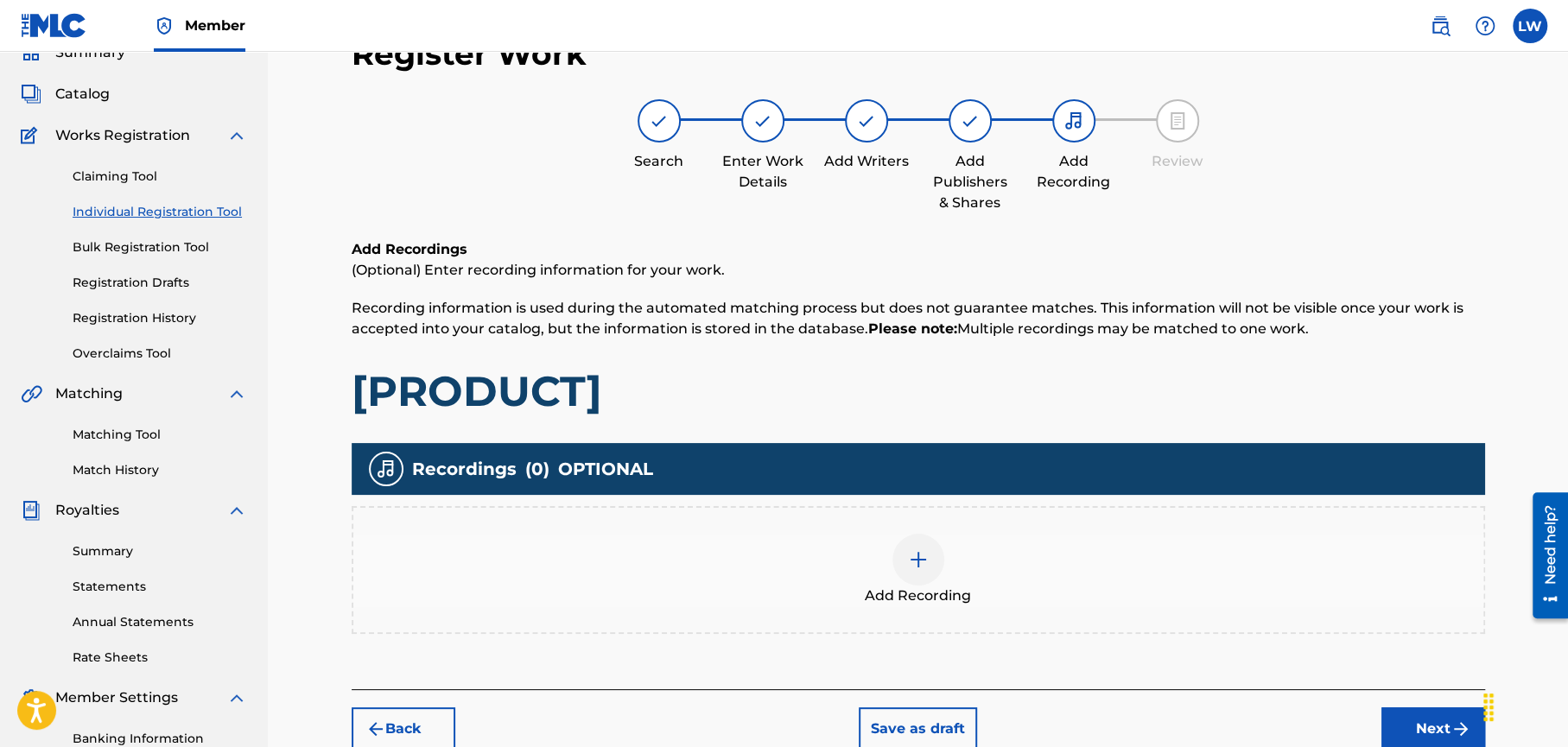 click on "Next" at bounding box center [1433, 729] 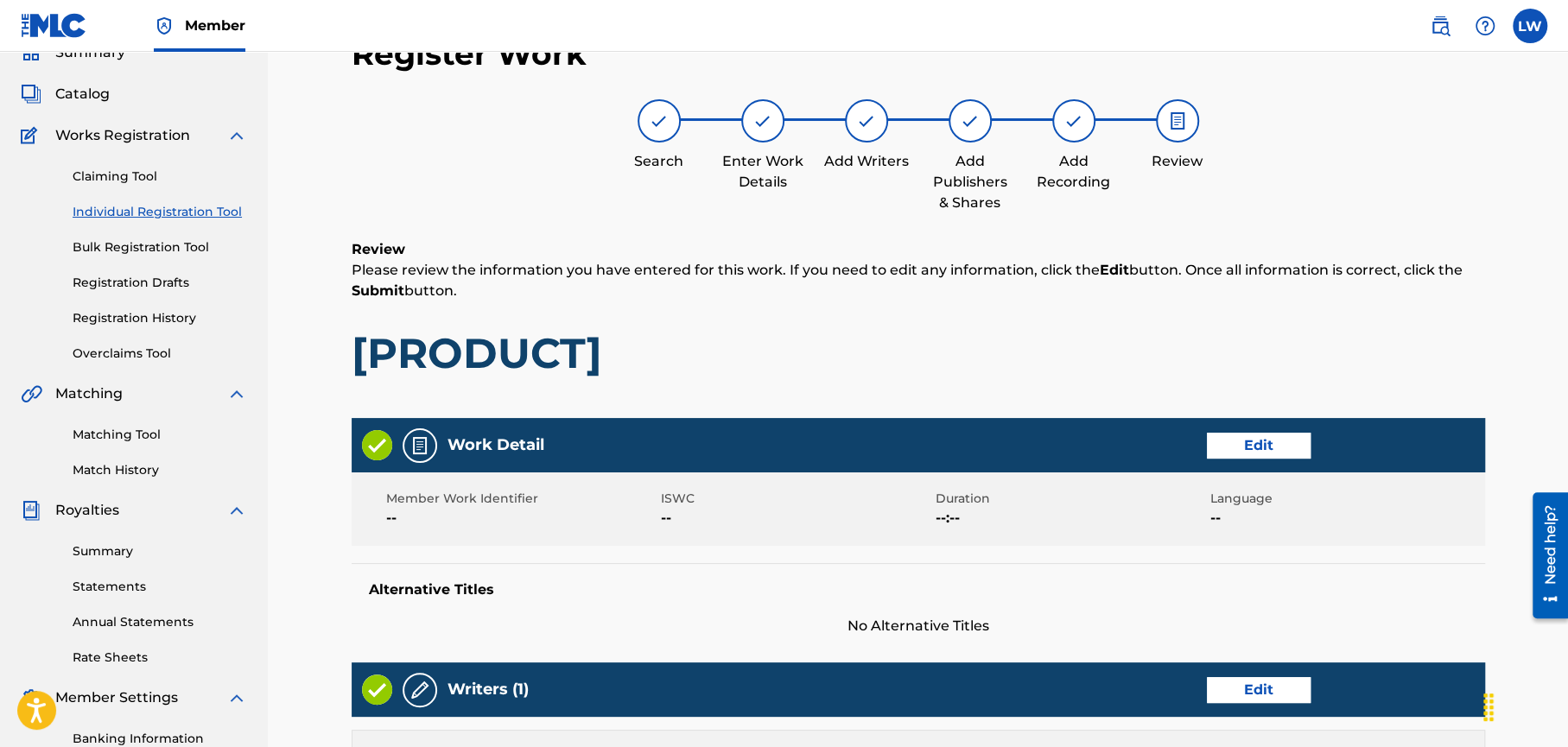 click on "Writers   (1) Edit" at bounding box center [918, 689] 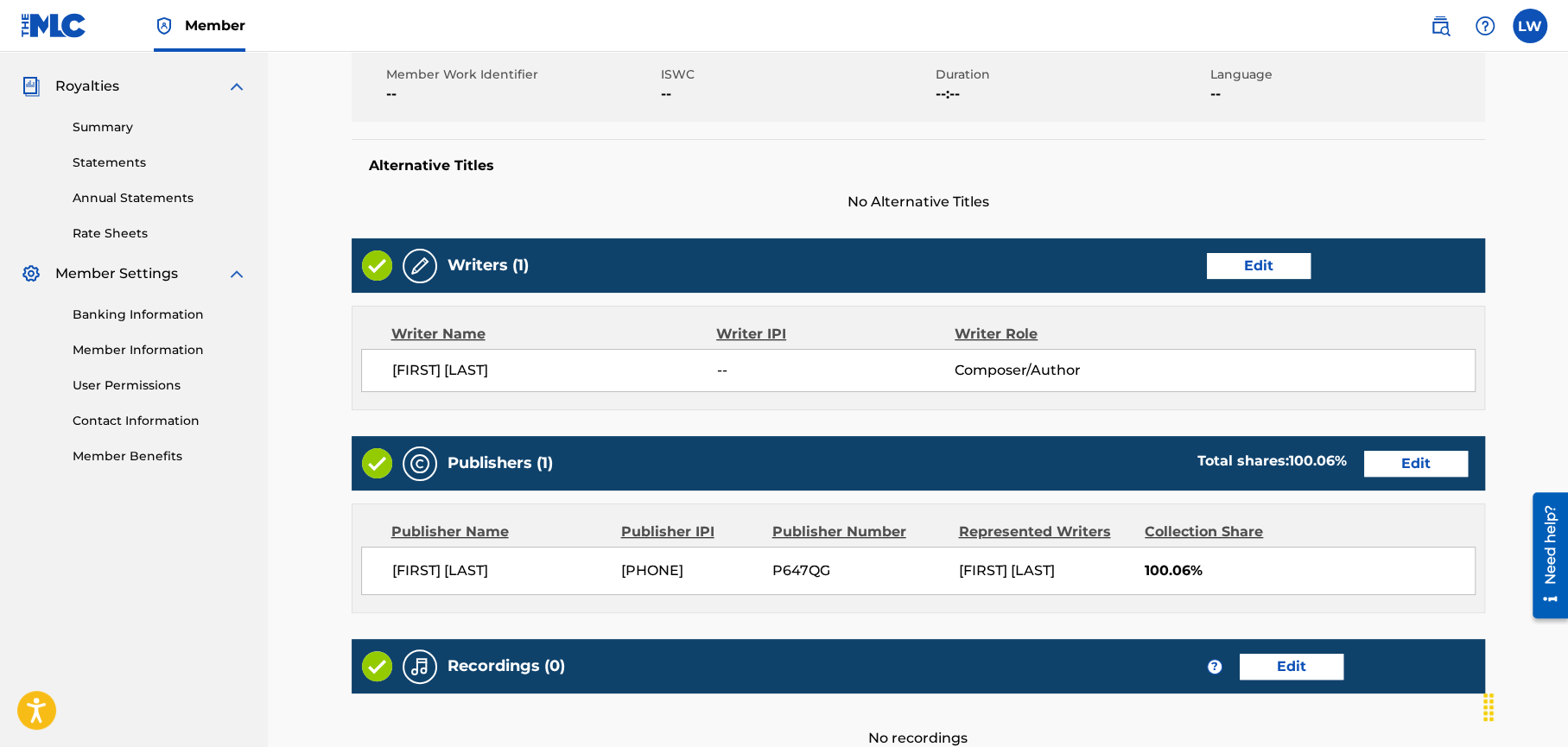scroll, scrollTop: 509, scrollLeft: 0, axis: vertical 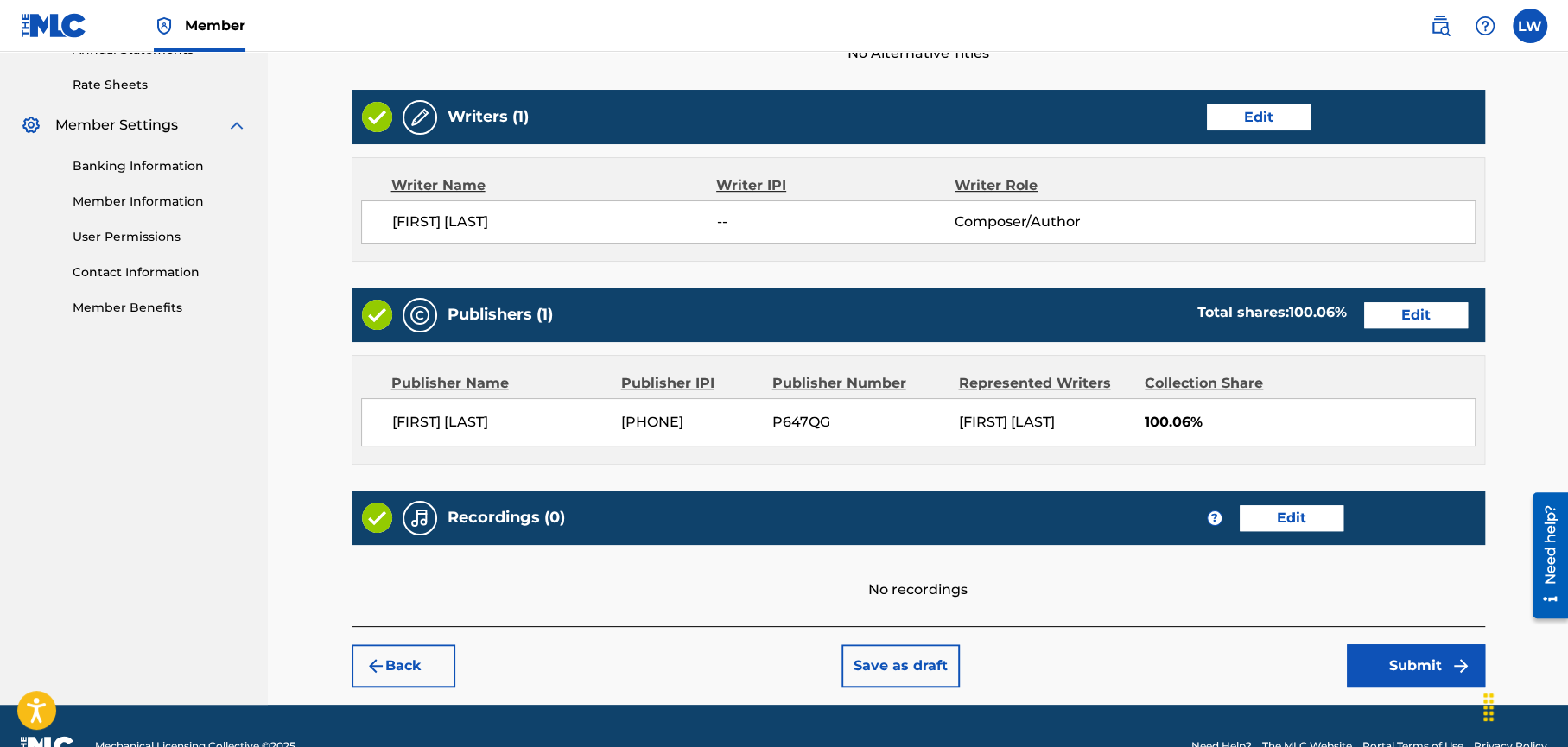 click on "Submit" at bounding box center [1416, 666] 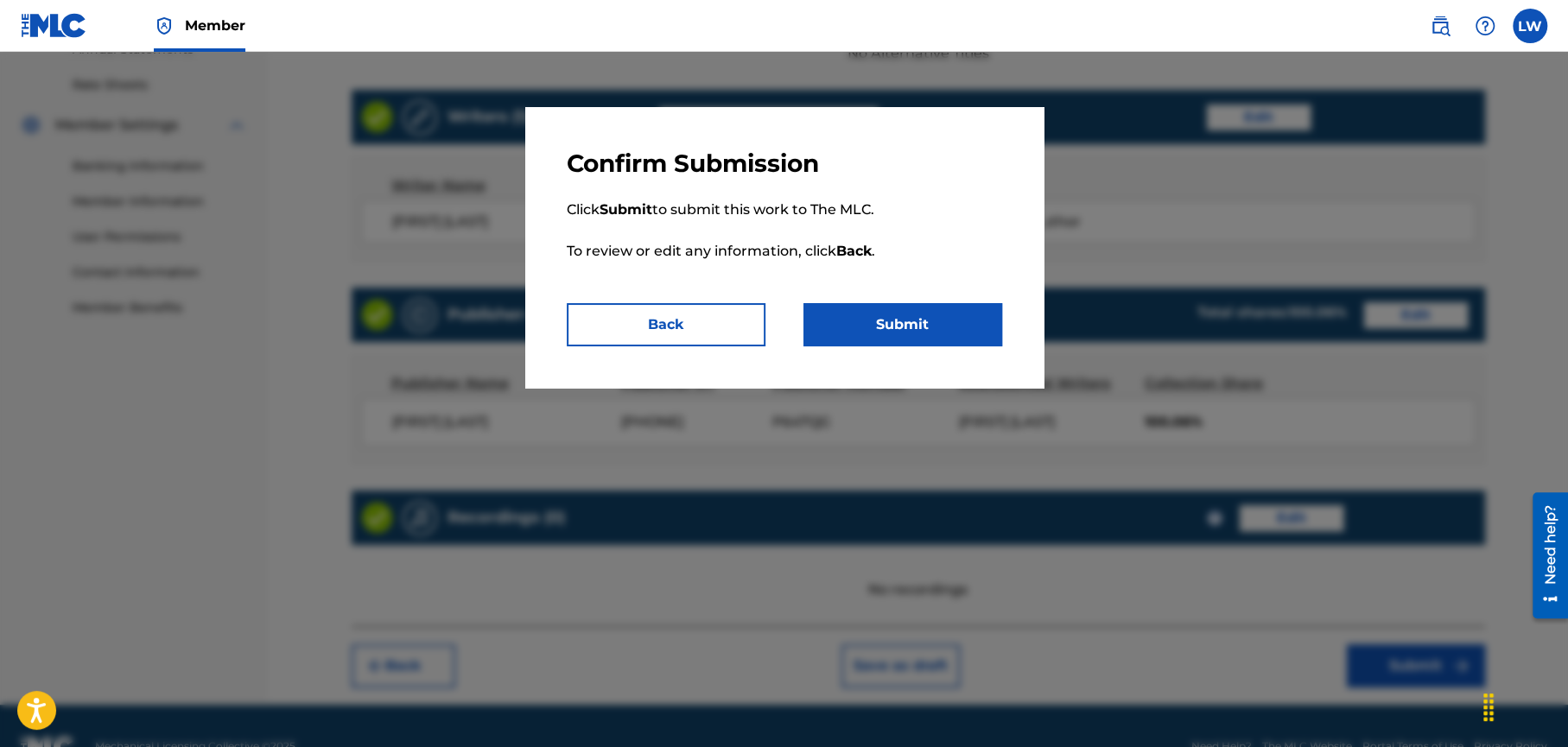 click on "Submit" at bounding box center [903, 325] 